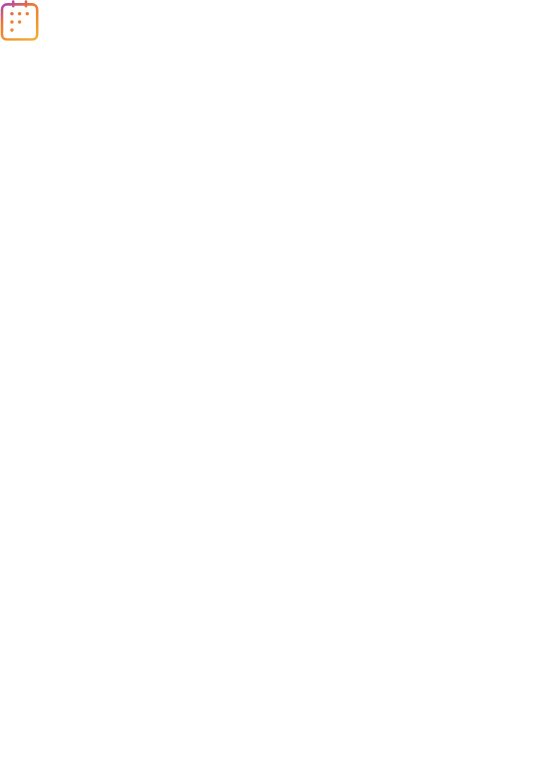 scroll, scrollTop: 0, scrollLeft: 0, axis: both 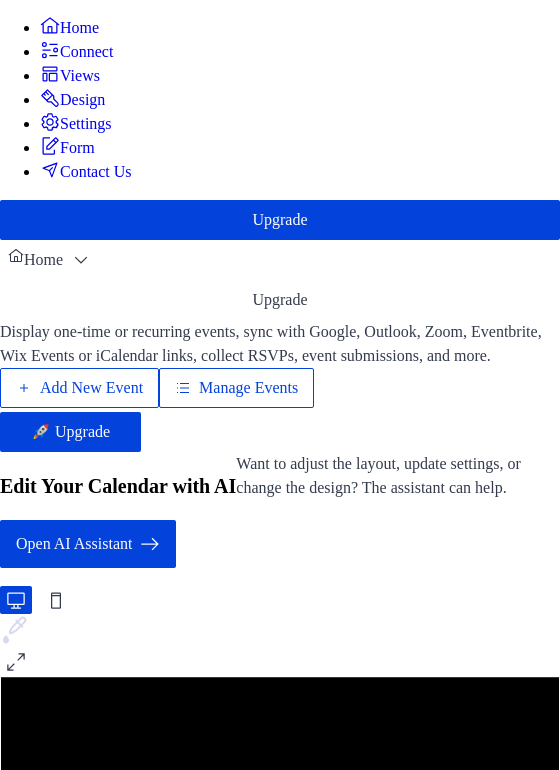 click on "Add New Event" at bounding box center (79, 388) 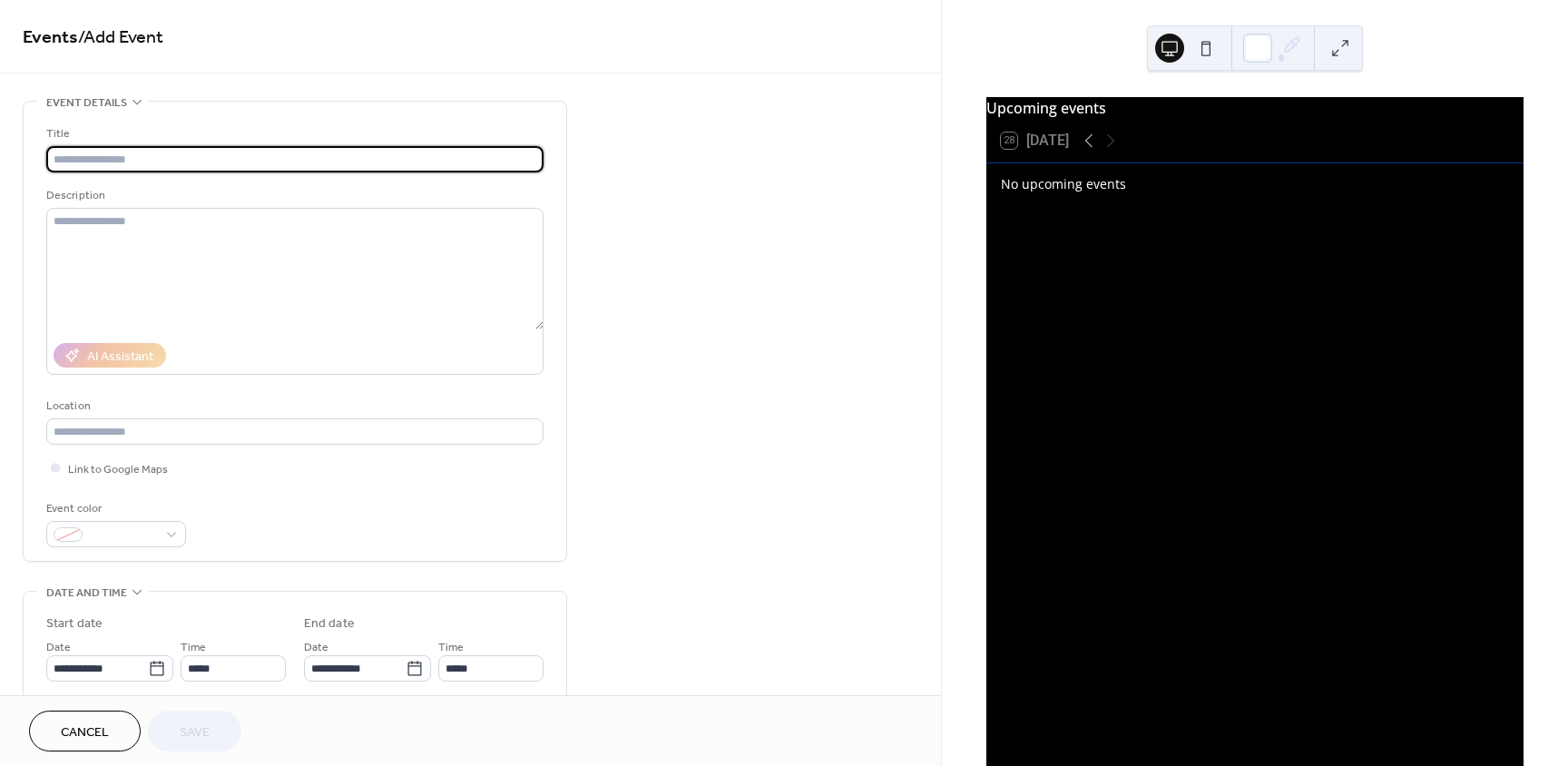 scroll, scrollTop: 0, scrollLeft: 0, axis: both 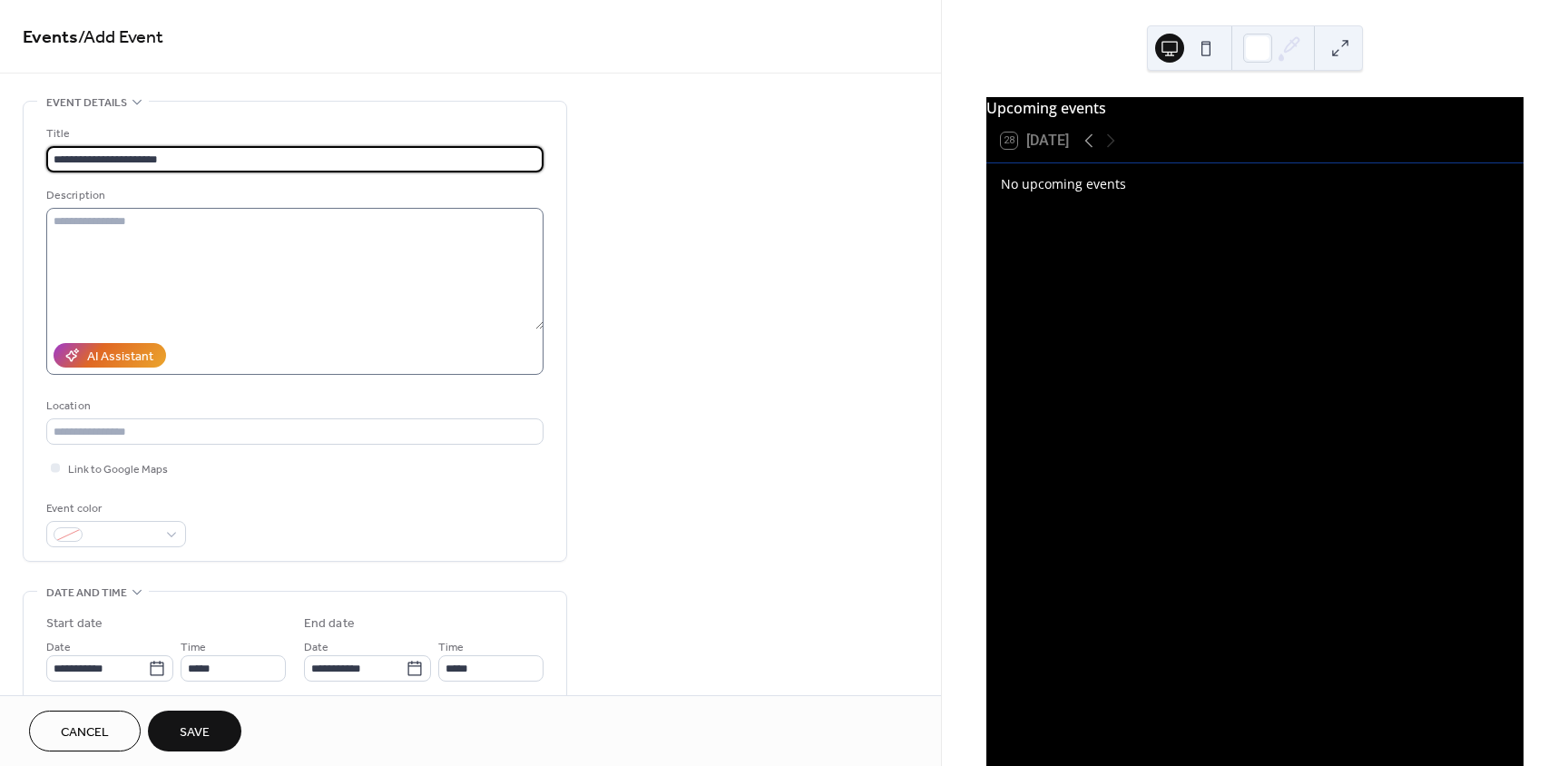 type on "**********" 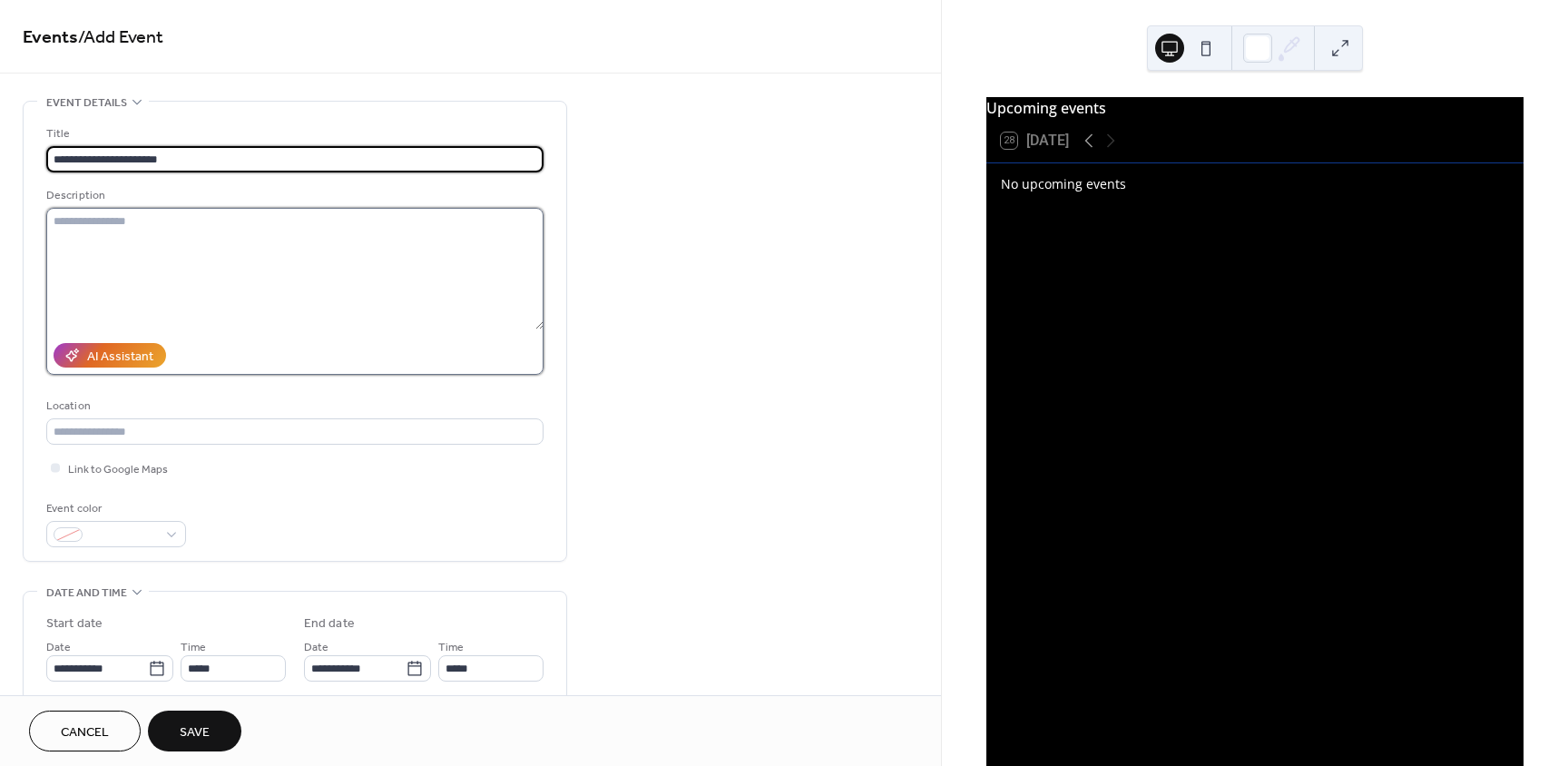 click at bounding box center [295, 269] 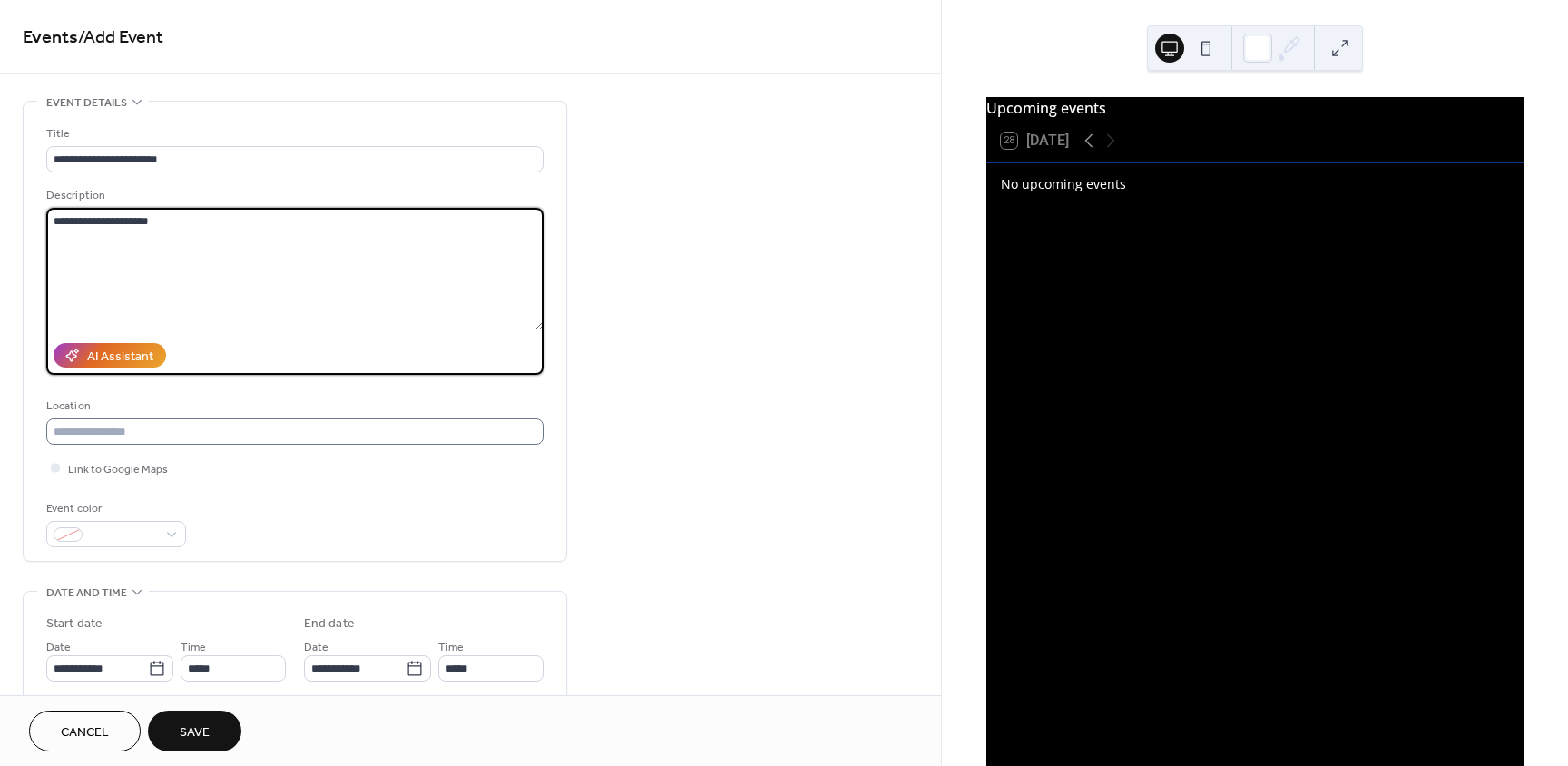 type on "**********" 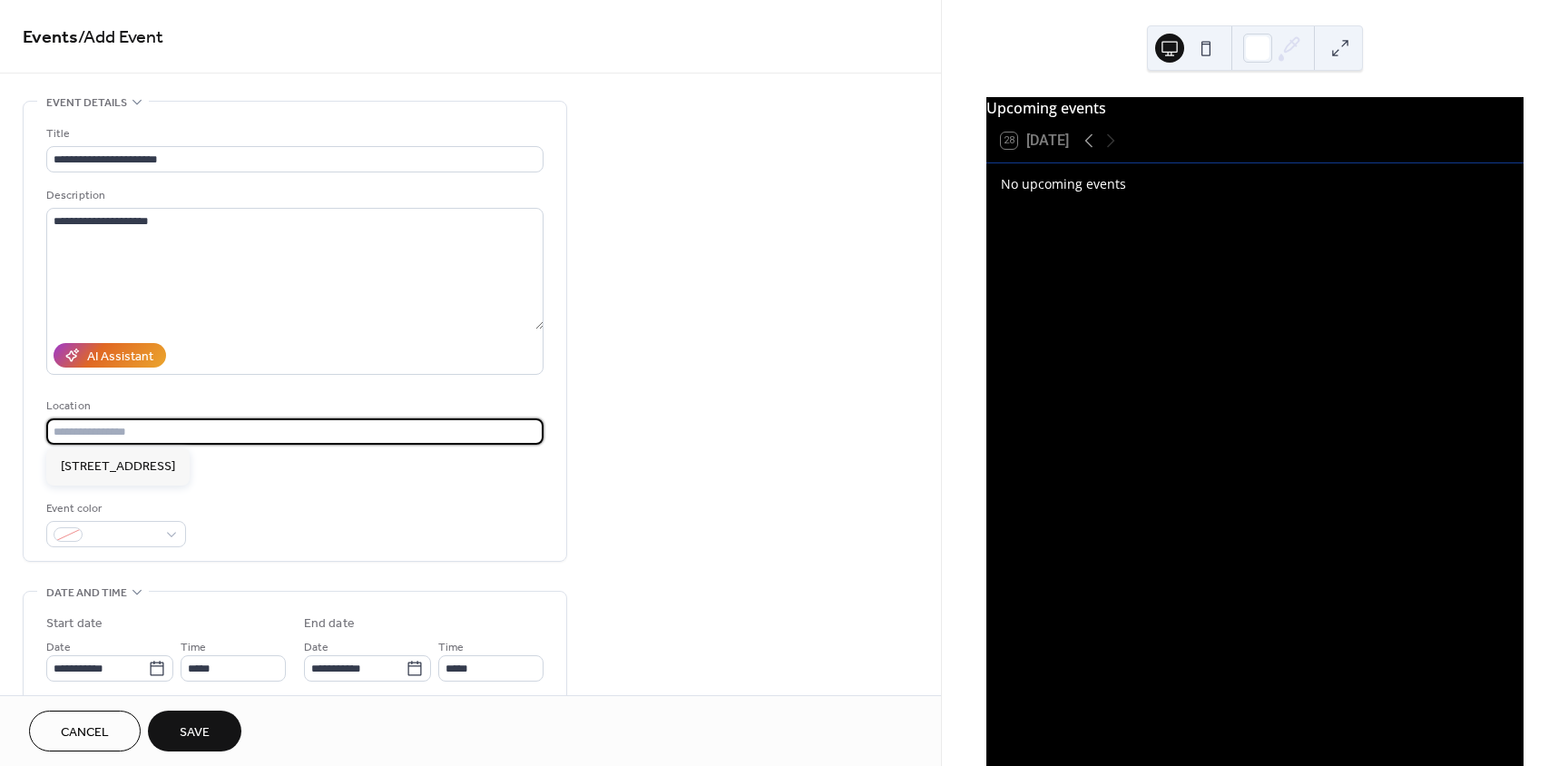 click at bounding box center [295, 431] 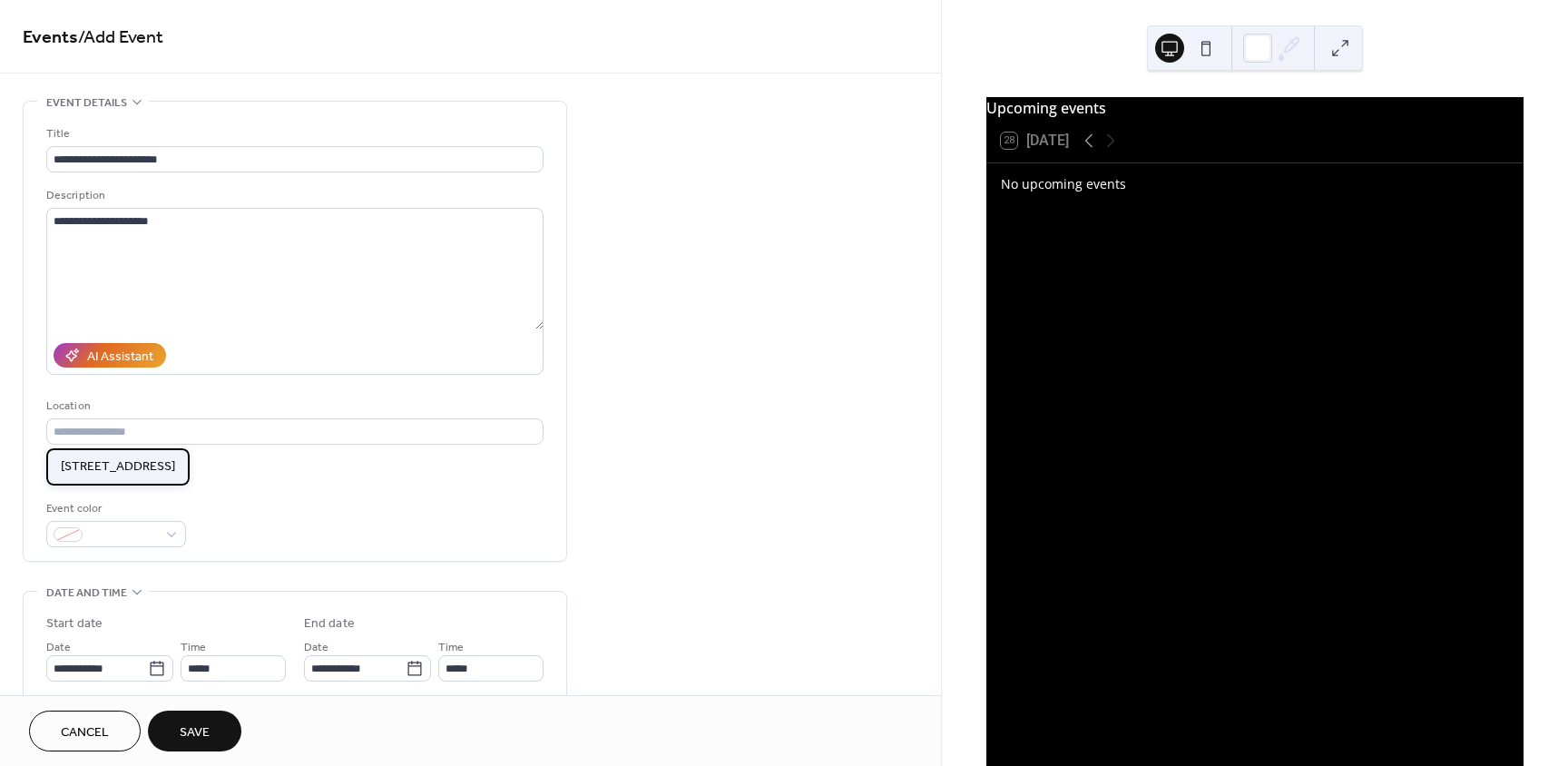 click on "138 Major Road Fawkner VIC" at bounding box center [118, 466] 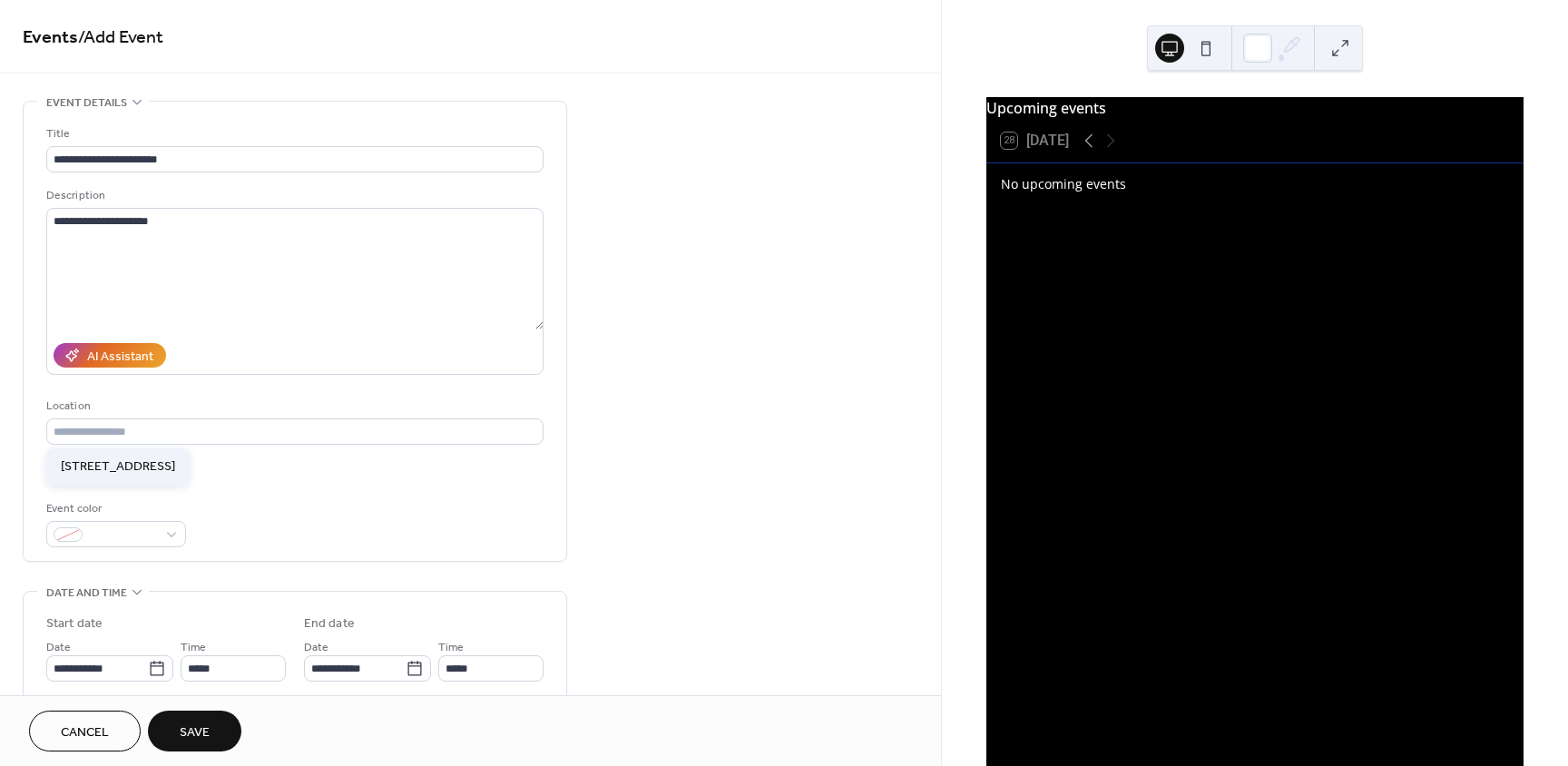 type on "**********" 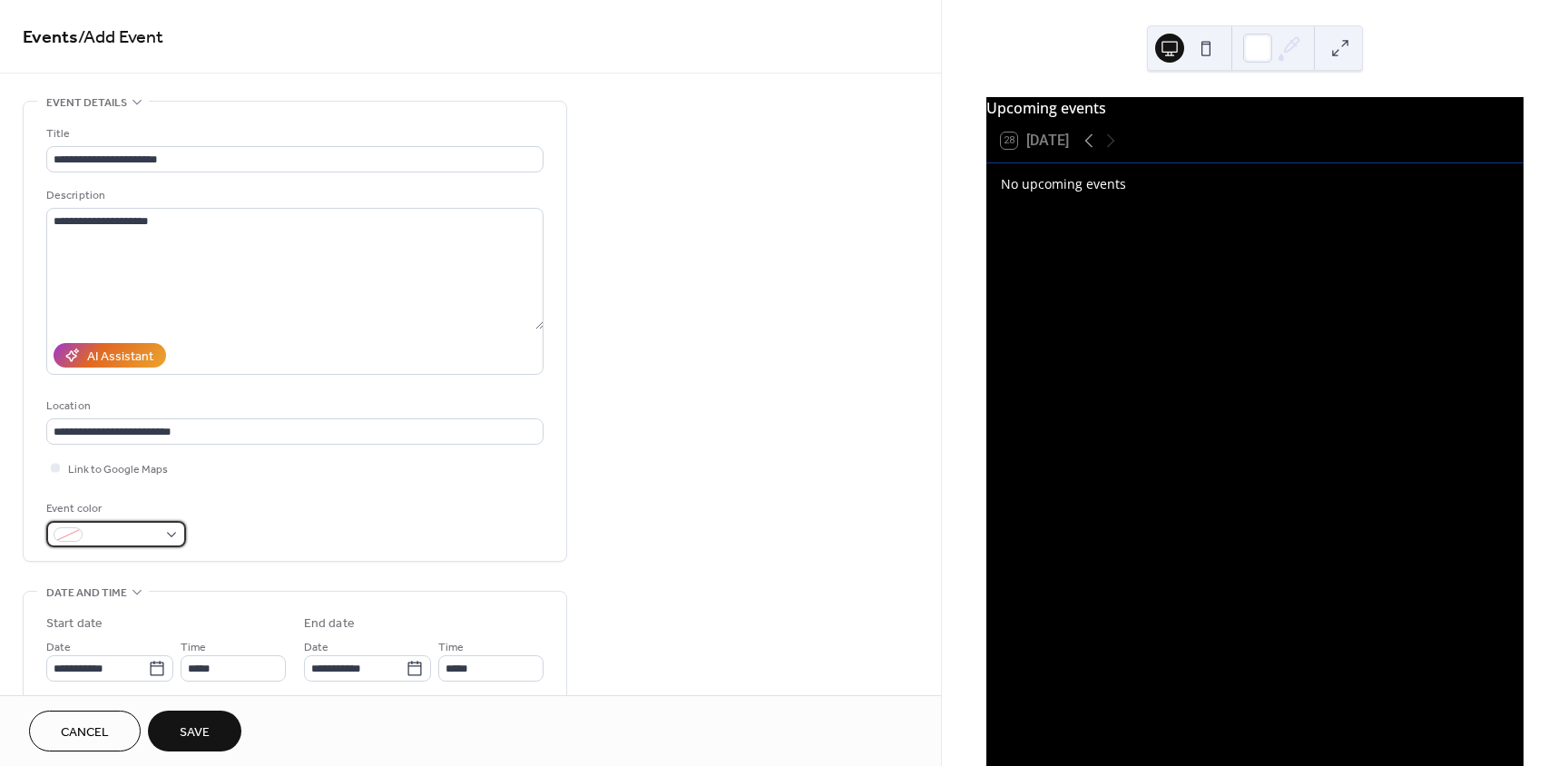 click at bounding box center [123, 535] 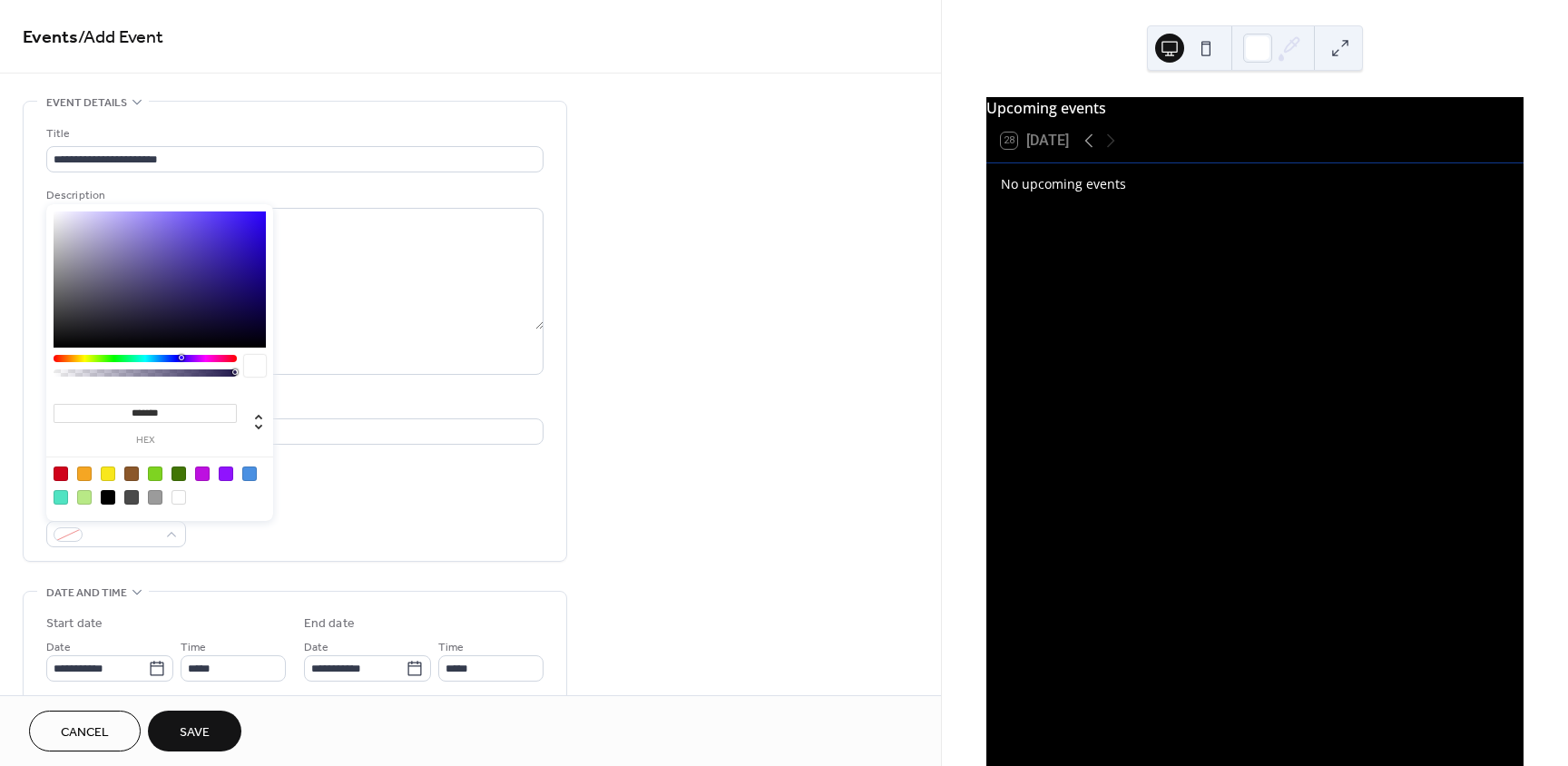 click at bounding box center [202, 474] 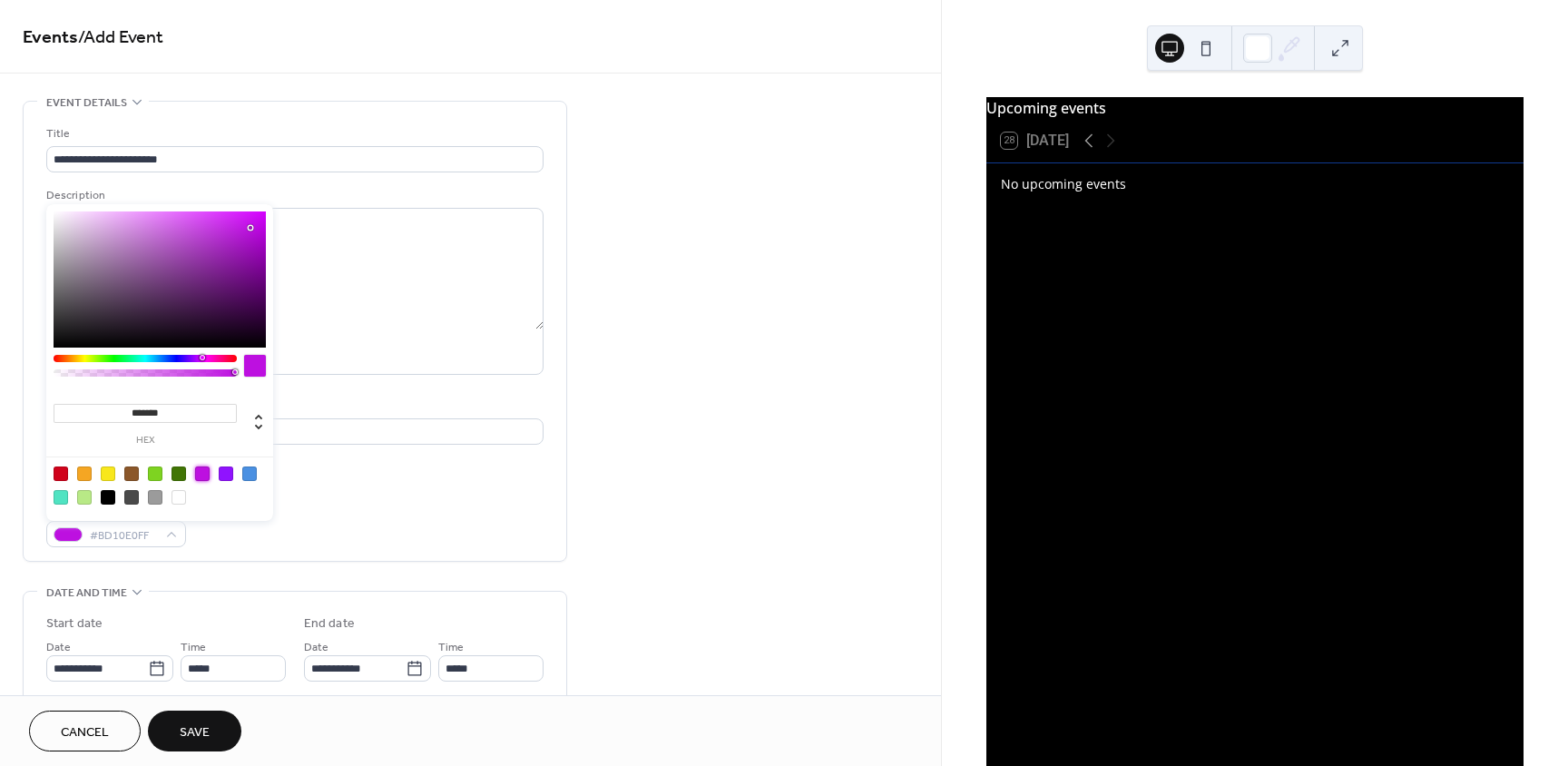 click on "Event color #BD10E0FF" at bounding box center (295, 523) 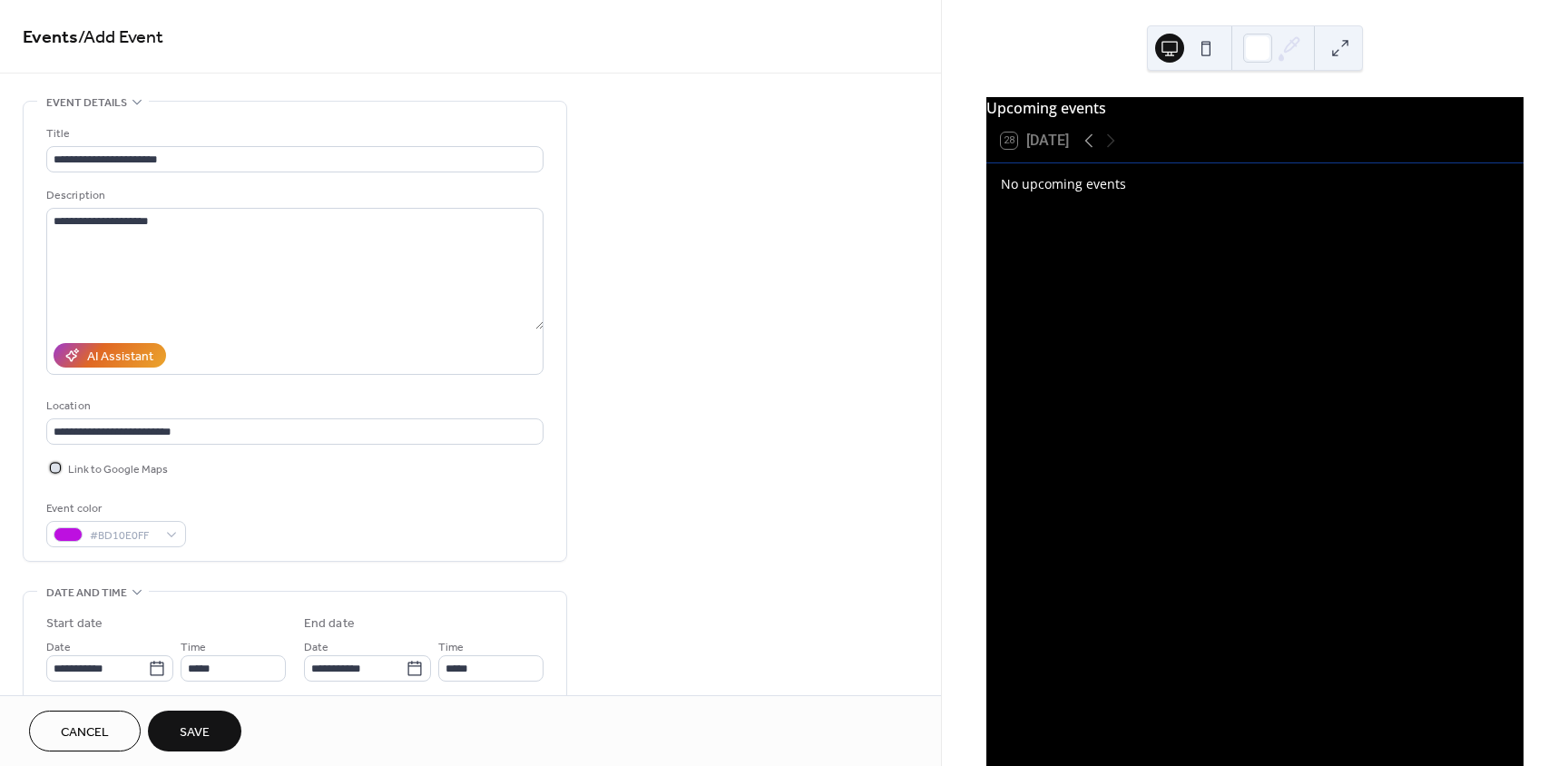 click at bounding box center (55, 467) 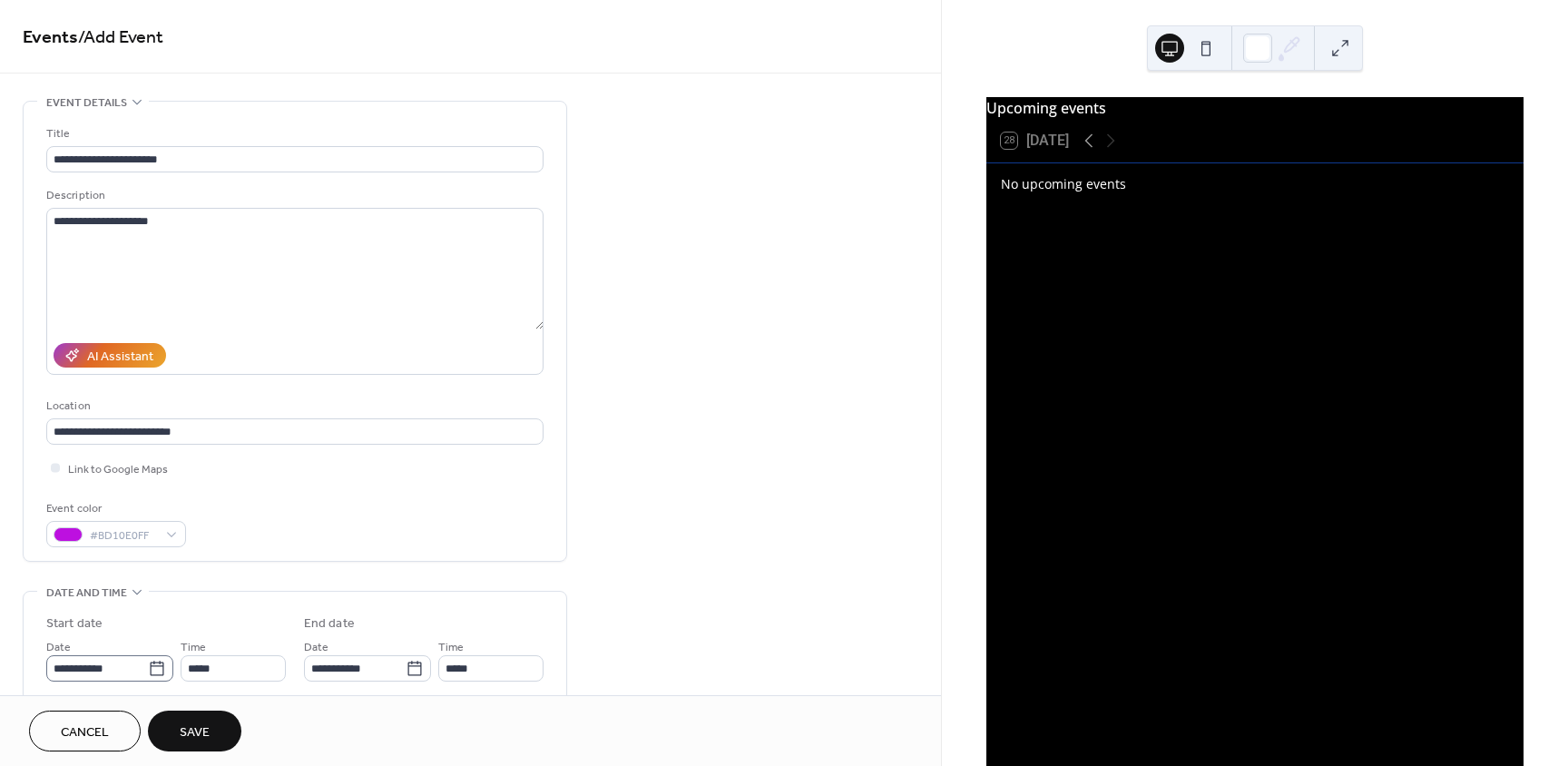 click 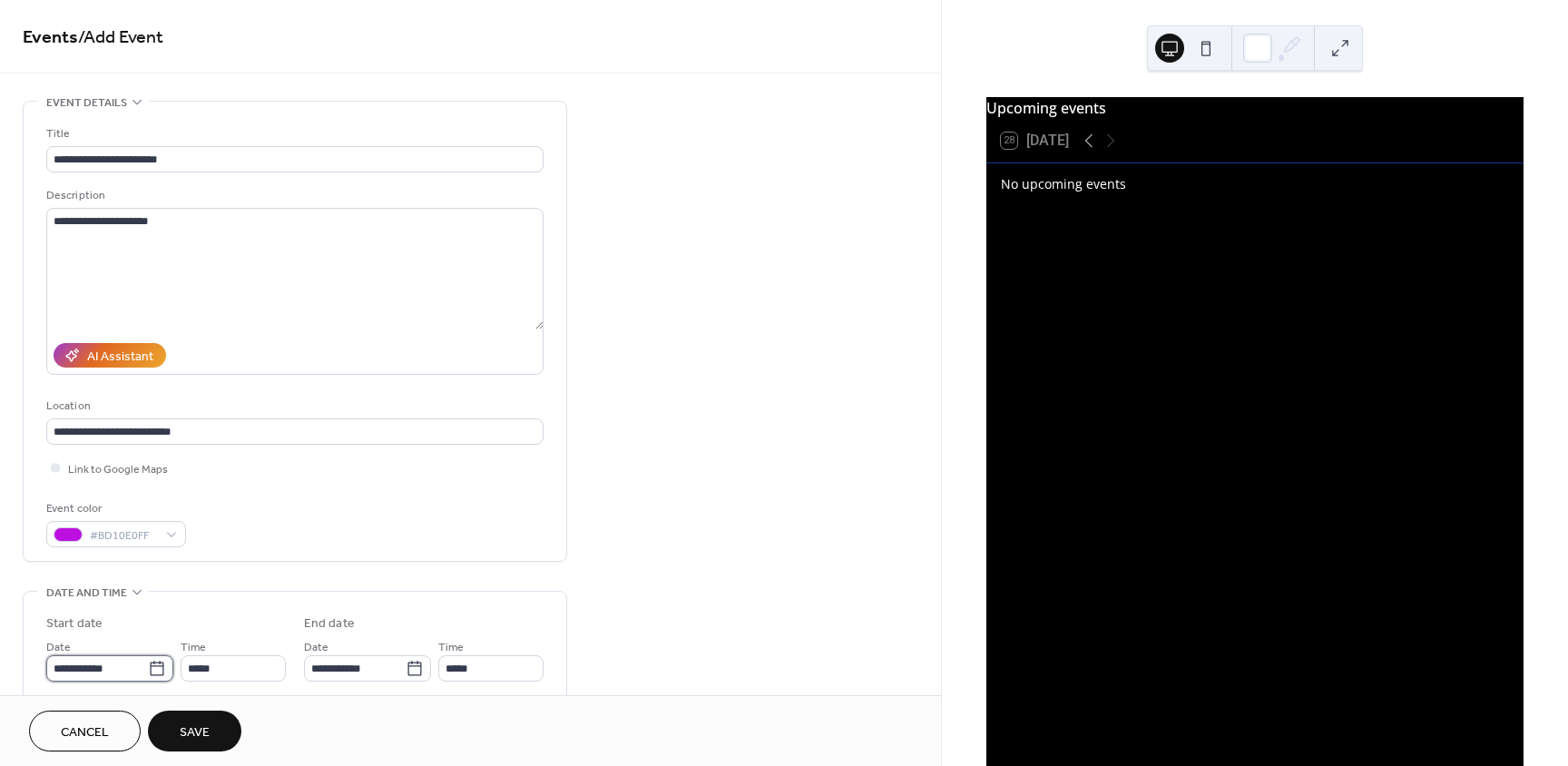 click on "**********" at bounding box center [97, 668] 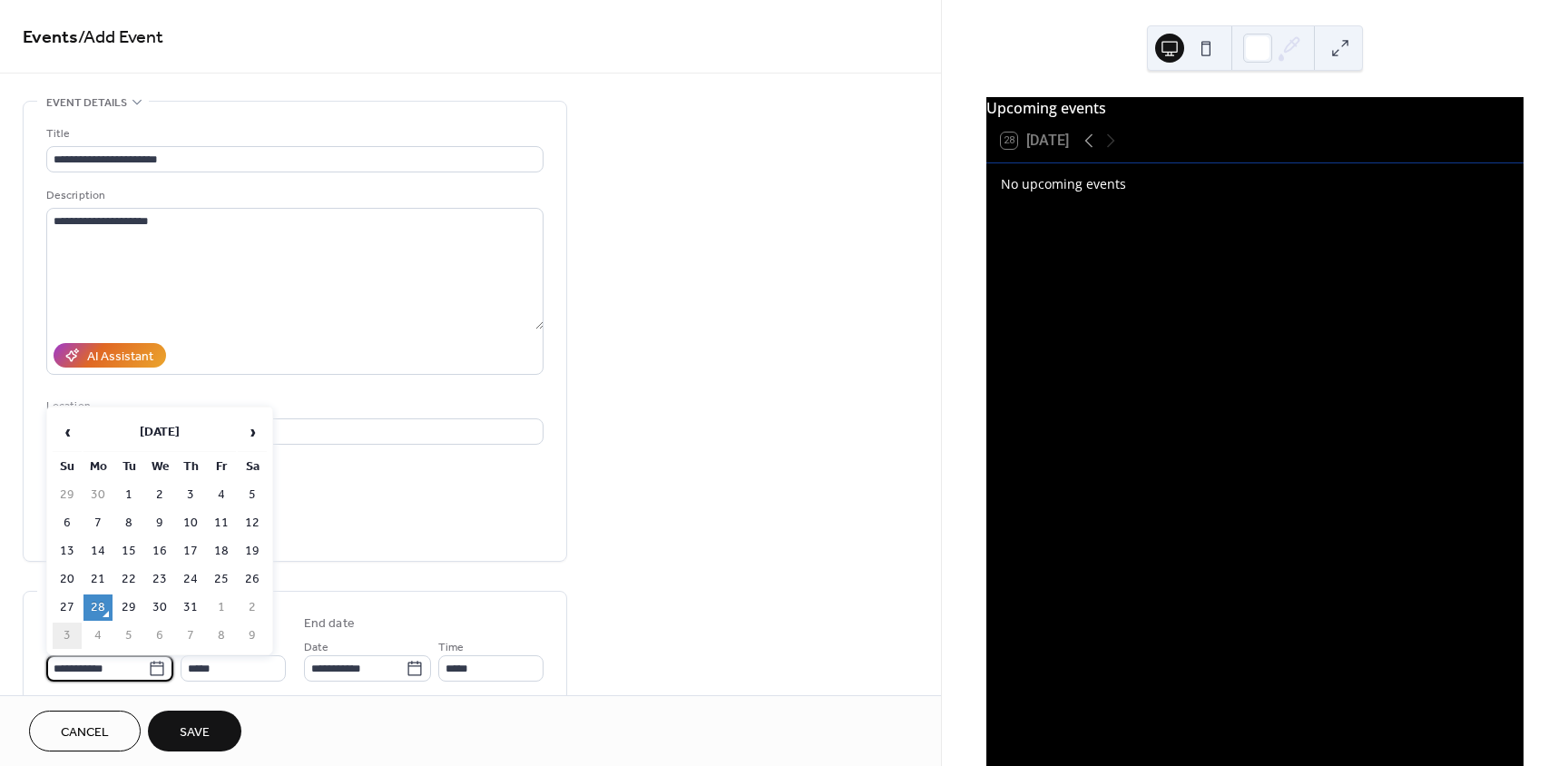 click on "3" at bounding box center [67, 635] 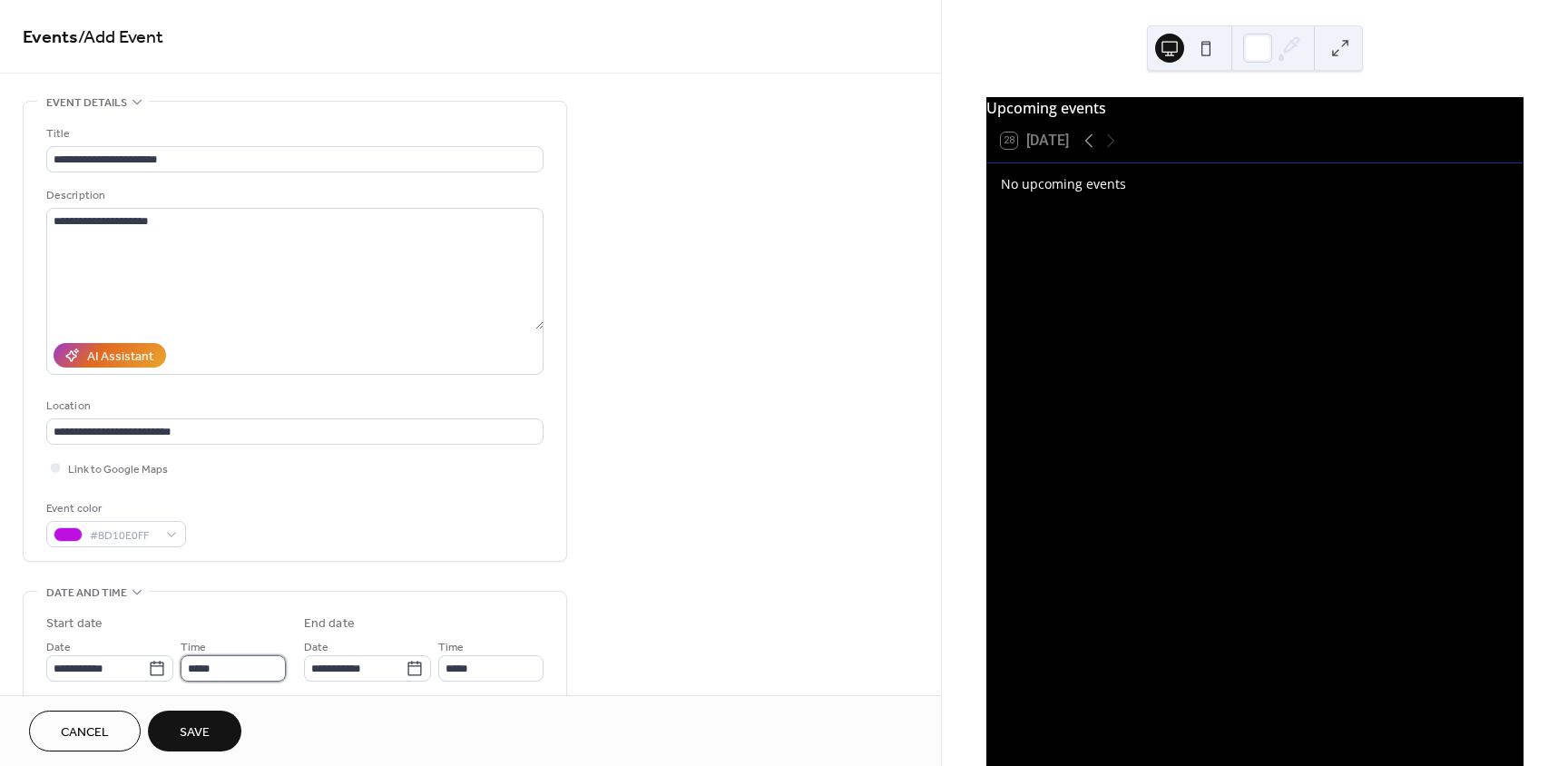 click on "*****" at bounding box center (233, 668) 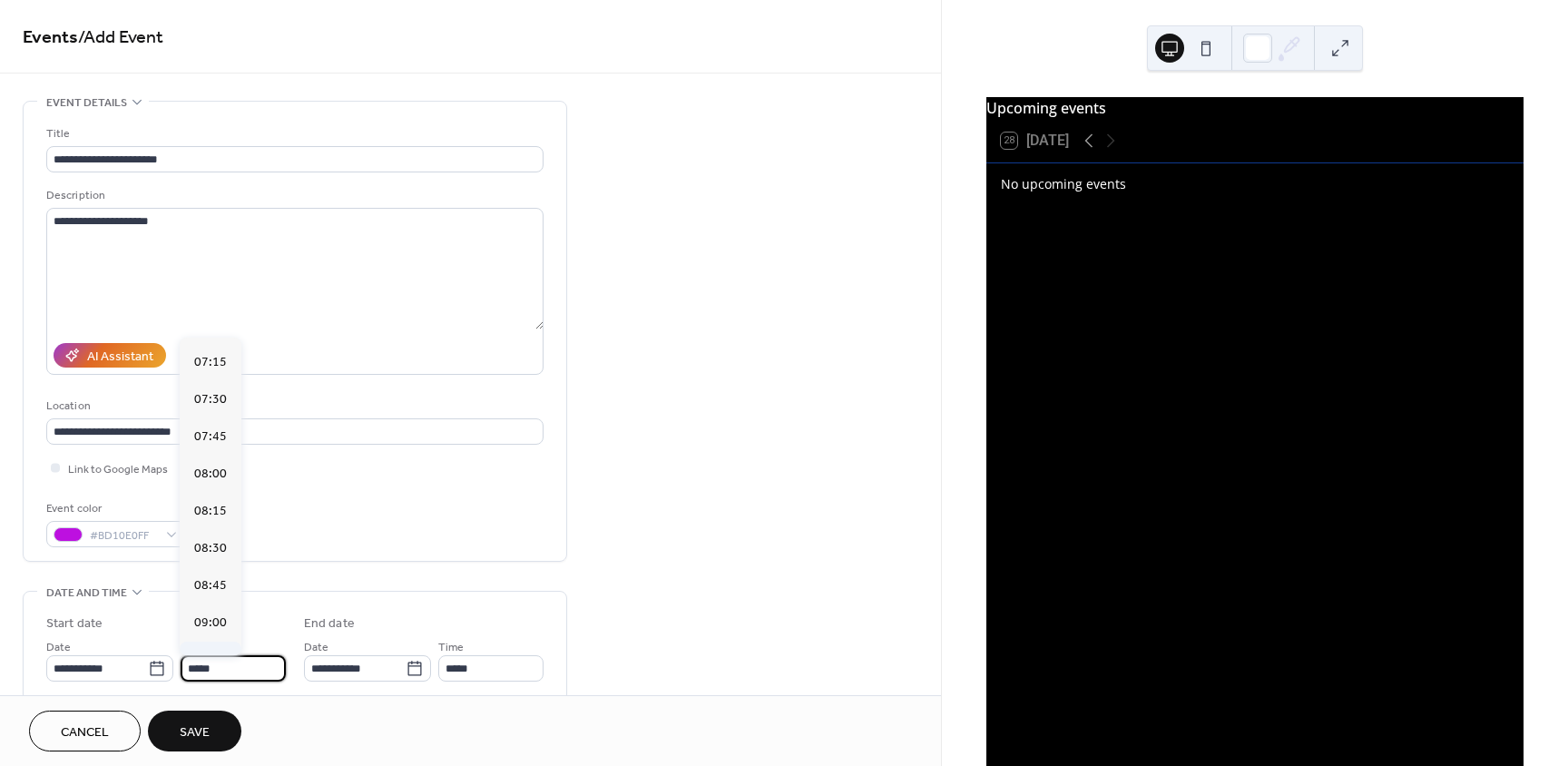 scroll, scrollTop: 1060, scrollLeft: 0, axis: vertical 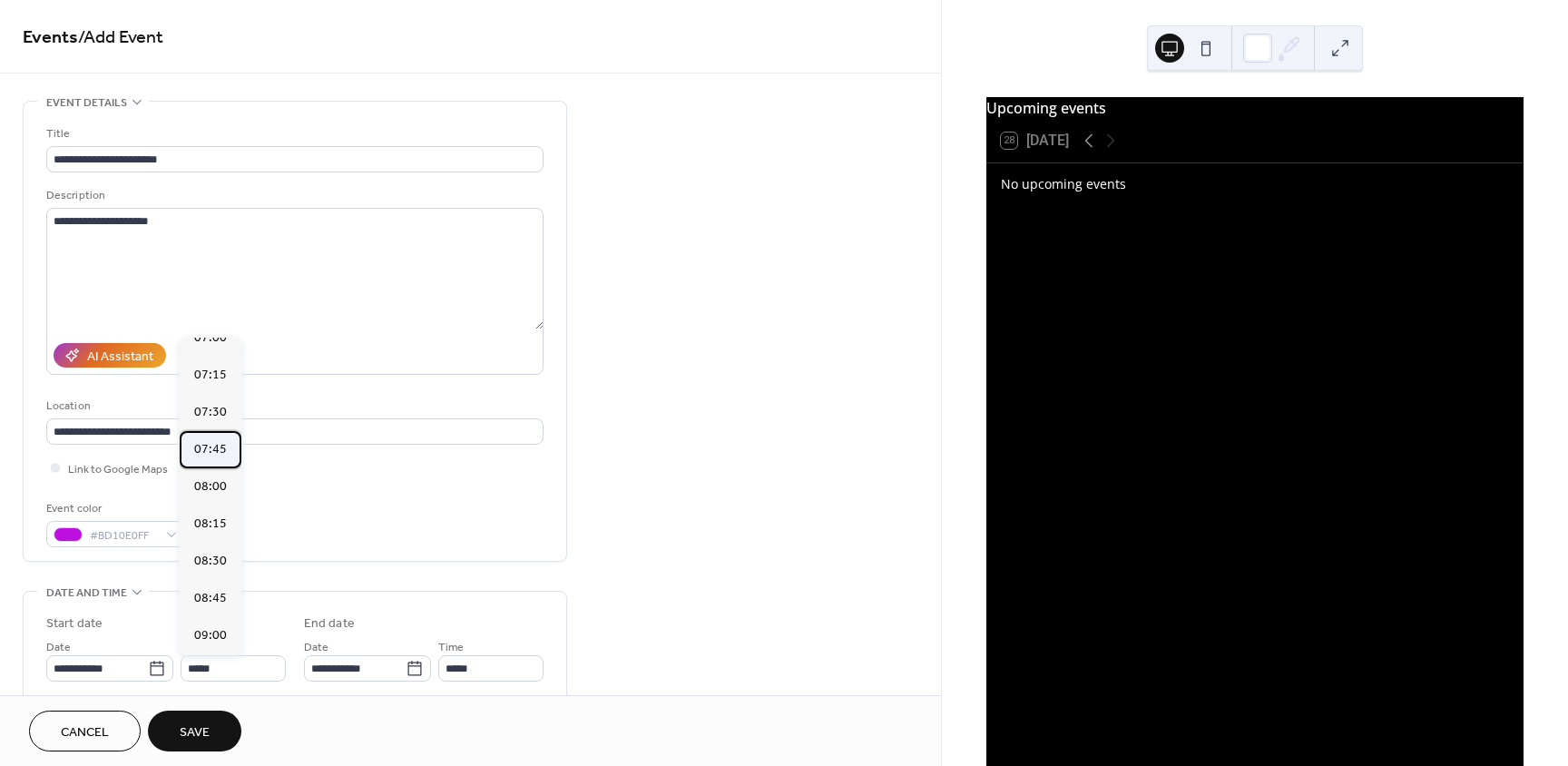 click on "07:45" at bounding box center (211, 449) 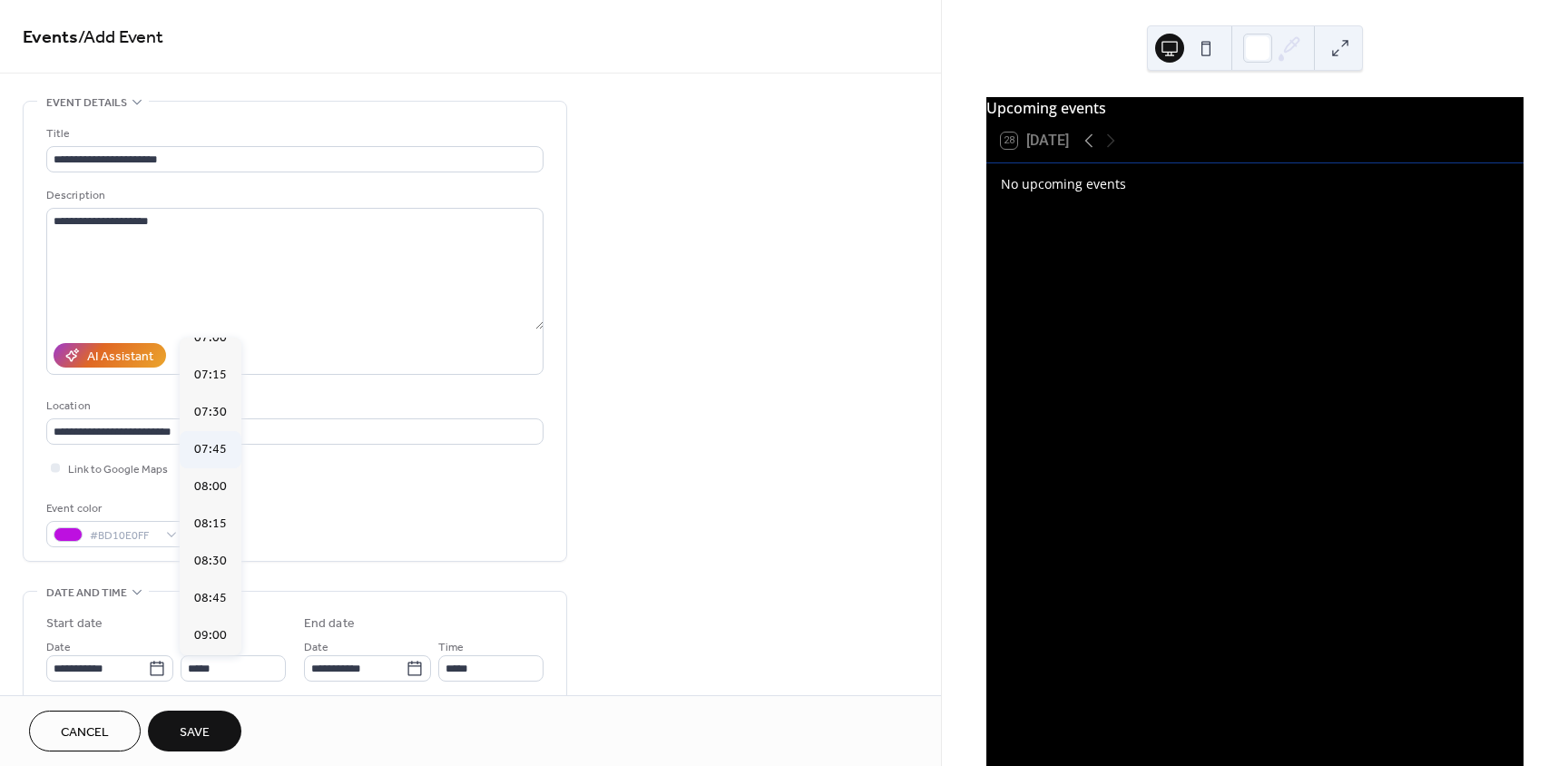 type on "*****" 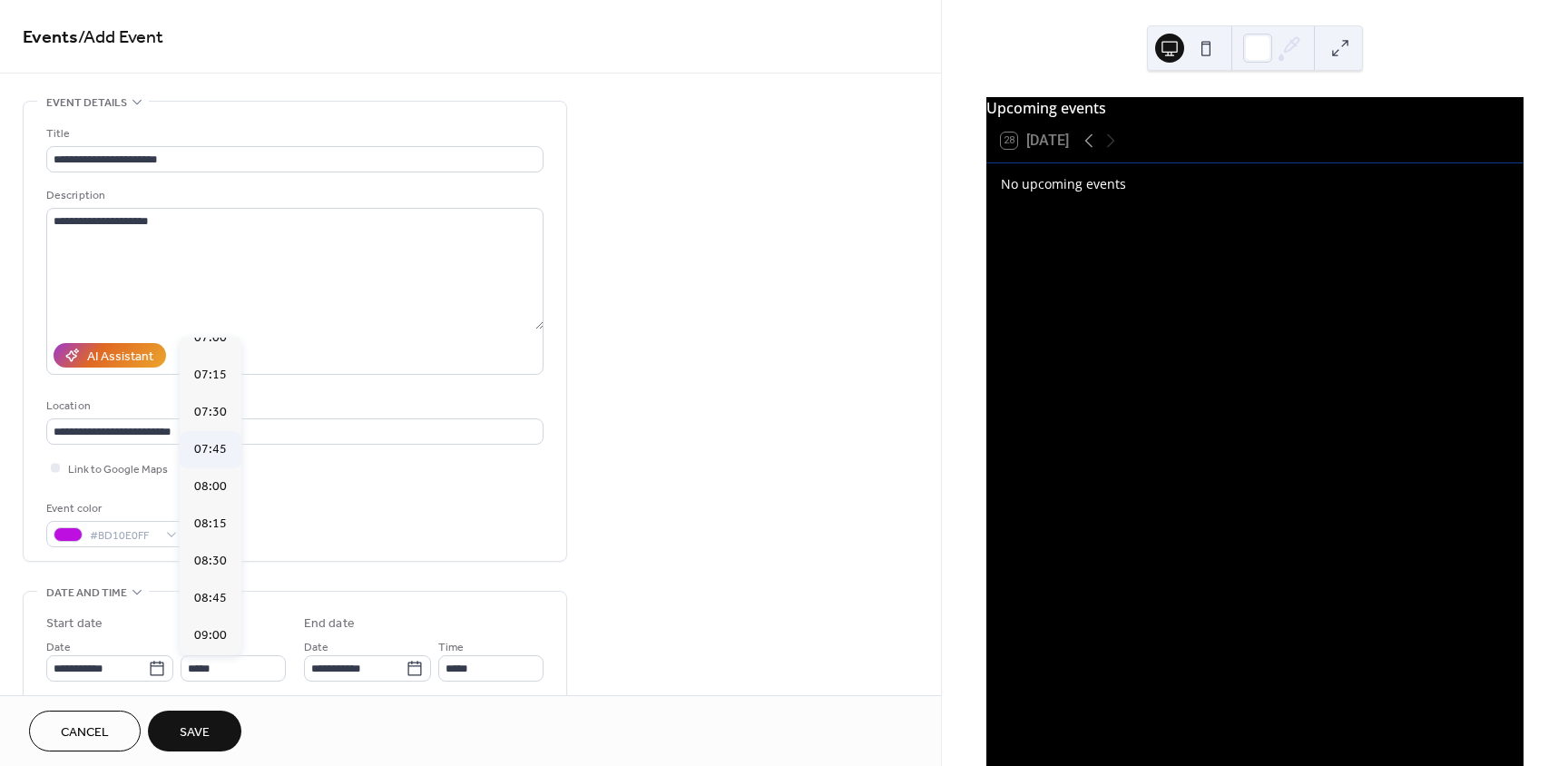 type on "*****" 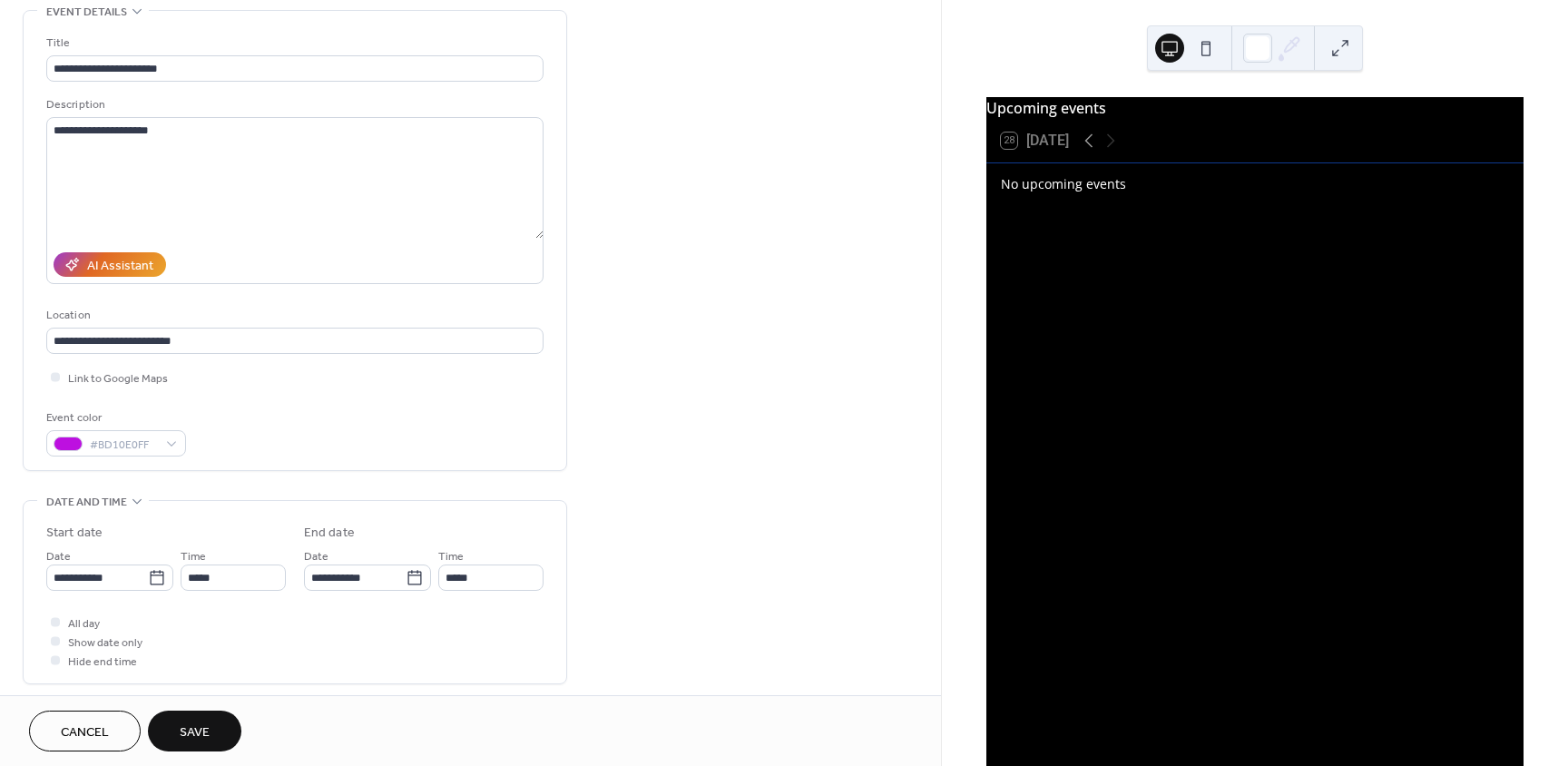 scroll, scrollTop: 182, scrollLeft: 0, axis: vertical 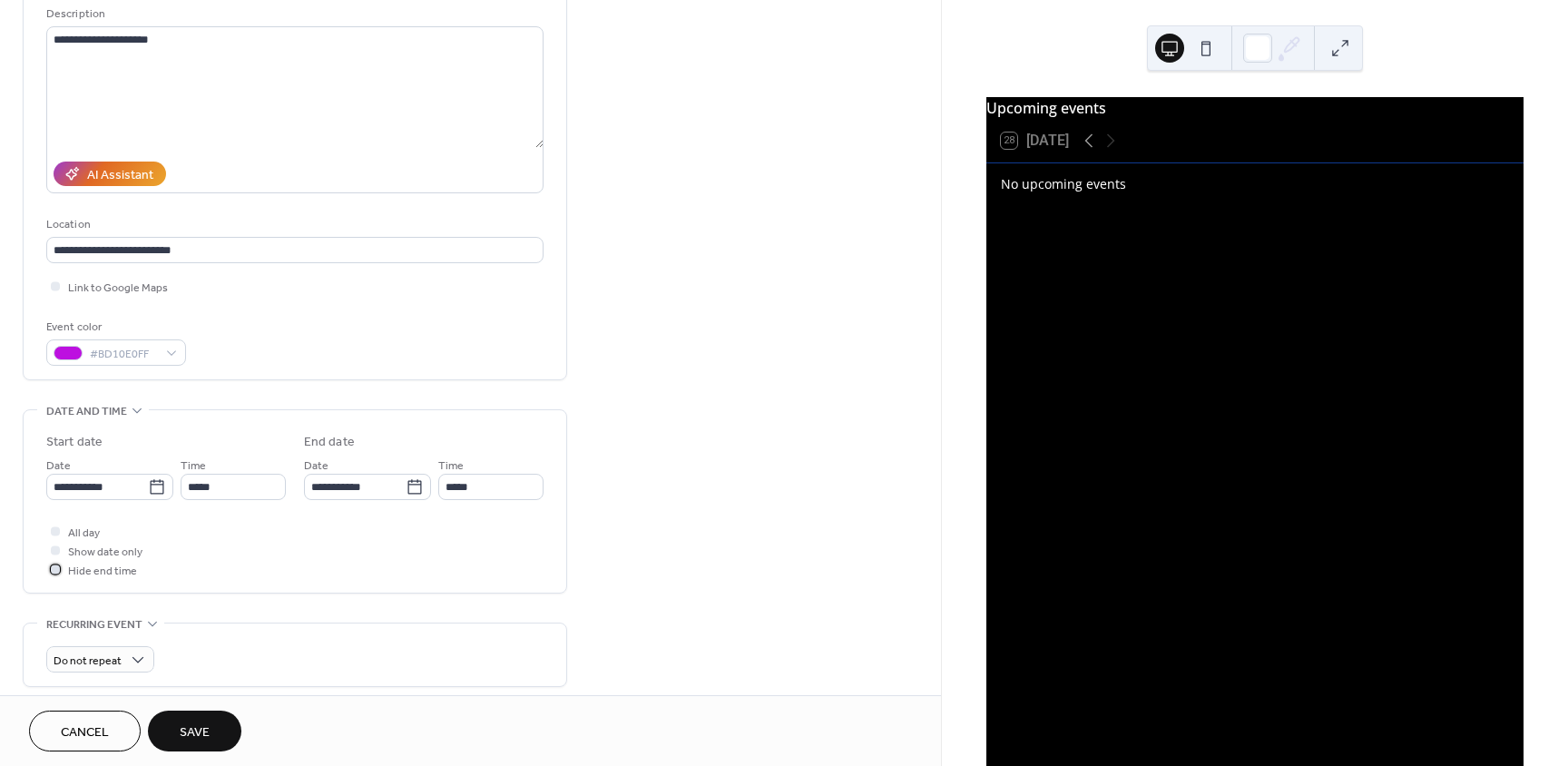 click at bounding box center (55, 569) 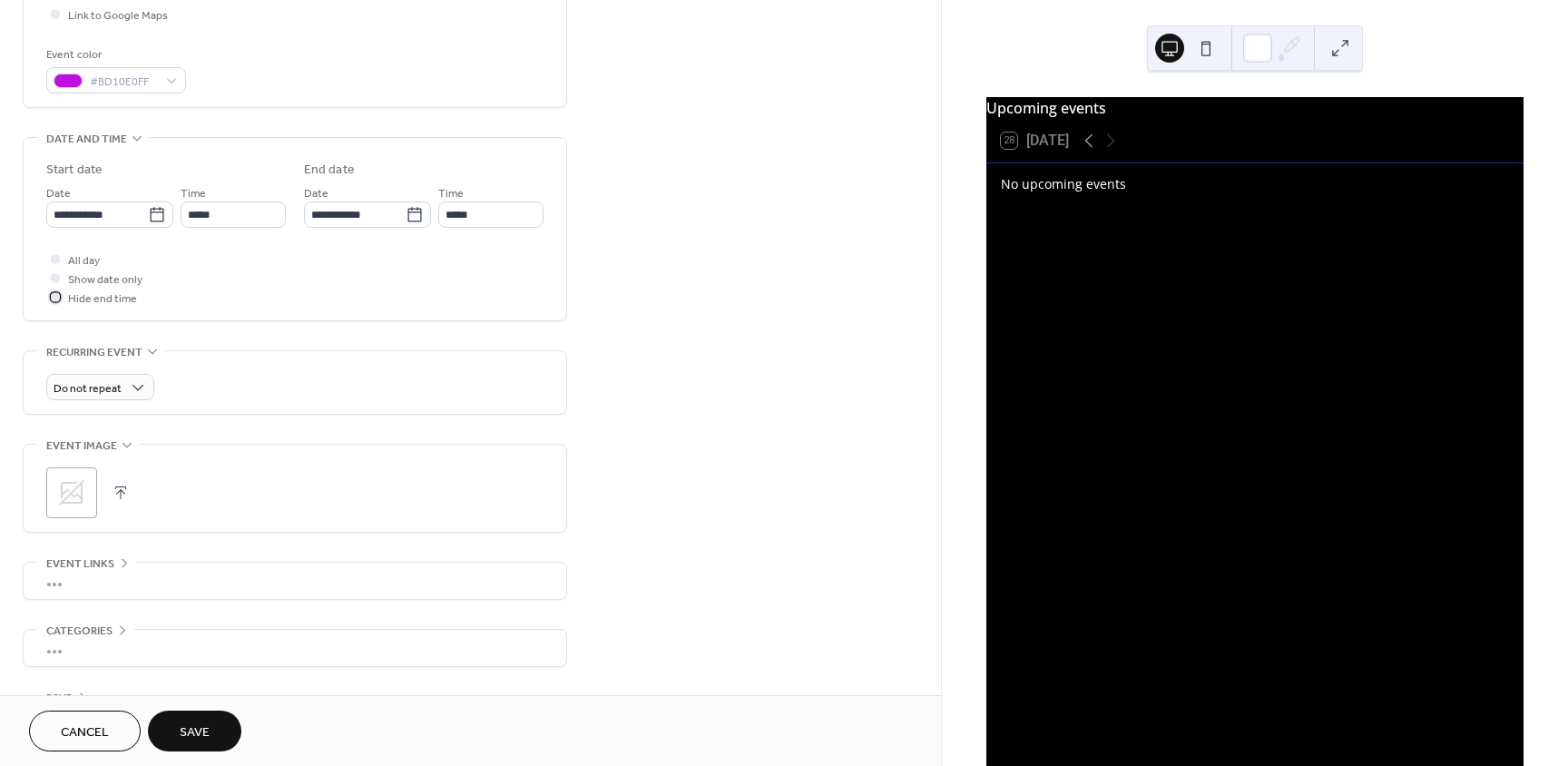 scroll, scrollTop: 511, scrollLeft: 0, axis: vertical 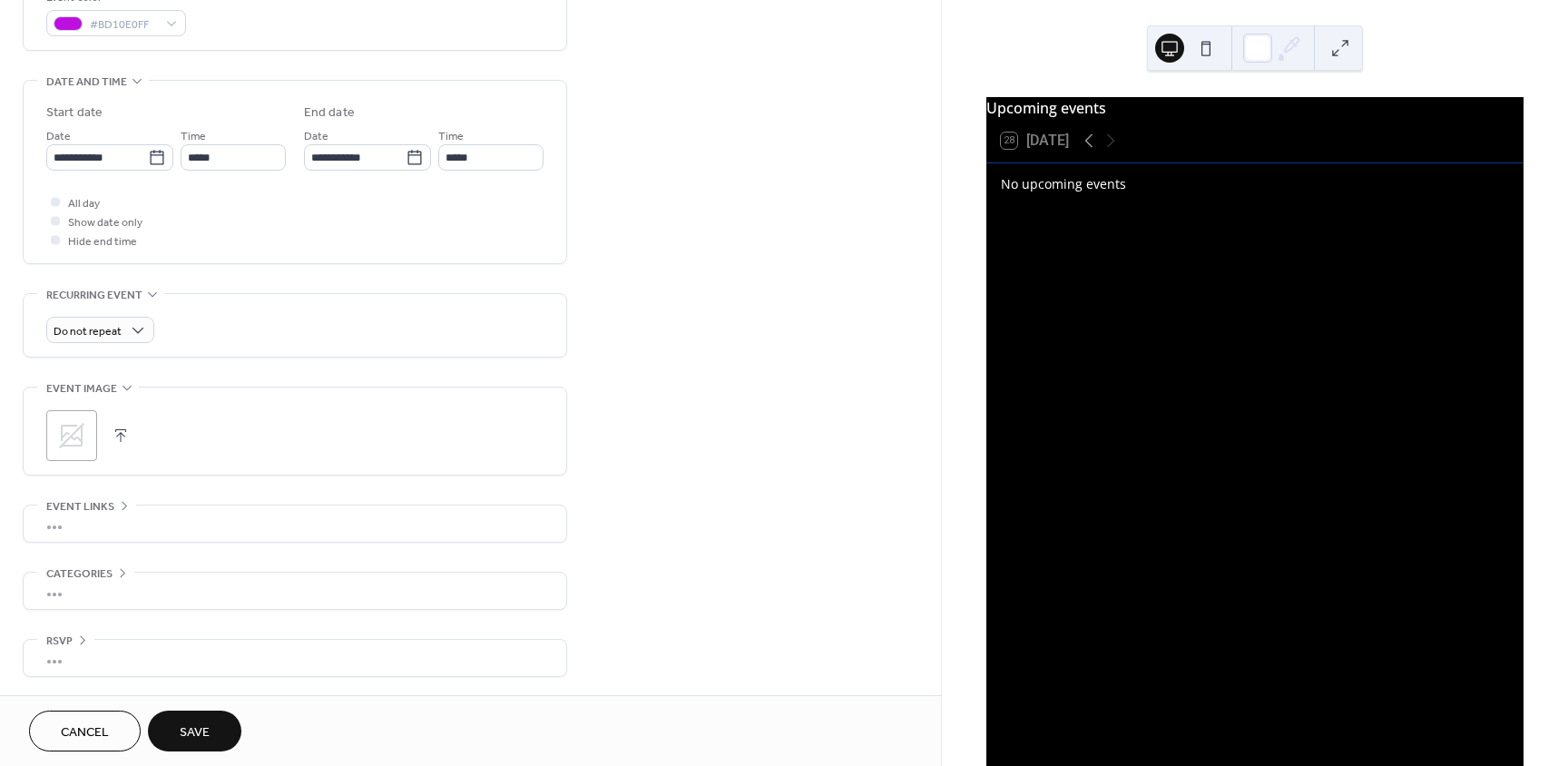 click on "Save" at bounding box center [194, 731] 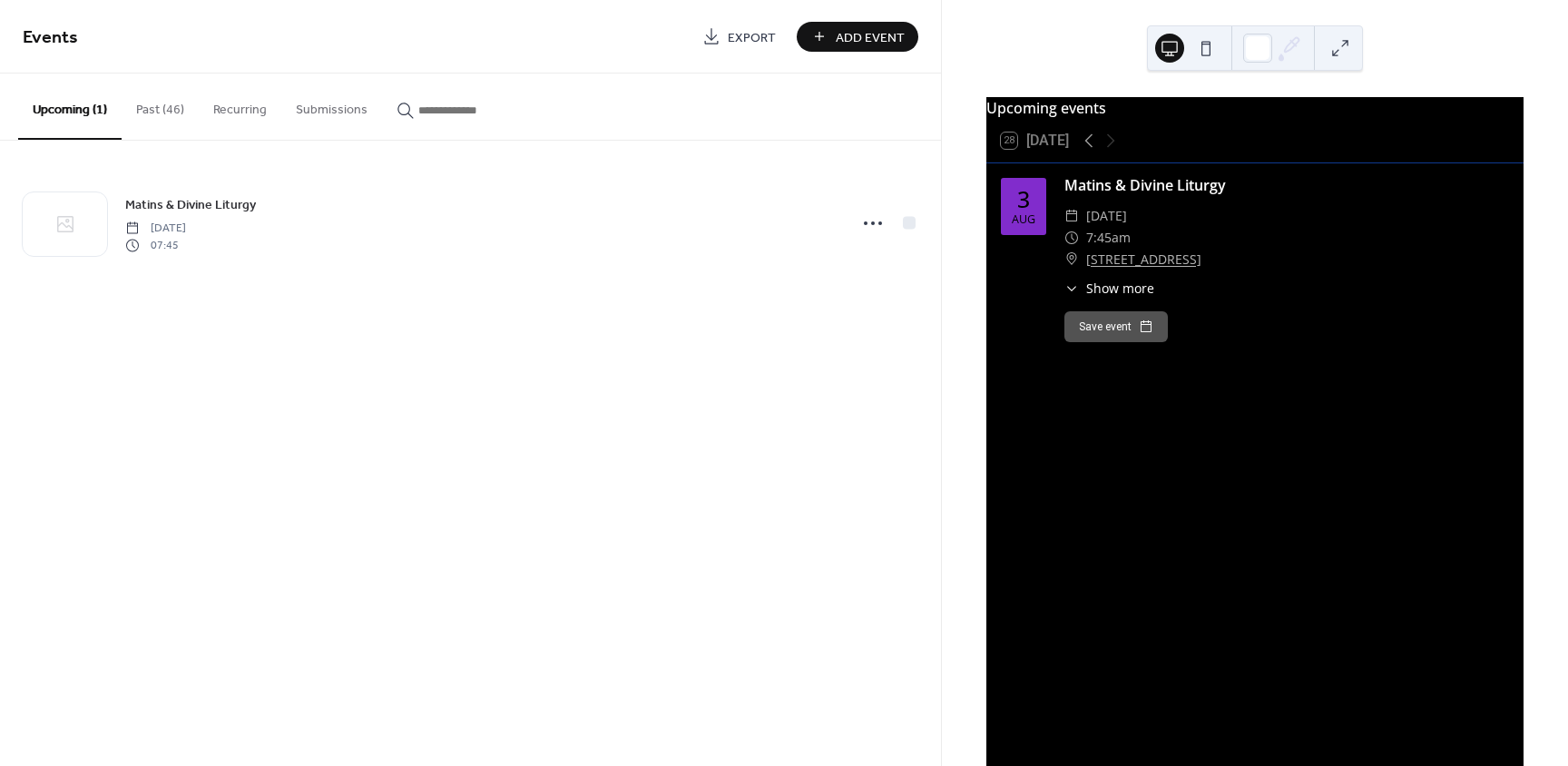 click on "Show more" at bounding box center [1120, 288] 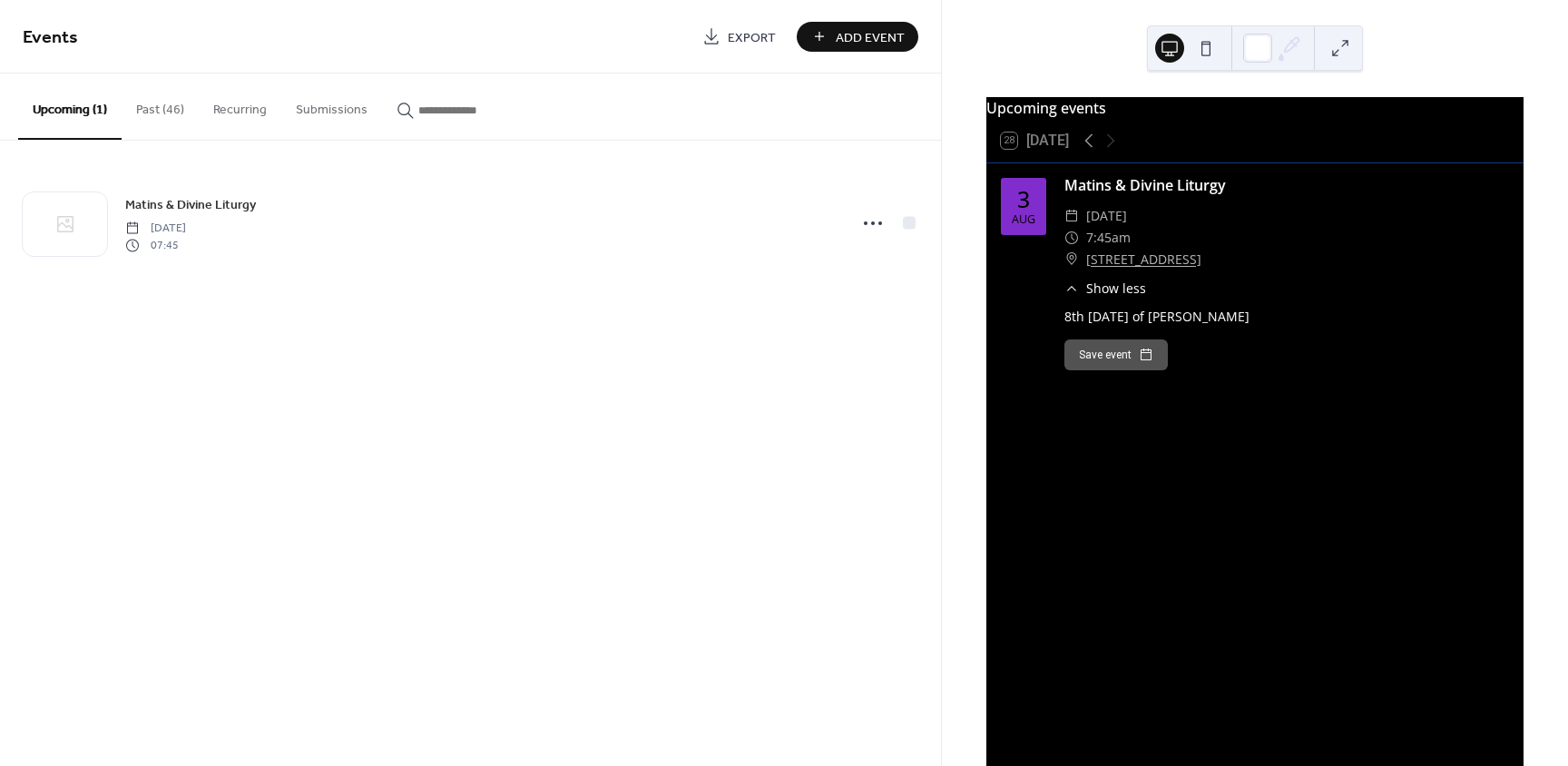 click on "Show less" at bounding box center [1116, 288] 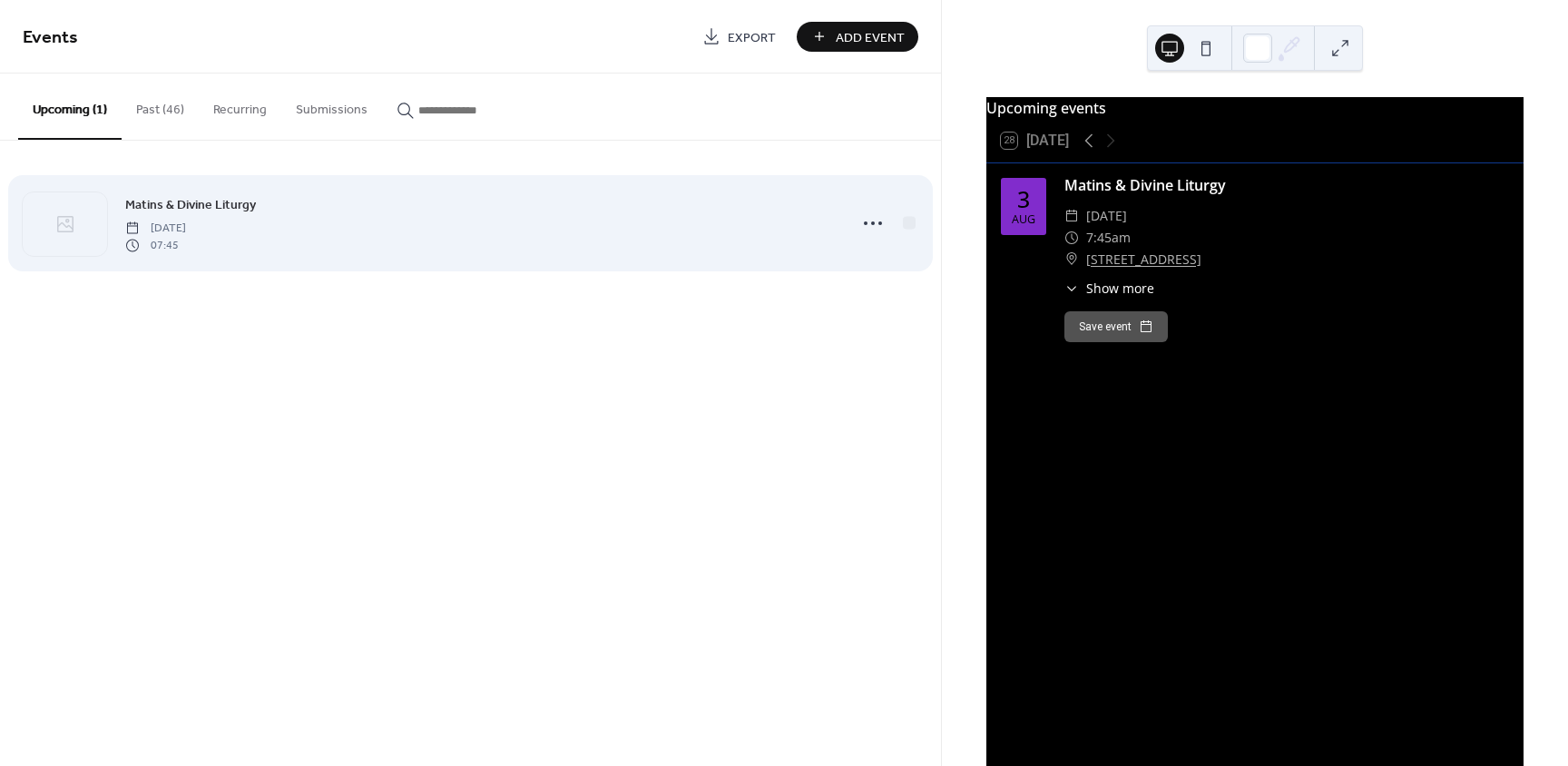 click on "Matins & Divine Liturgy" at bounding box center [191, 205] 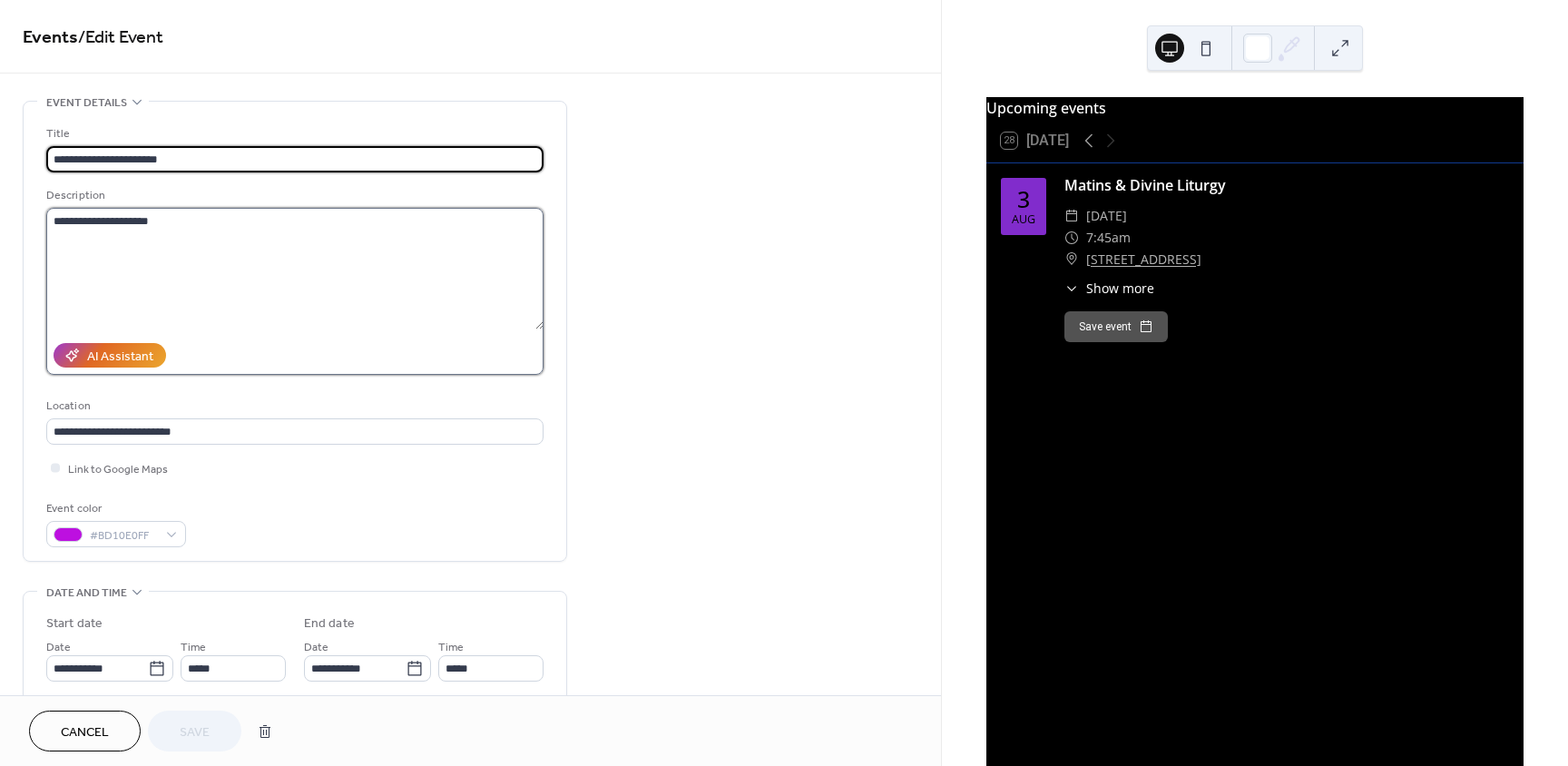 click on "**********" at bounding box center [295, 269] 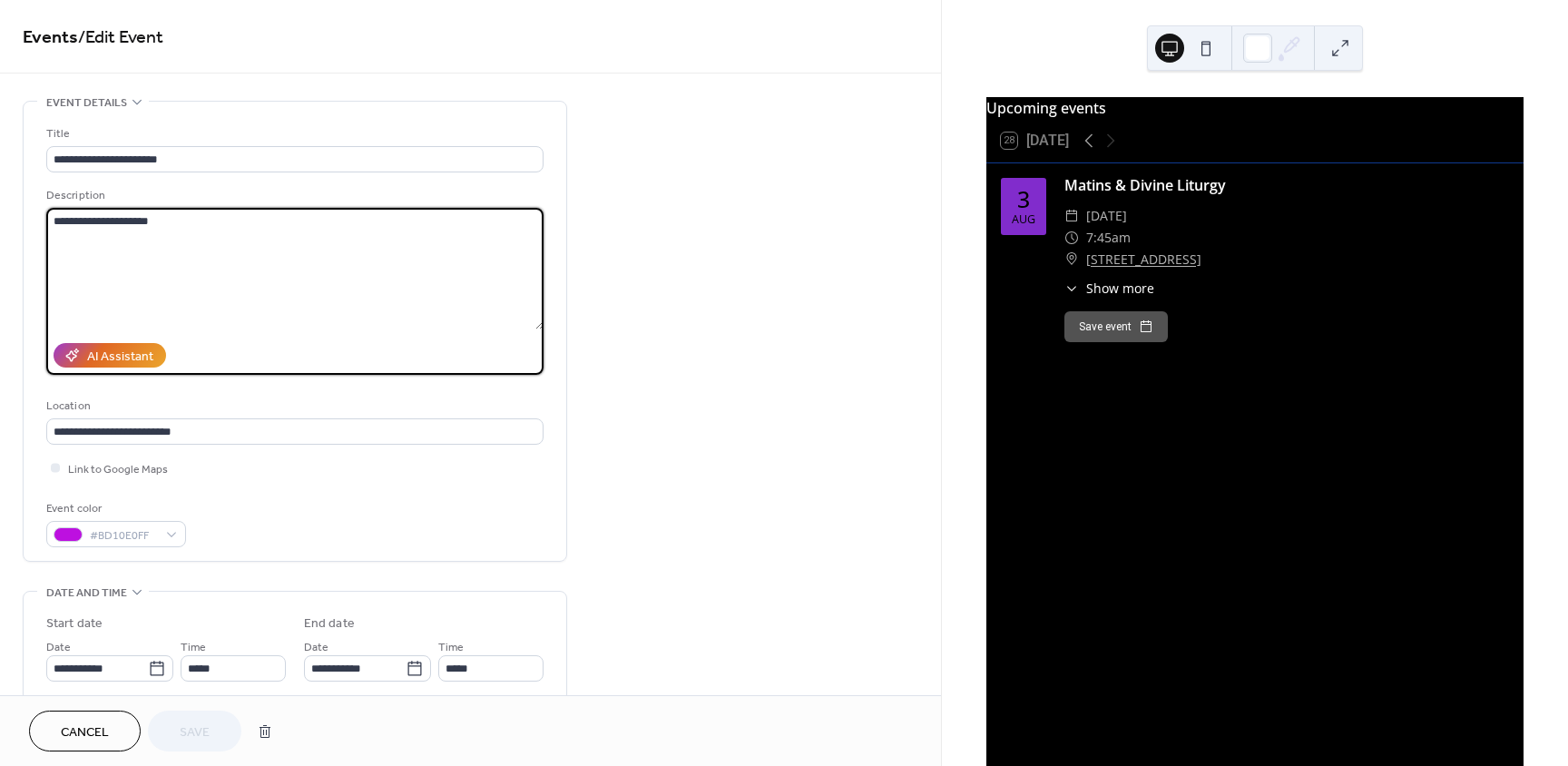 click on "**********" at bounding box center [295, 269] 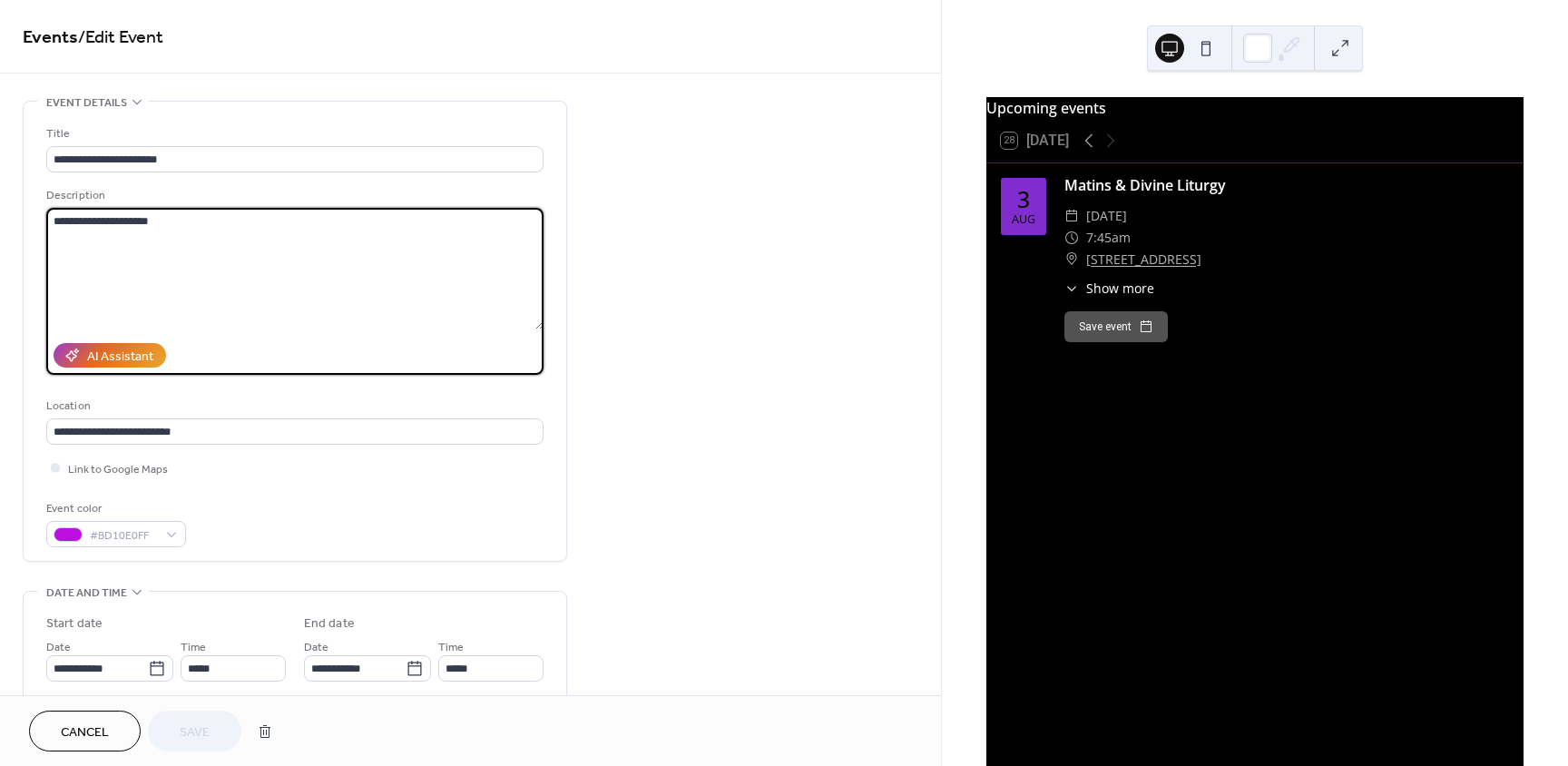 click on "**********" at bounding box center (295, 269) 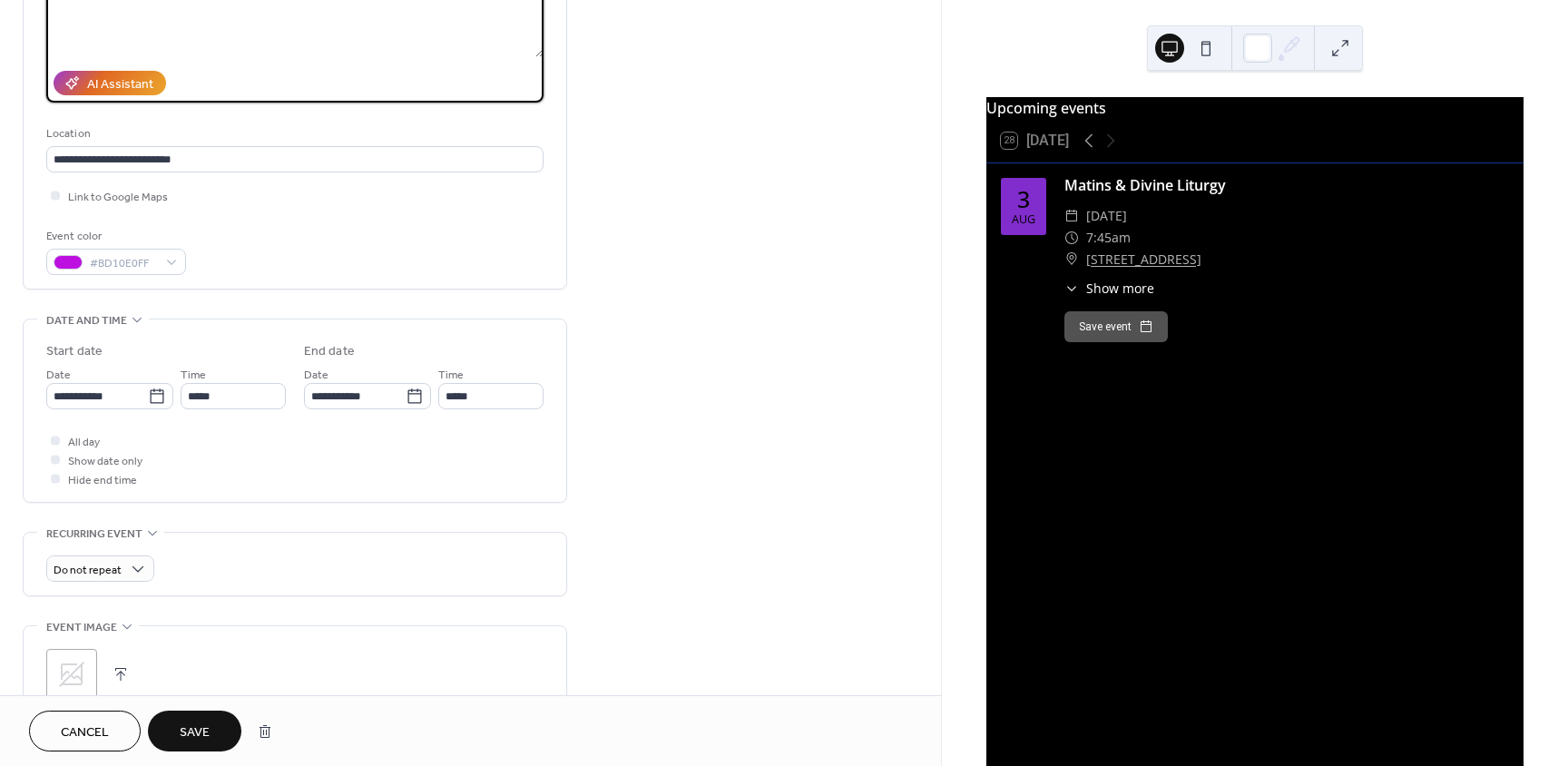 scroll, scrollTop: 454, scrollLeft: 0, axis: vertical 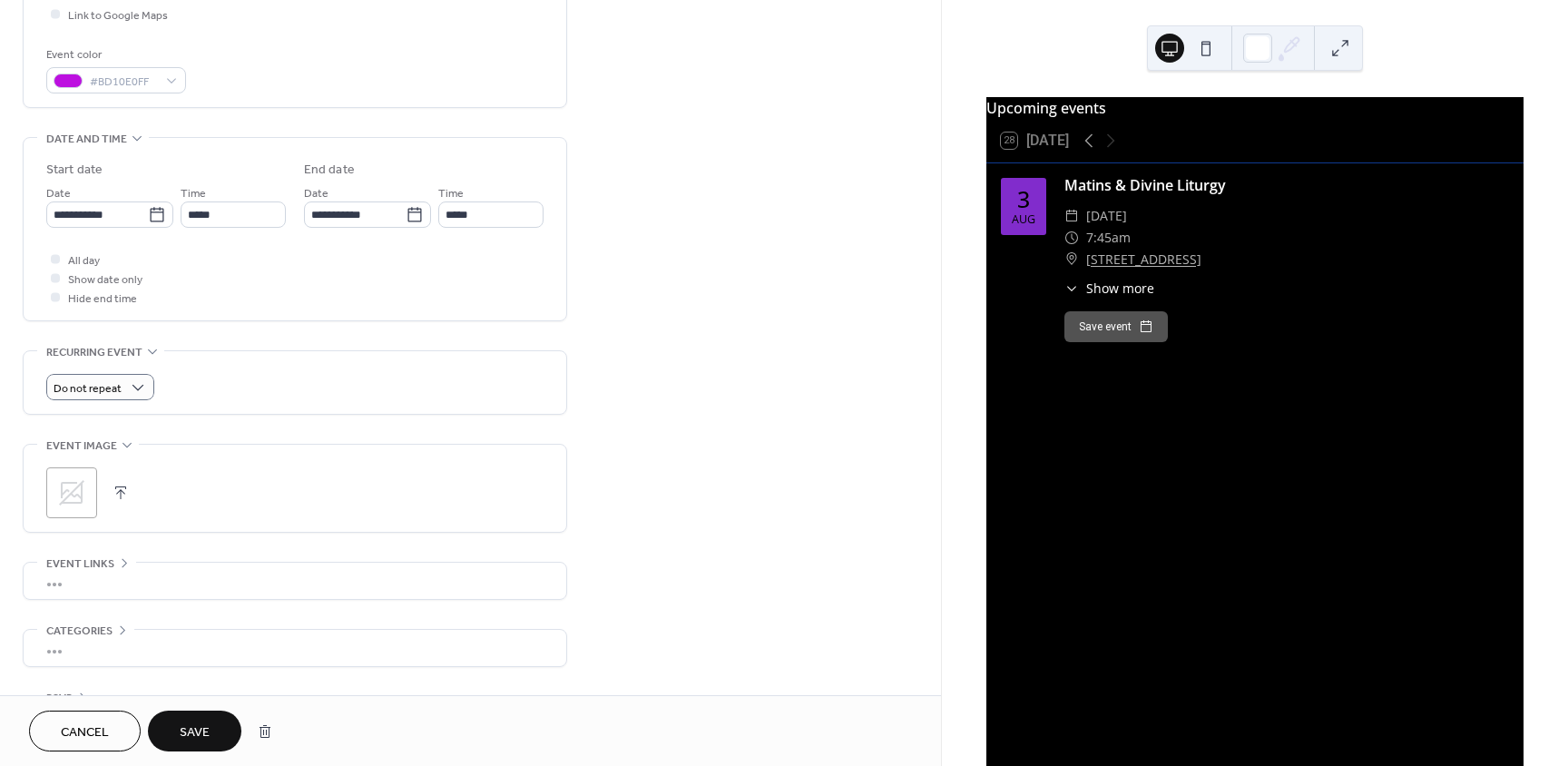 type 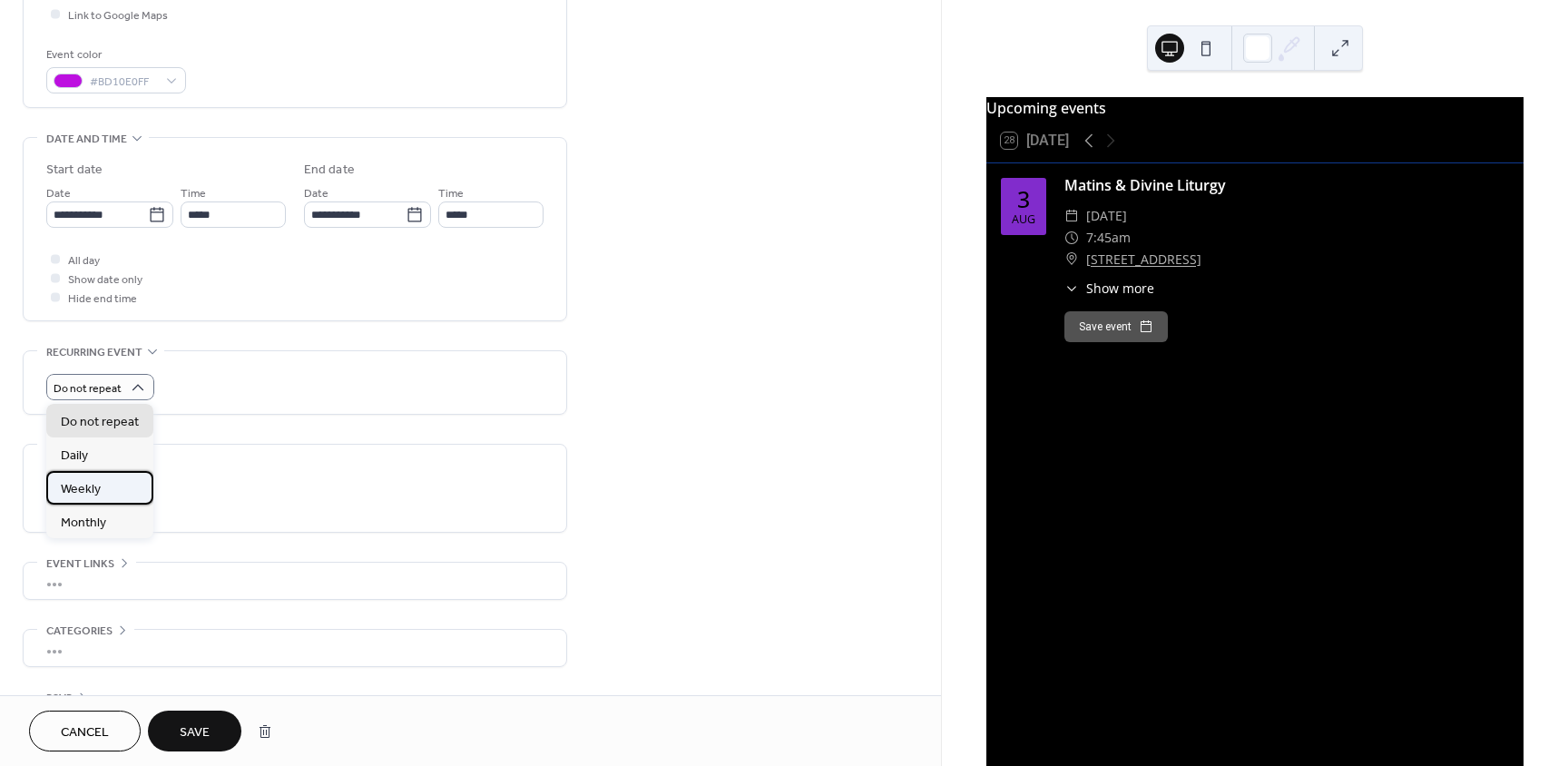 click on "Weekly" at bounding box center (100, 487) 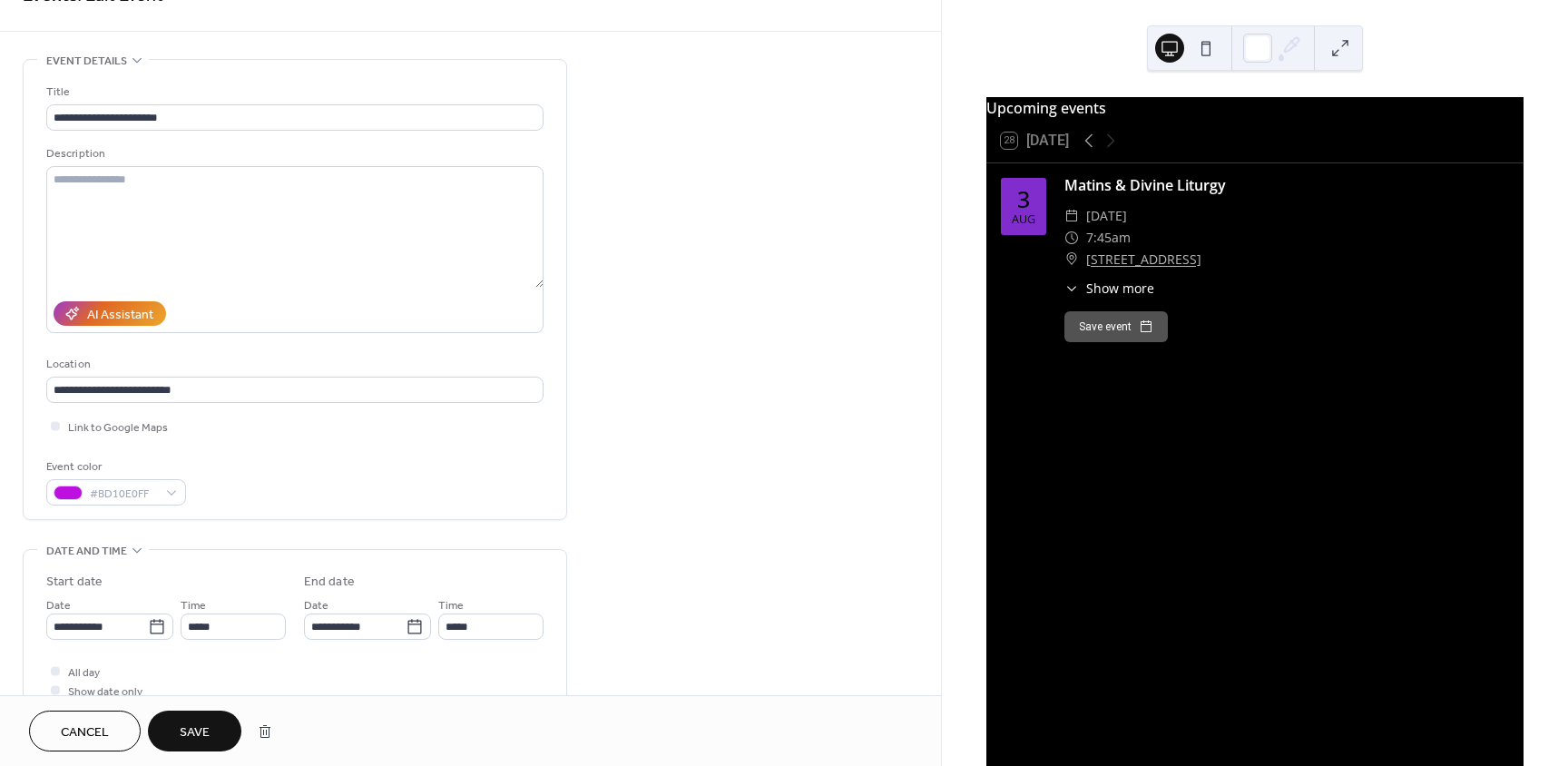 scroll, scrollTop: 11, scrollLeft: 0, axis: vertical 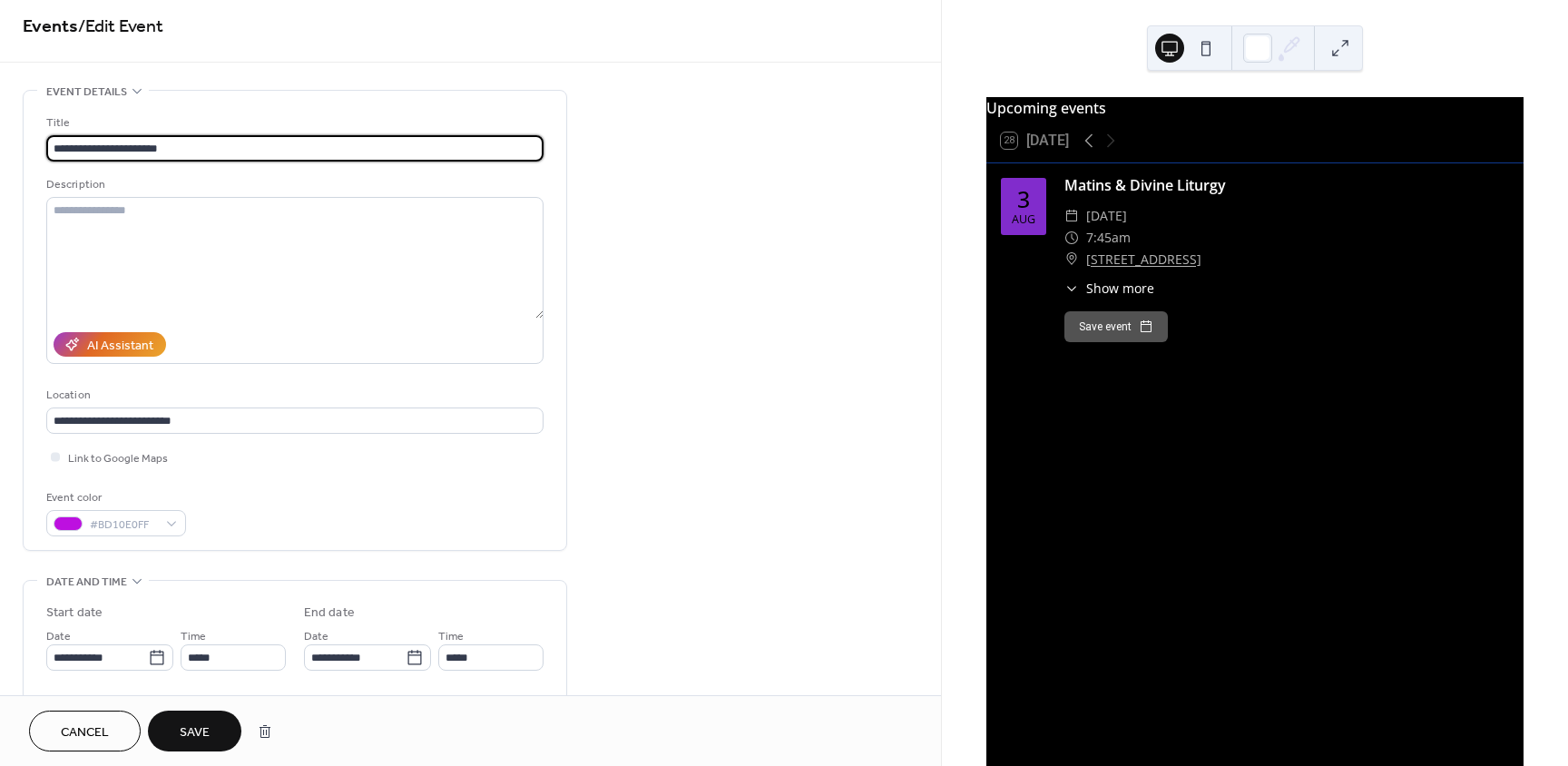 click on "**********" at bounding box center [295, 148] 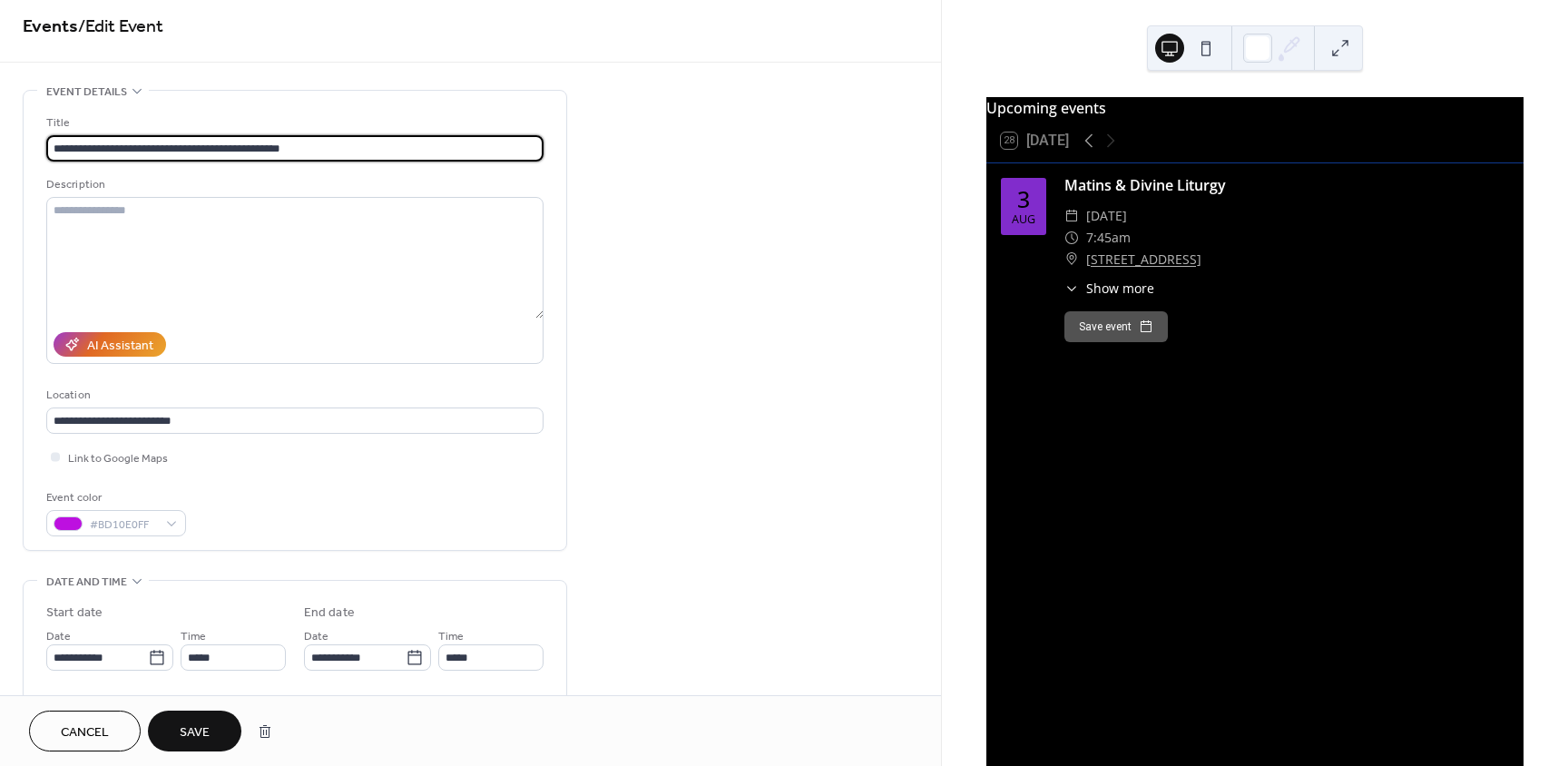 type on "**********" 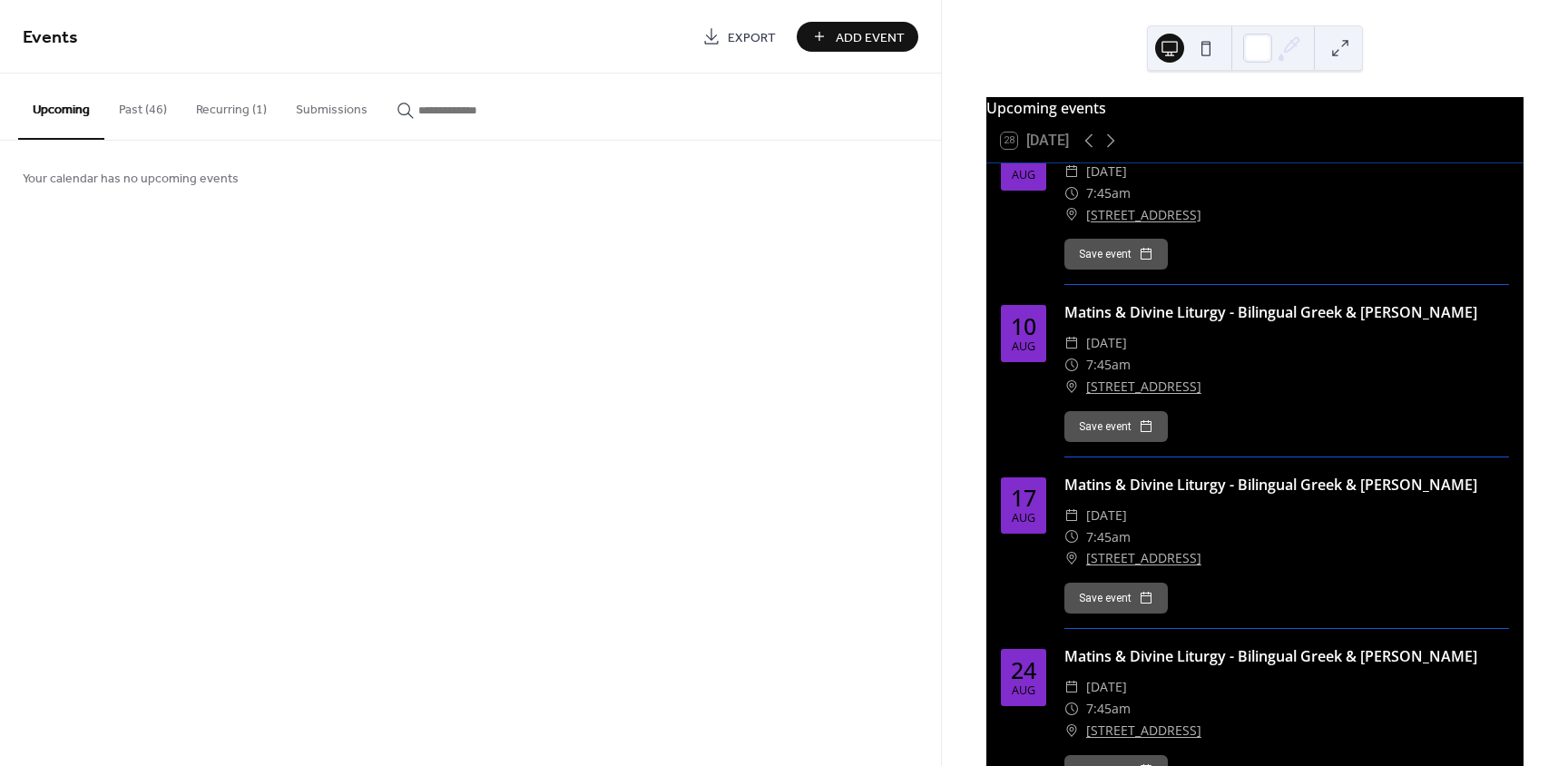 scroll, scrollTop: 0, scrollLeft: 0, axis: both 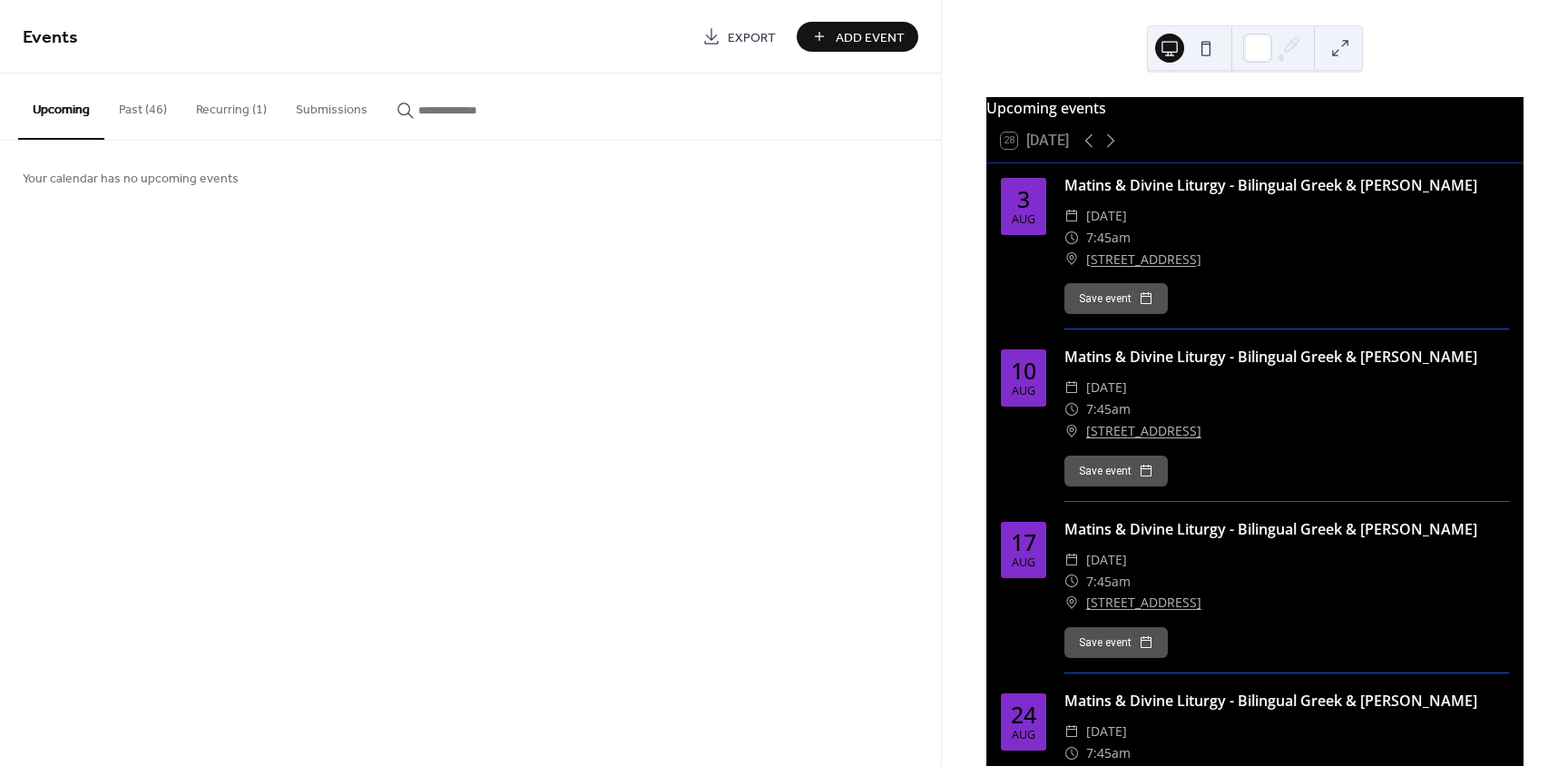 click on "Add Event" at bounding box center (870, 37) 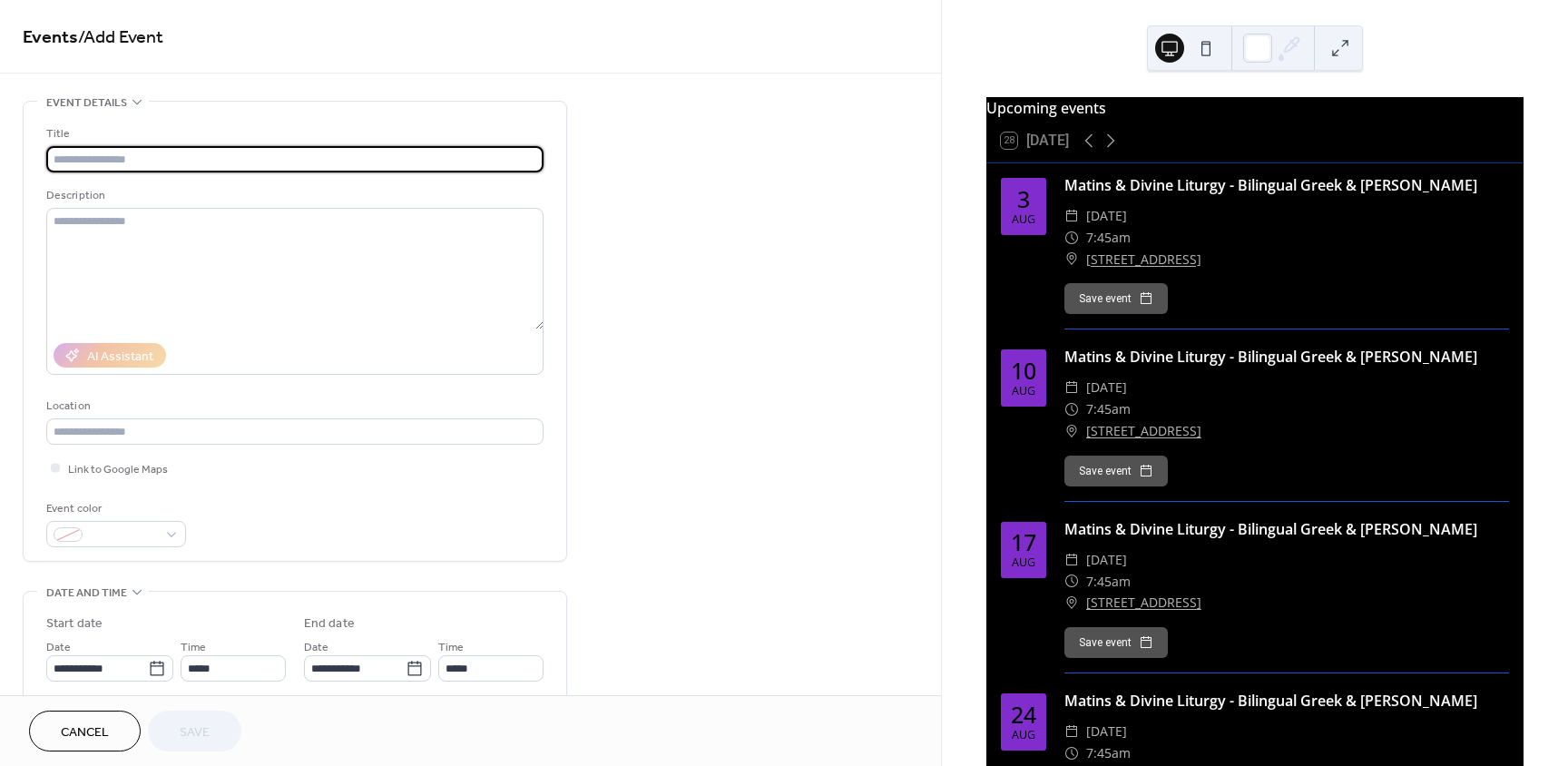 paste on "**********" 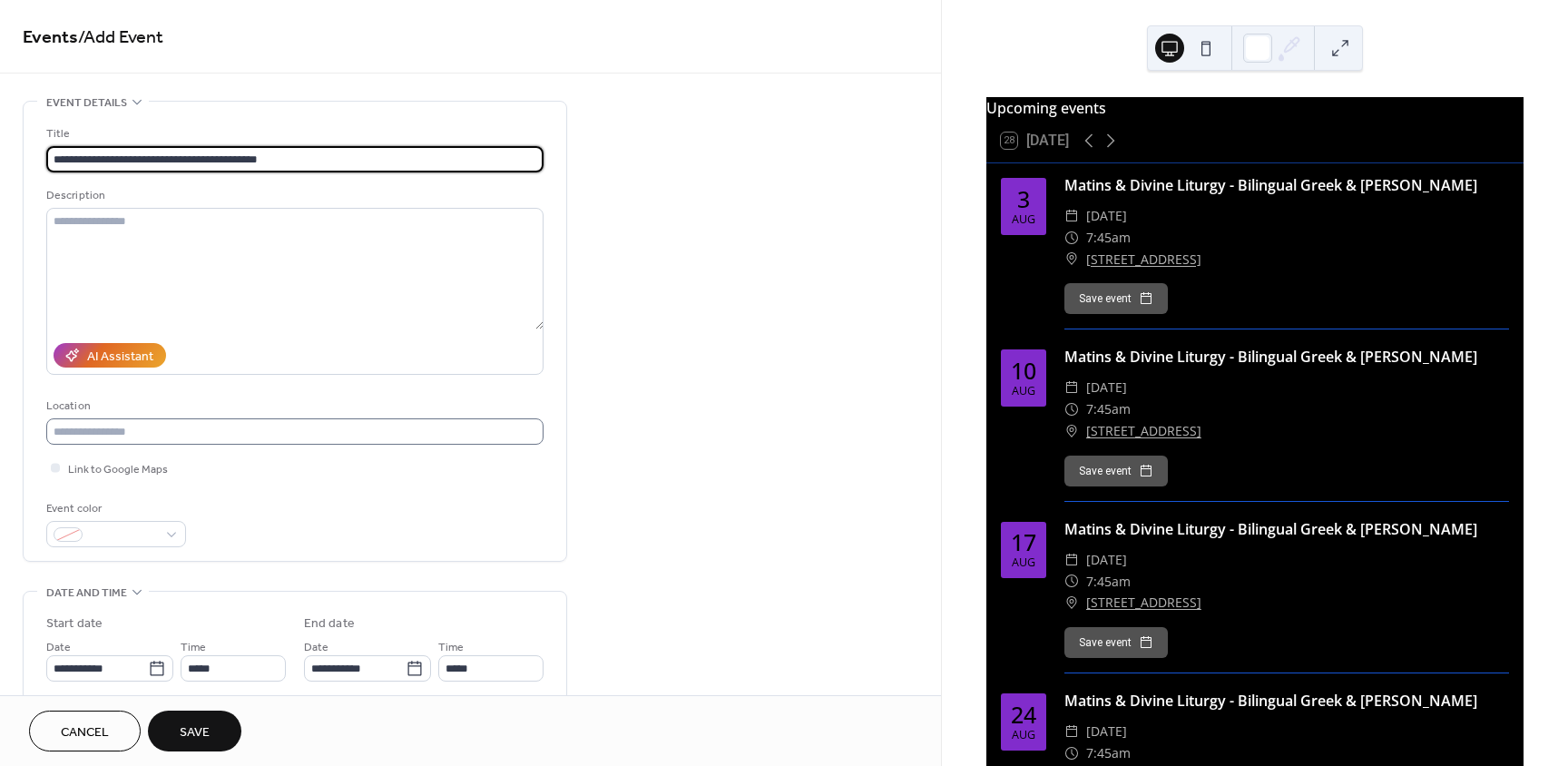 type on "**********" 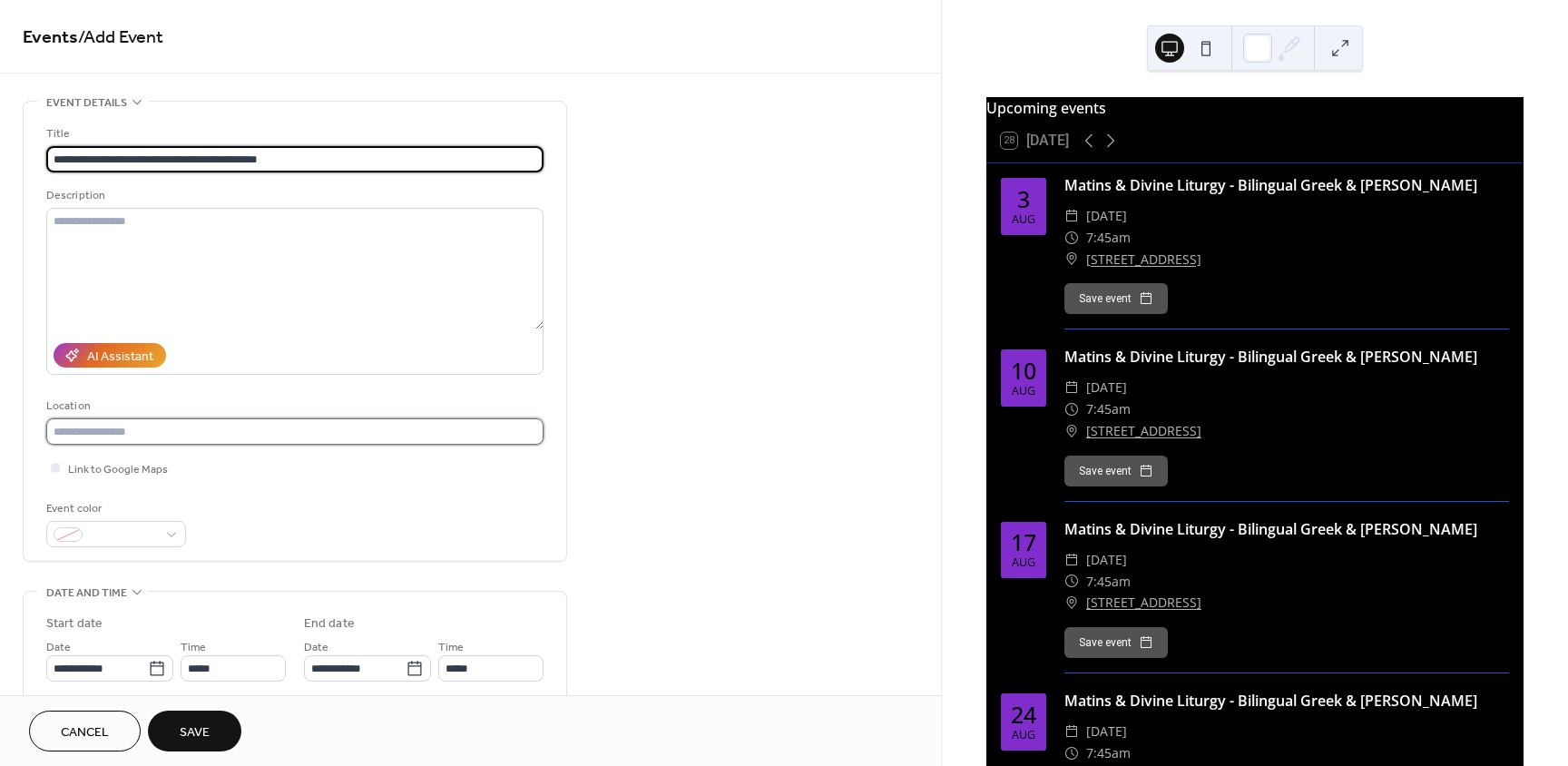 click at bounding box center [295, 431] 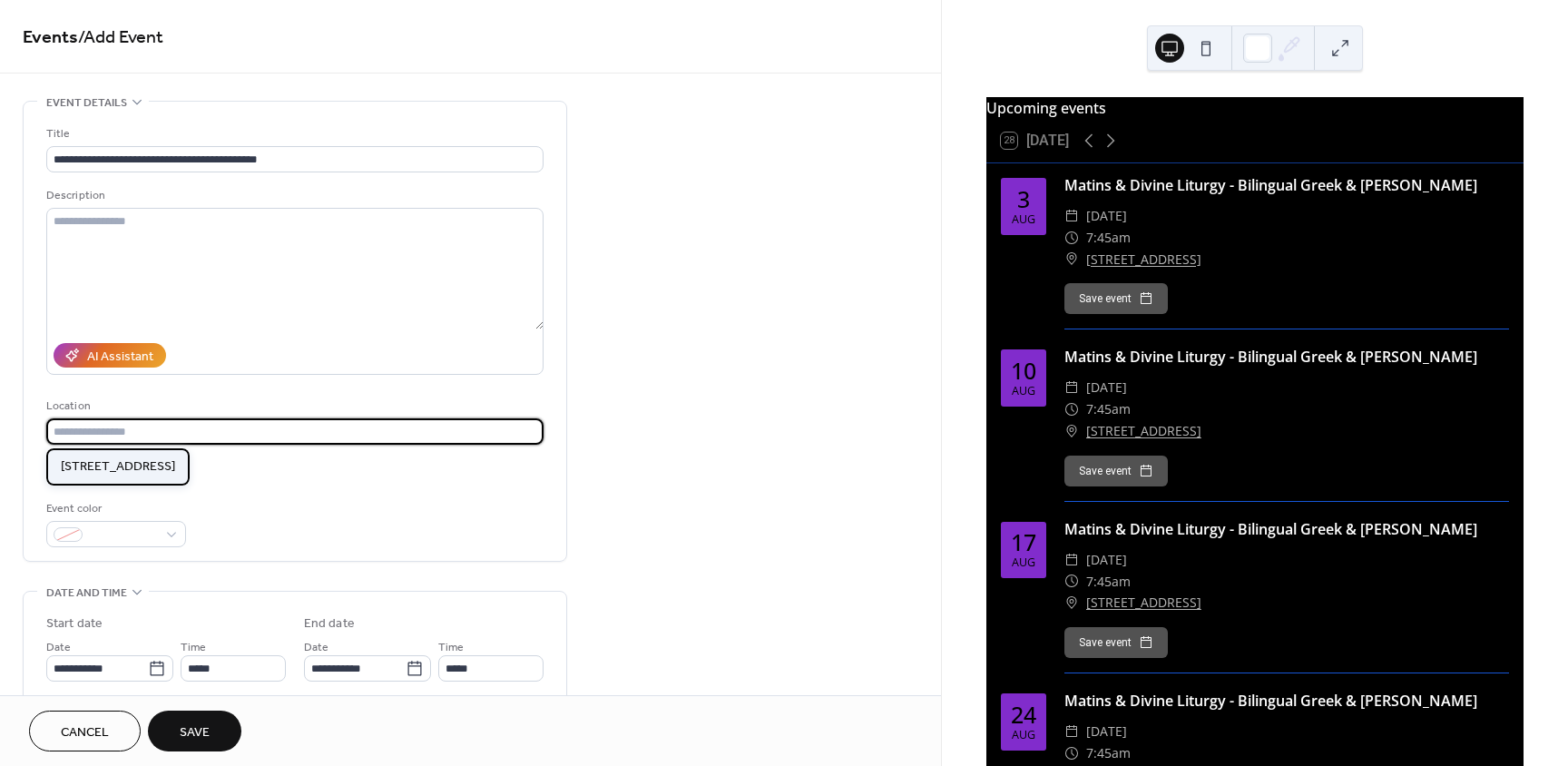 click on "138 Major Road Fawkner VIC" at bounding box center (118, 466) 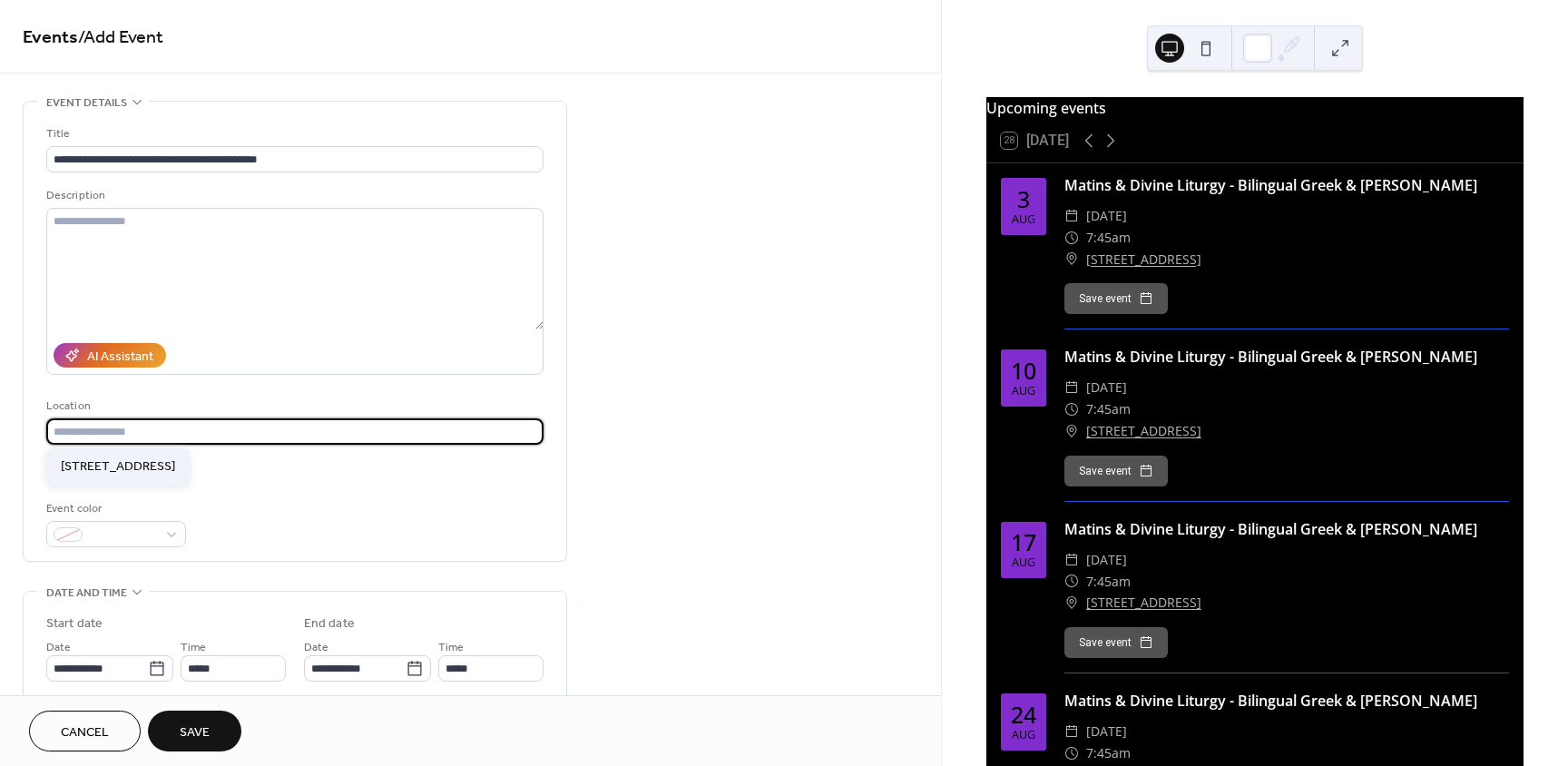 type on "**********" 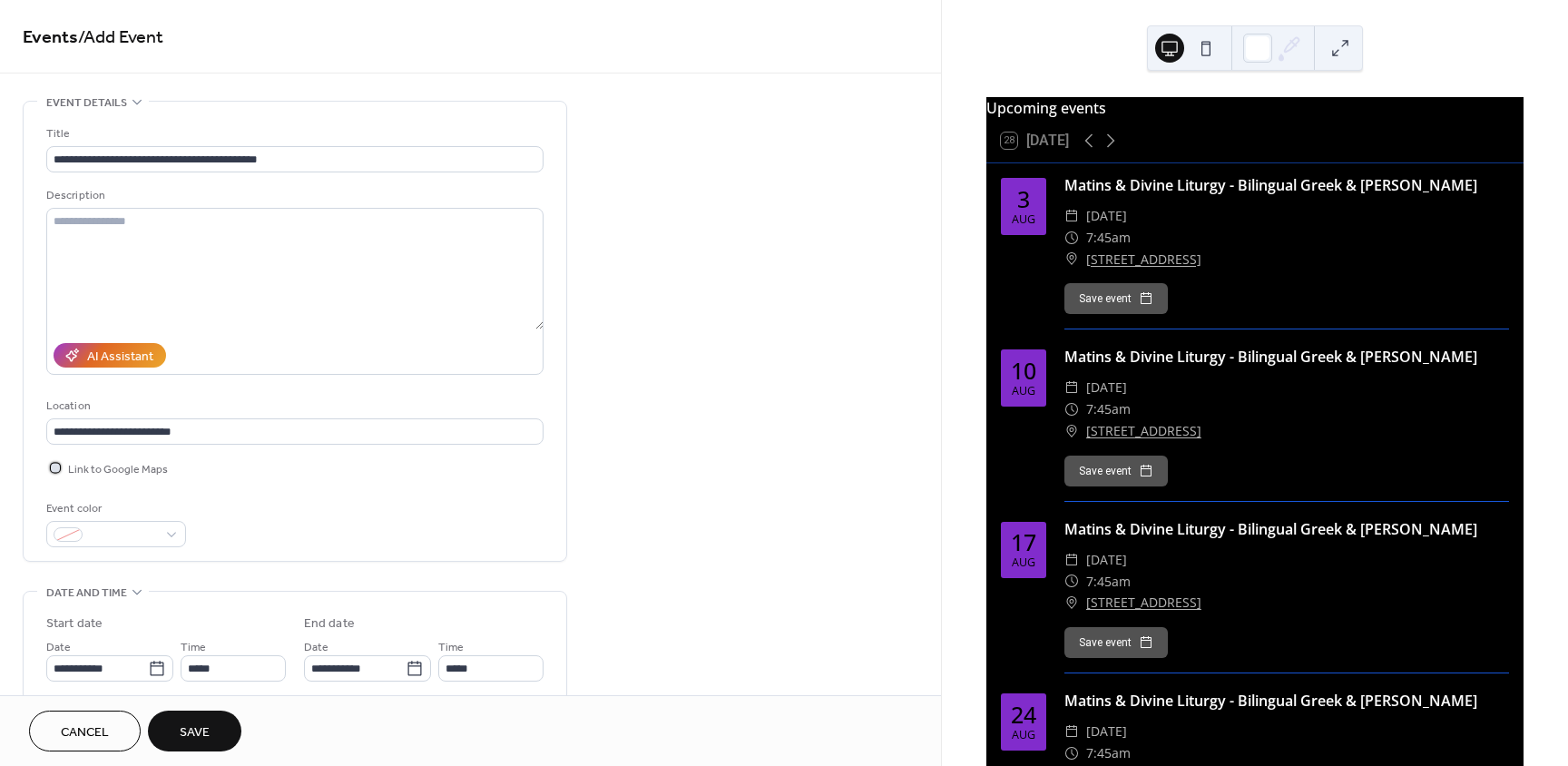 click at bounding box center [55, 467] 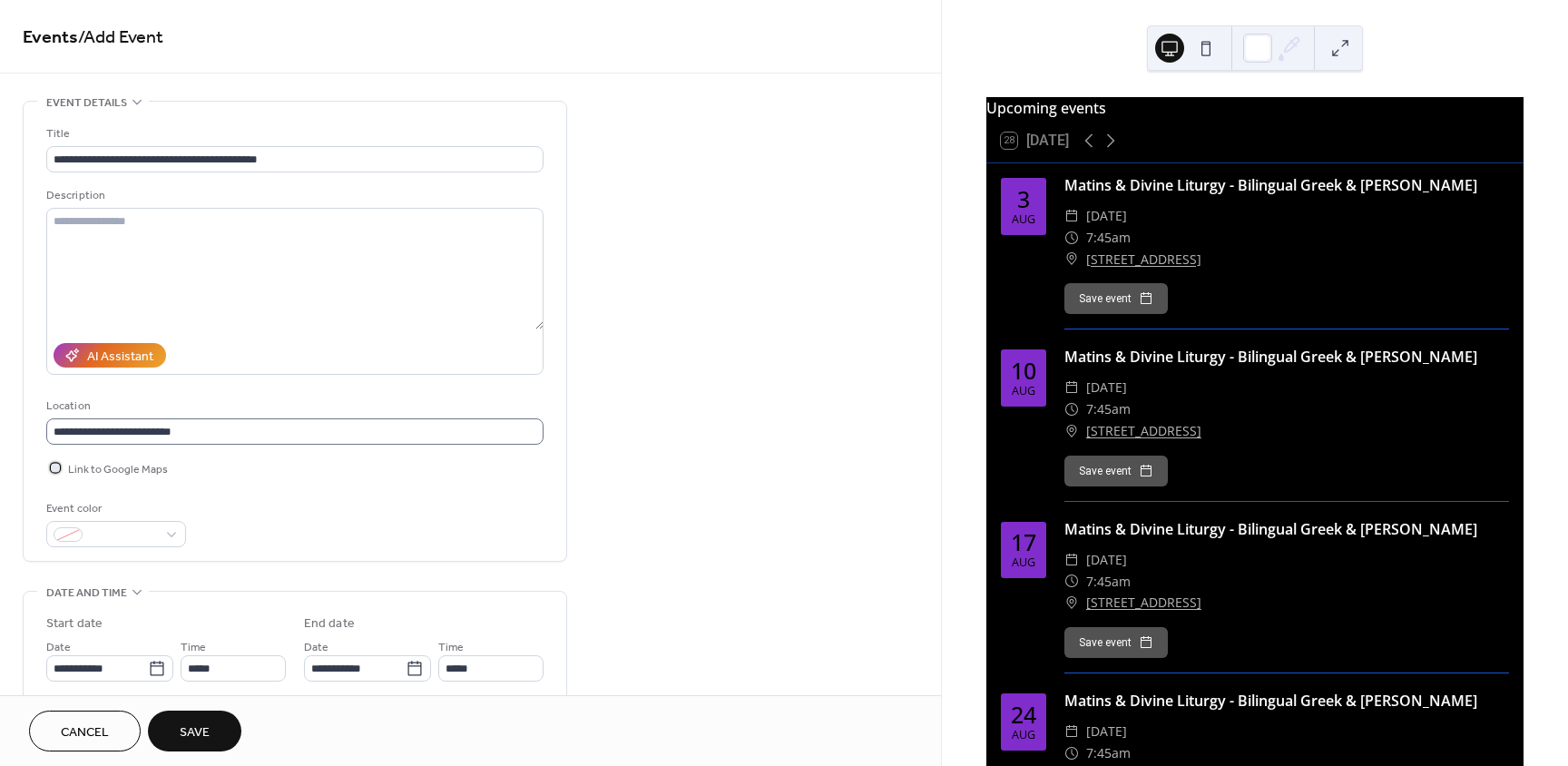 scroll, scrollTop: 1, scrollLeft: 0, axis: vertical 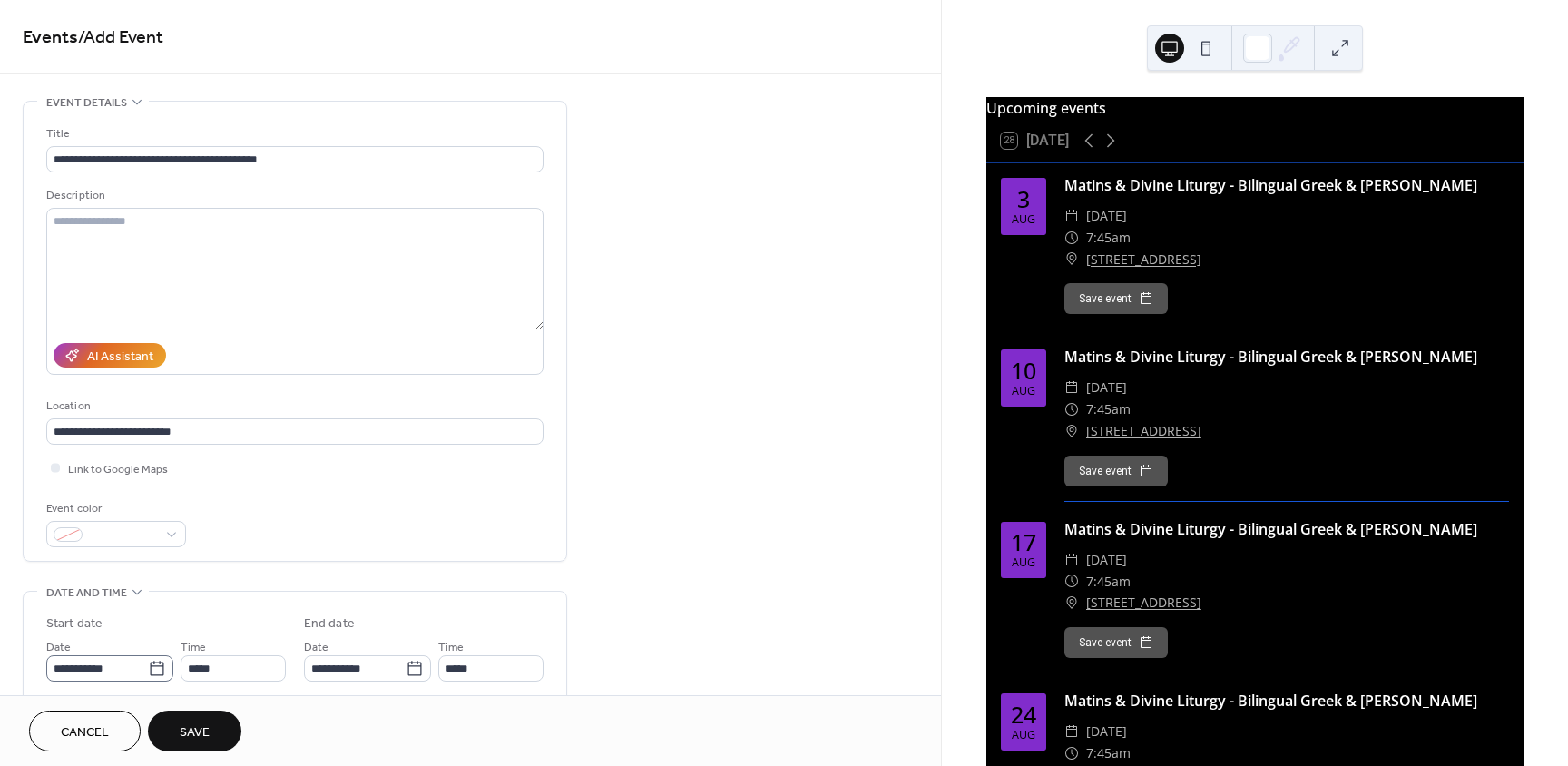 click 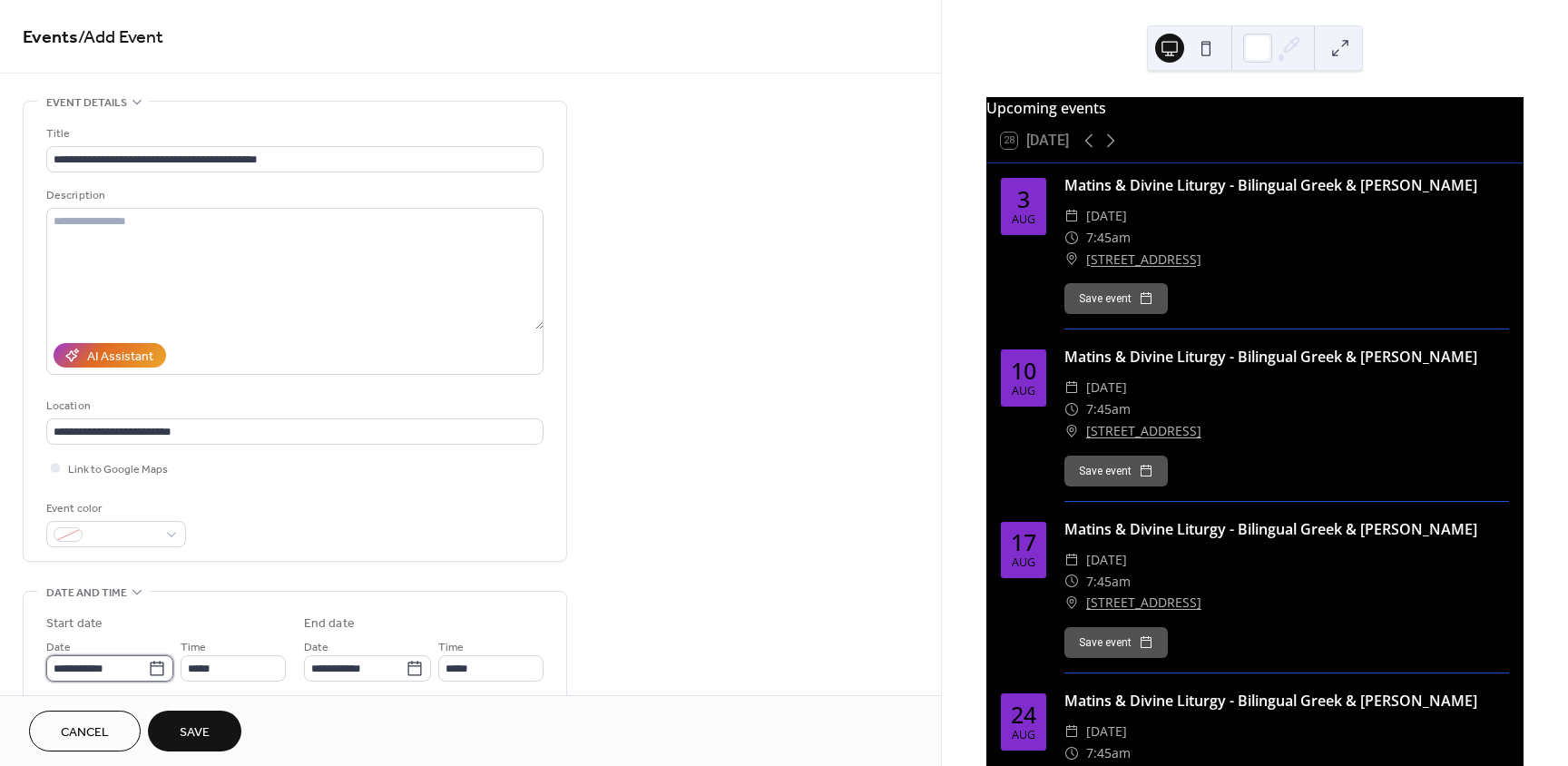 click on "**********" at bounding box center (97, 668) 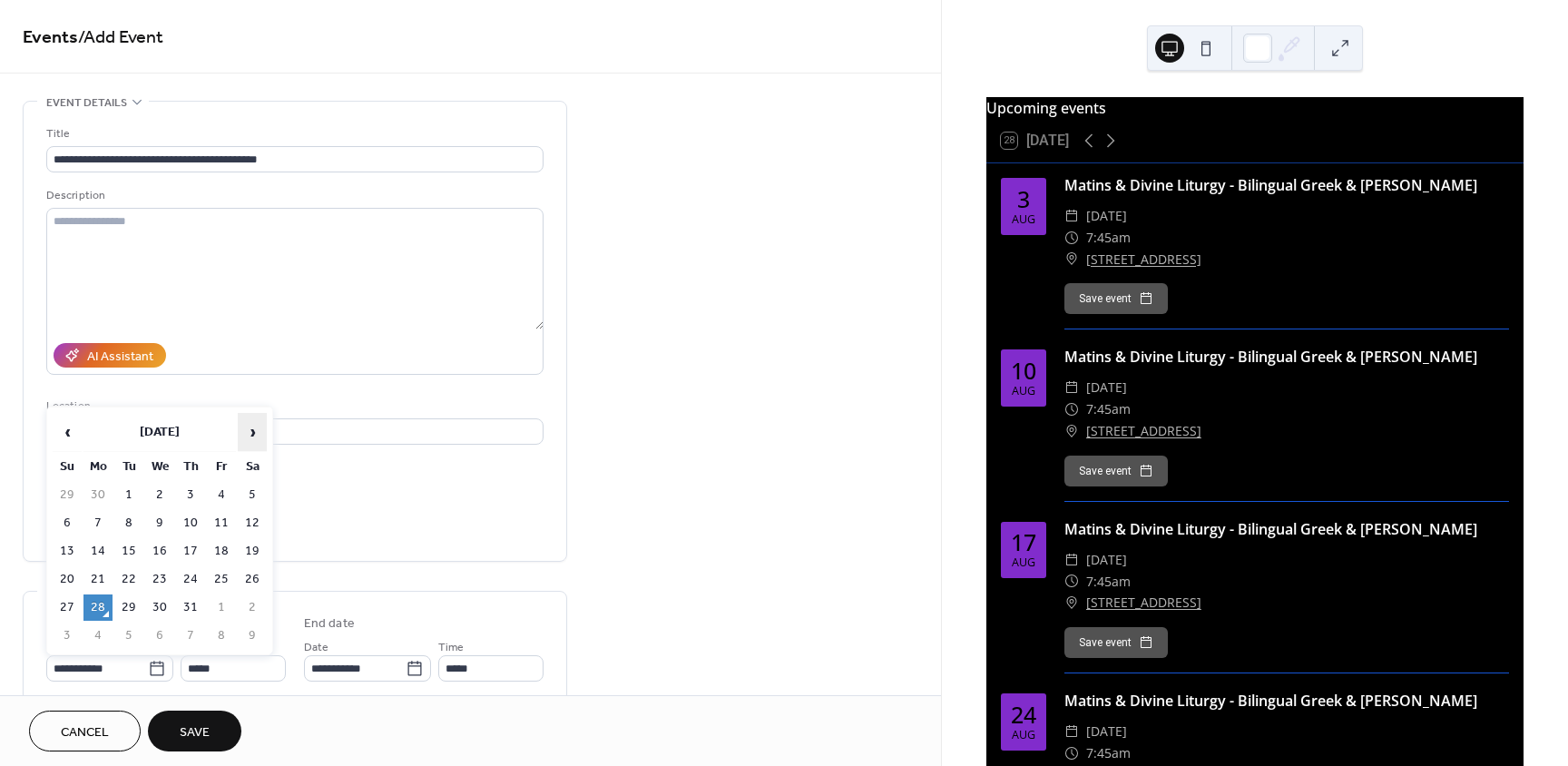 click on "›" at bounding box center (252, 432) 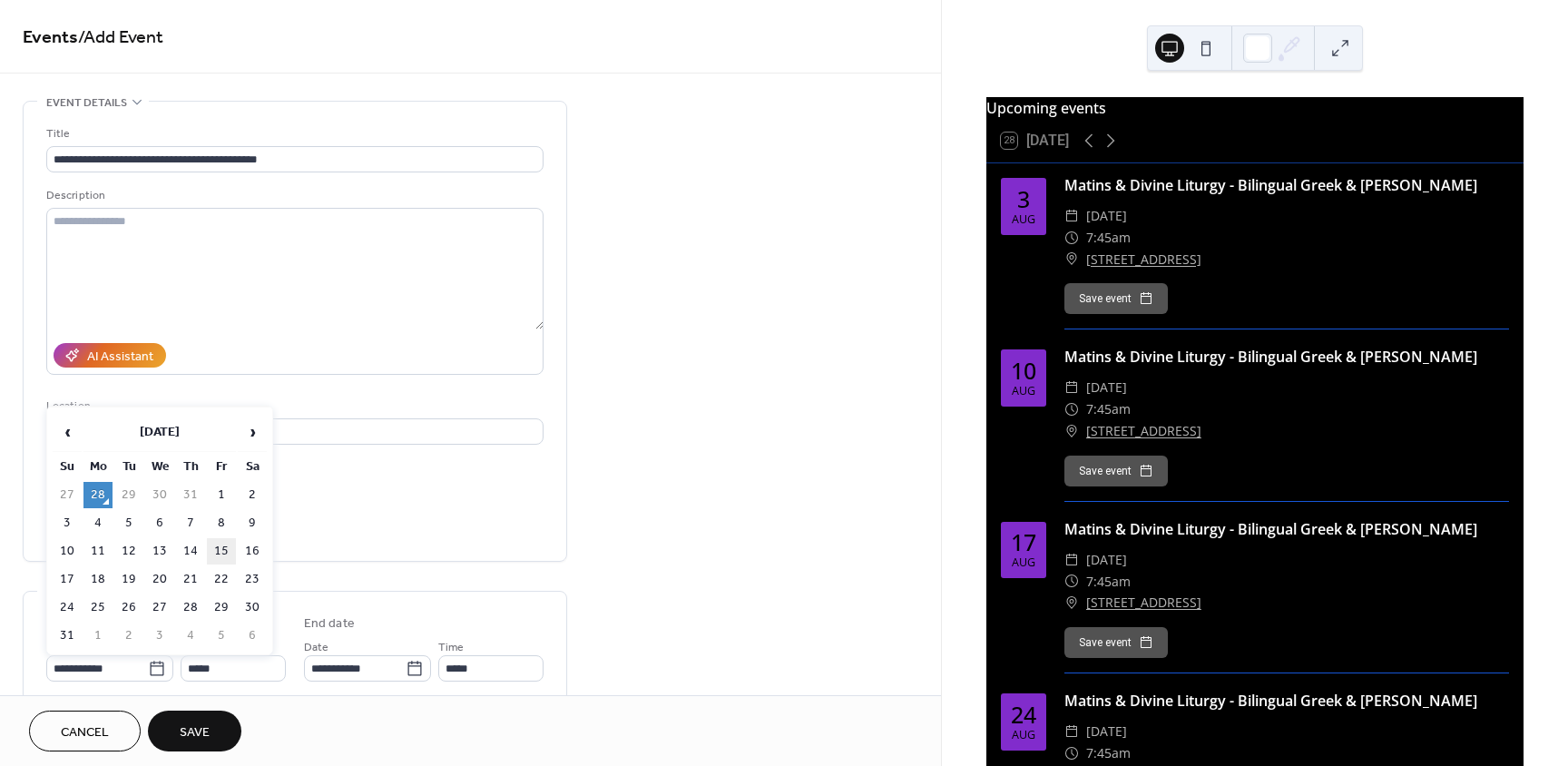 click on "15" at bounding box center [221, 551] 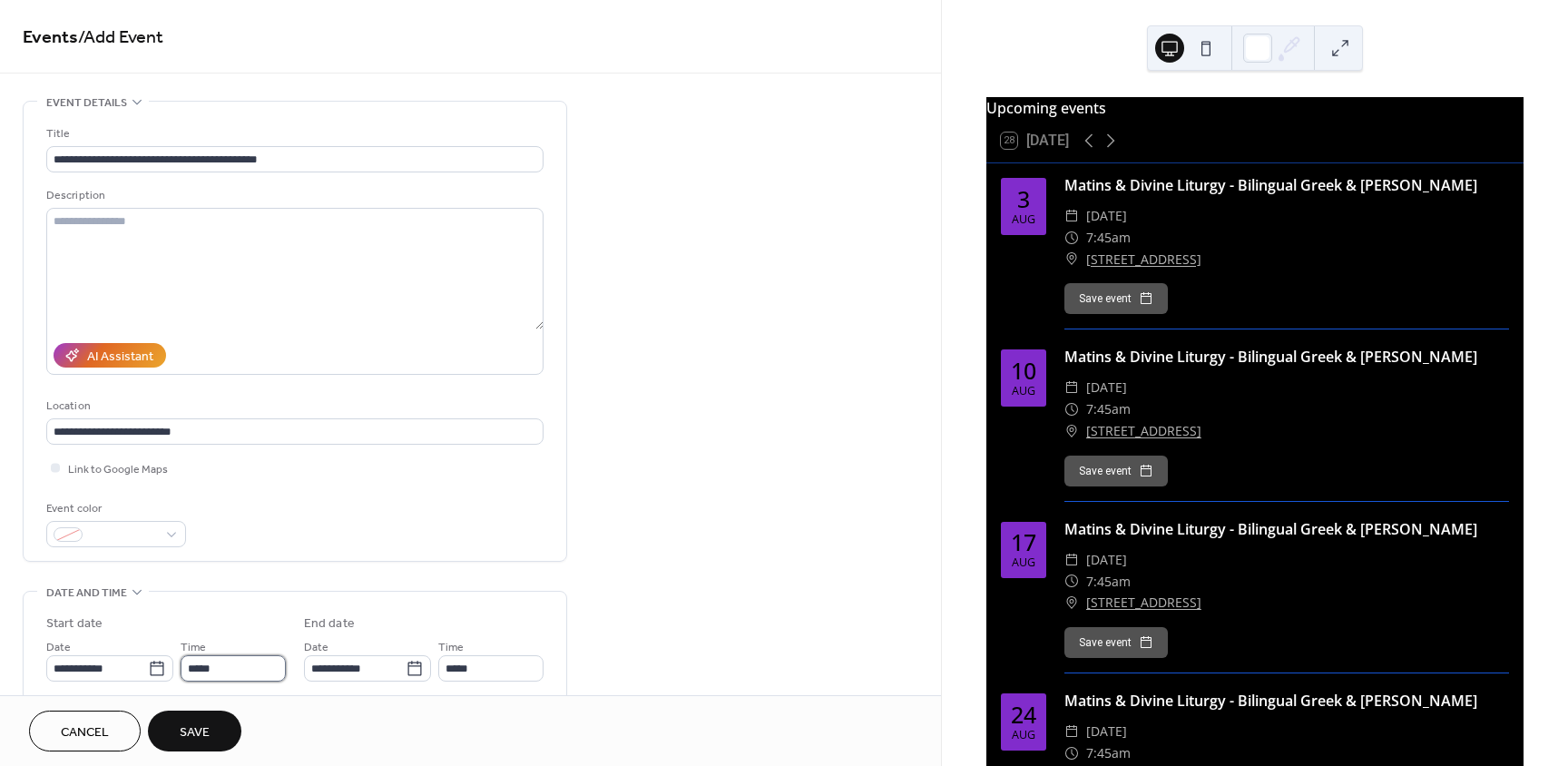 click on "*****" at bounding box center (233, 668) 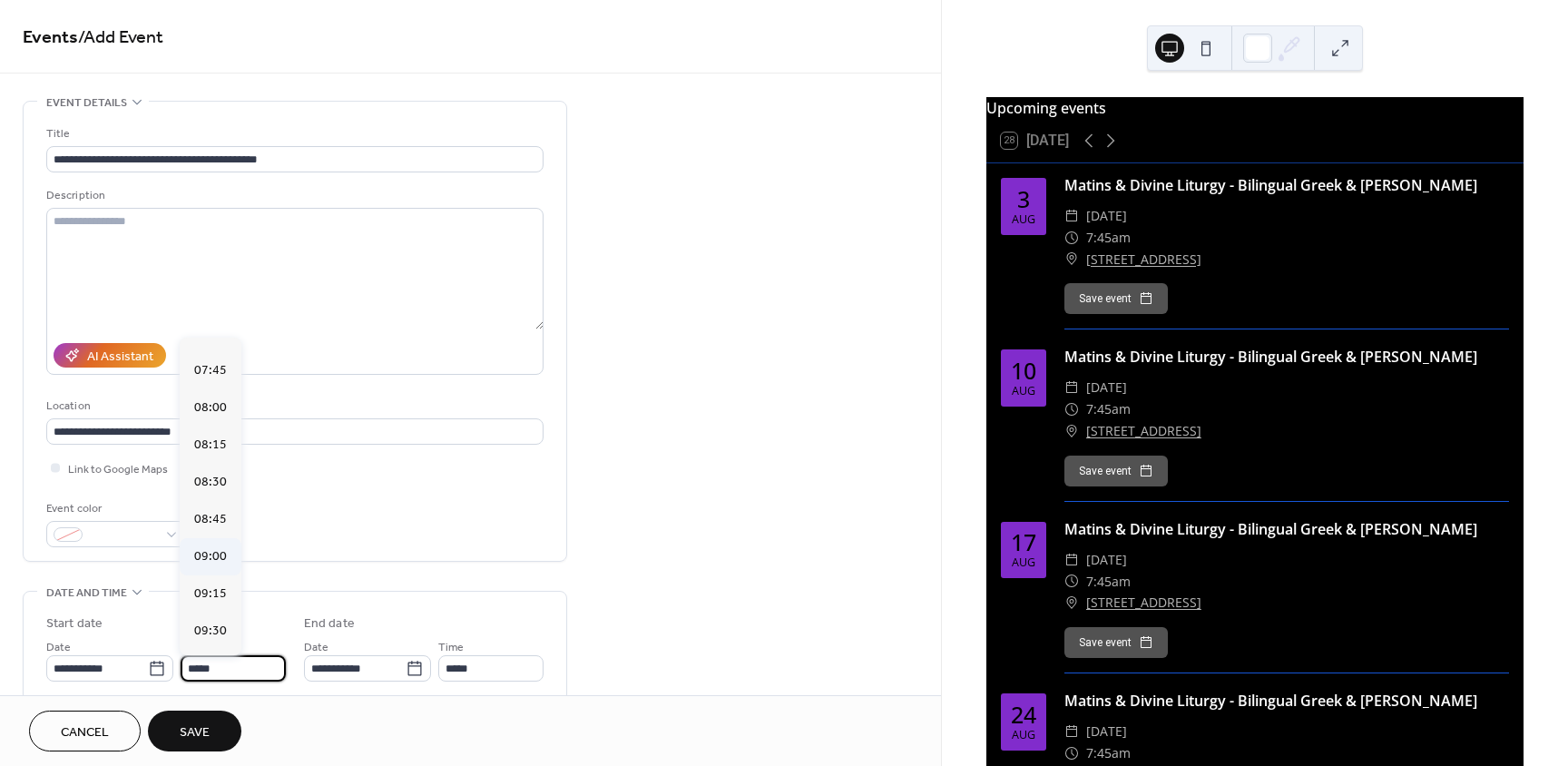 scroll, scrollTop: 1060, scrollLeft: 0, axis: vertical 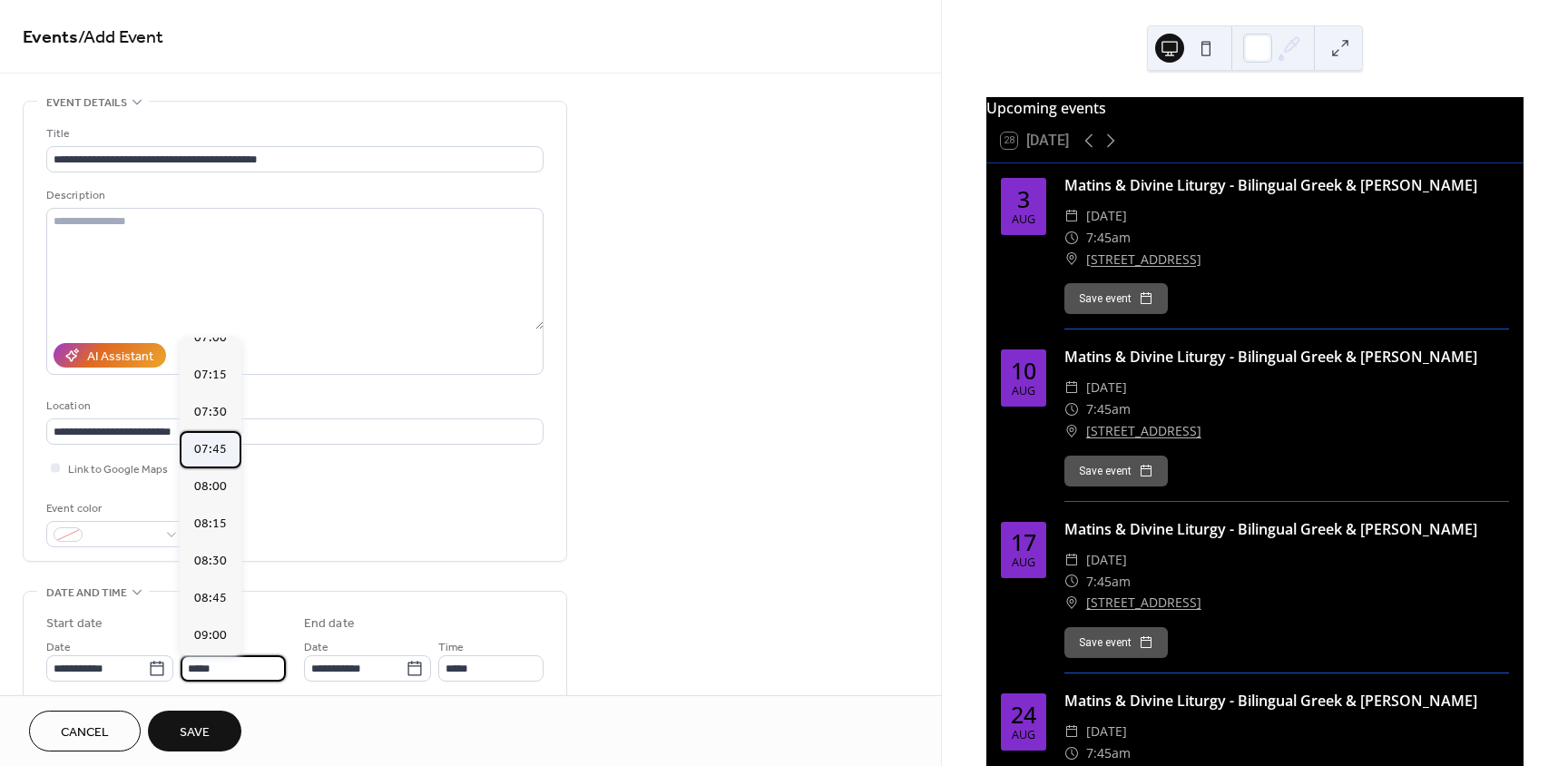 click on "07:45" at bounding box center (211, 449) 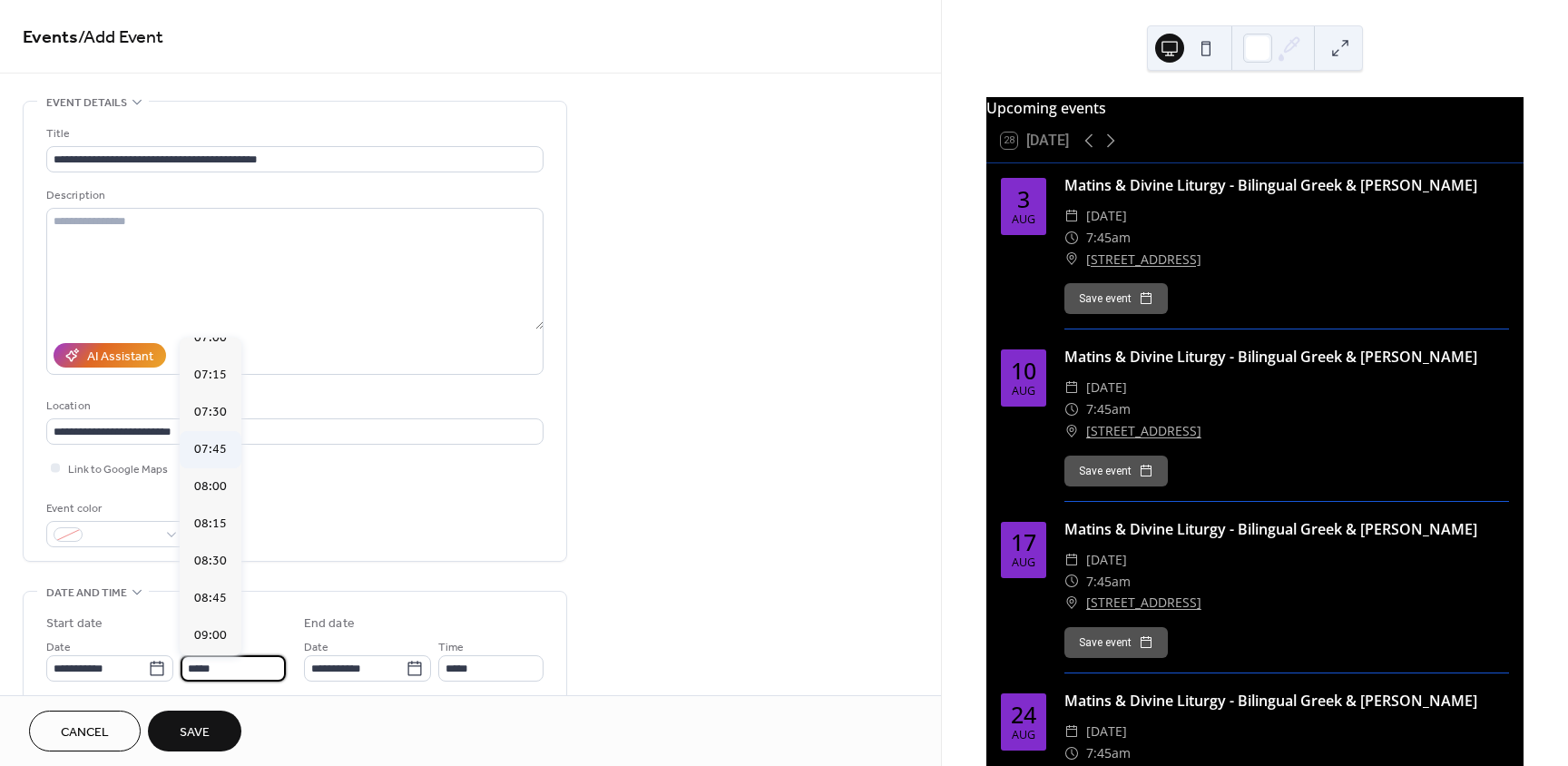type on "*****" 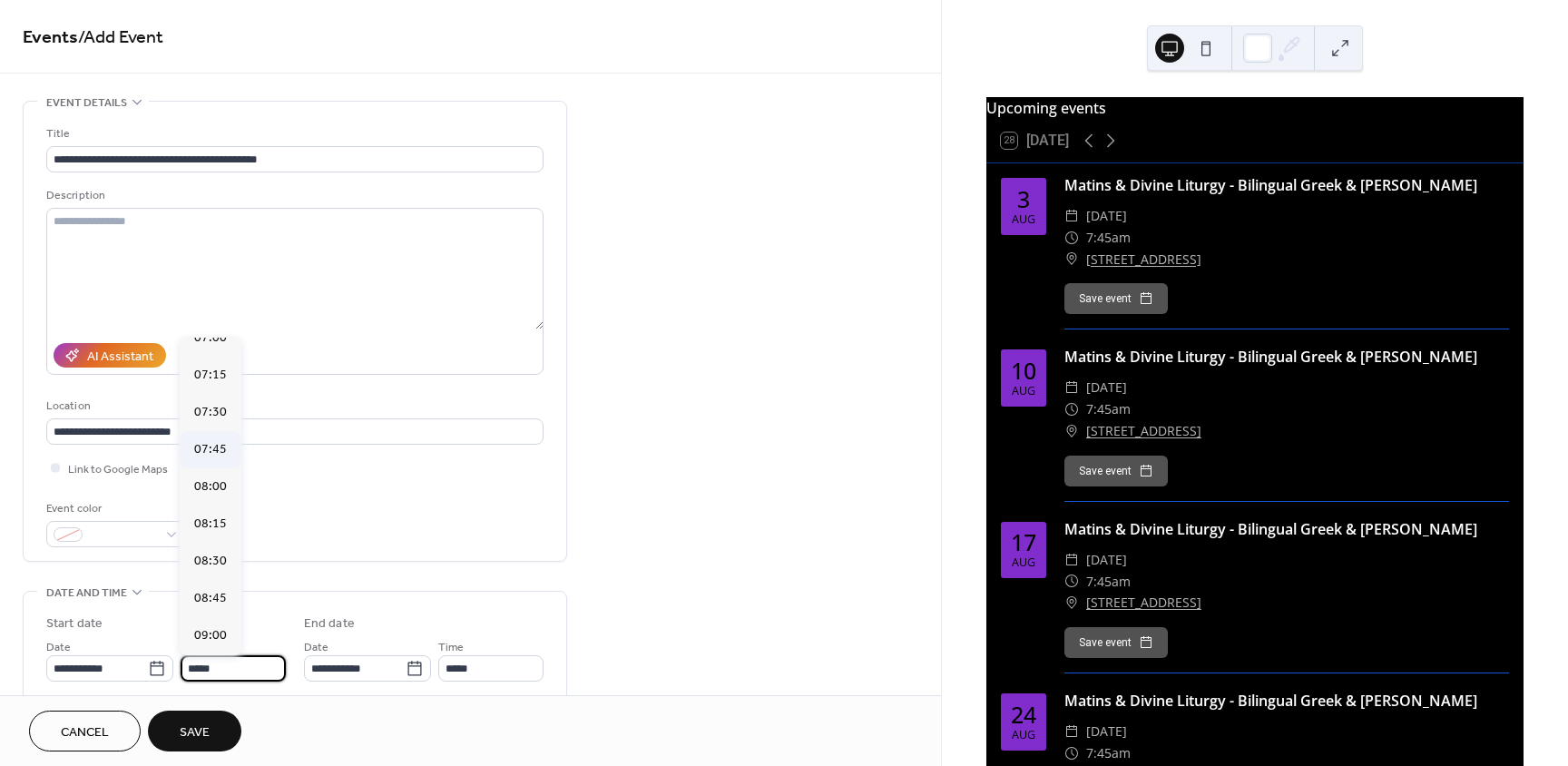 type on "*****" 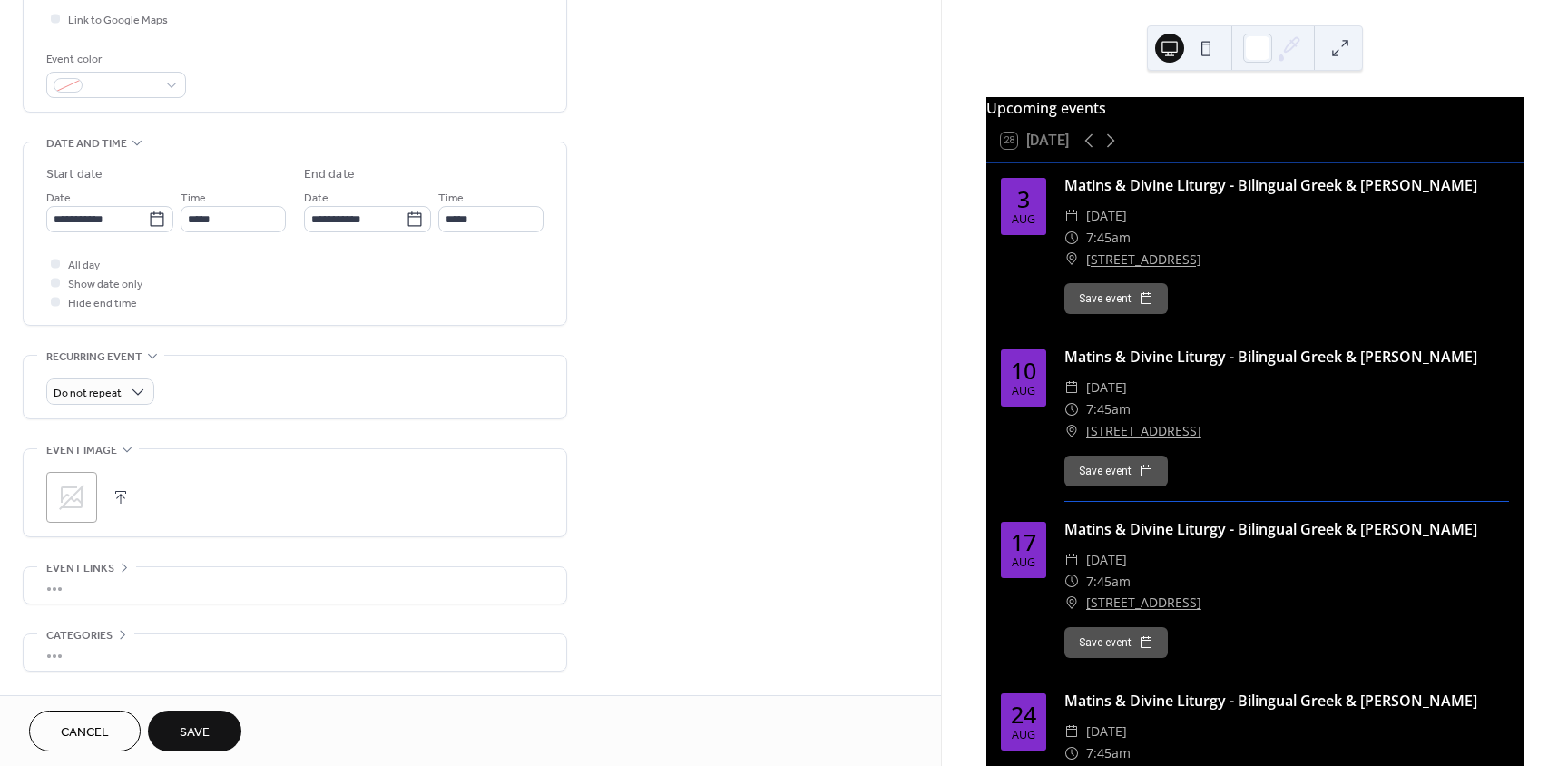 scroll, scrollTop: 454, scrollLeft: 0, axis: vertical 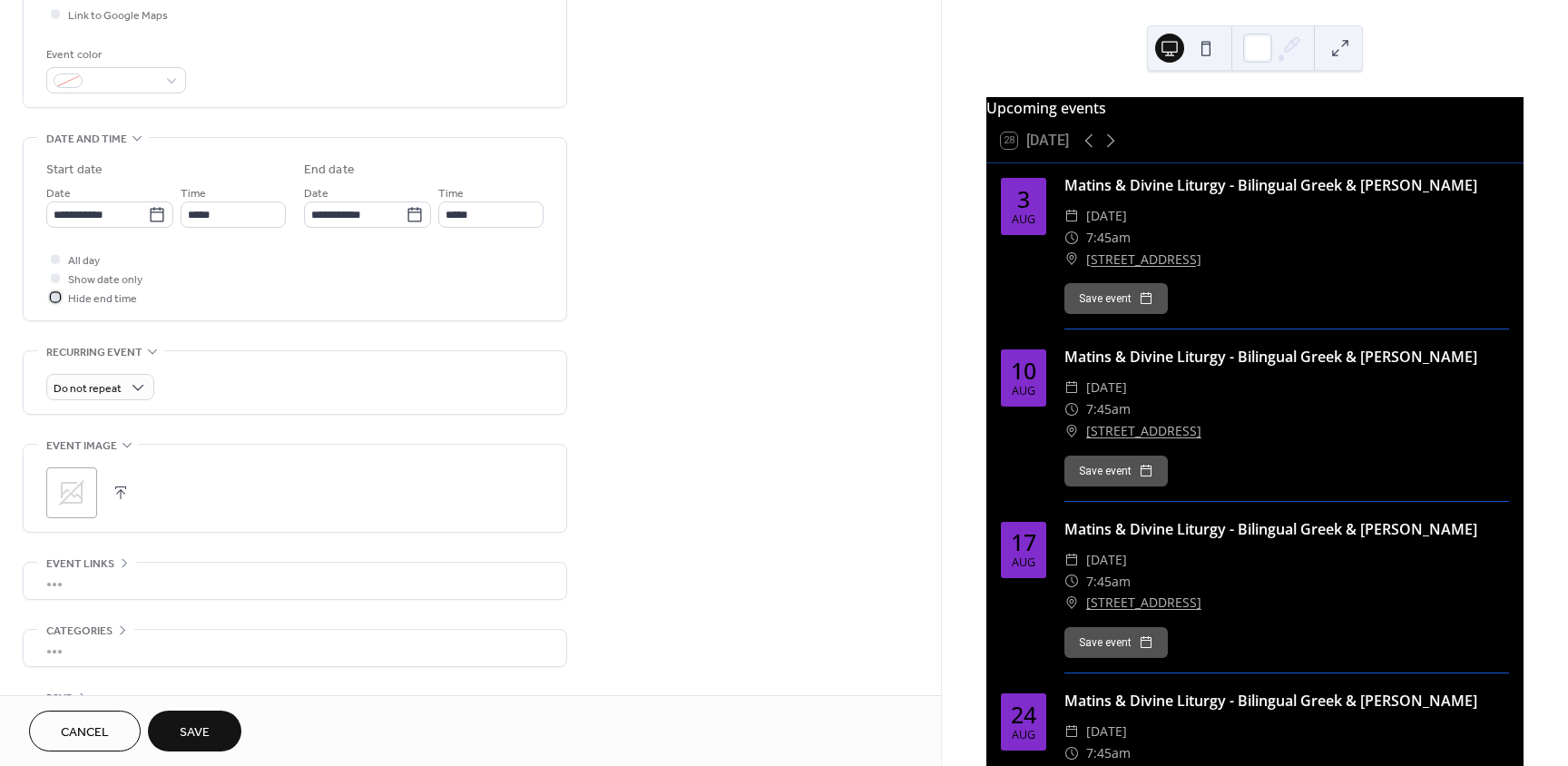 click at bounding box center (55, 297) 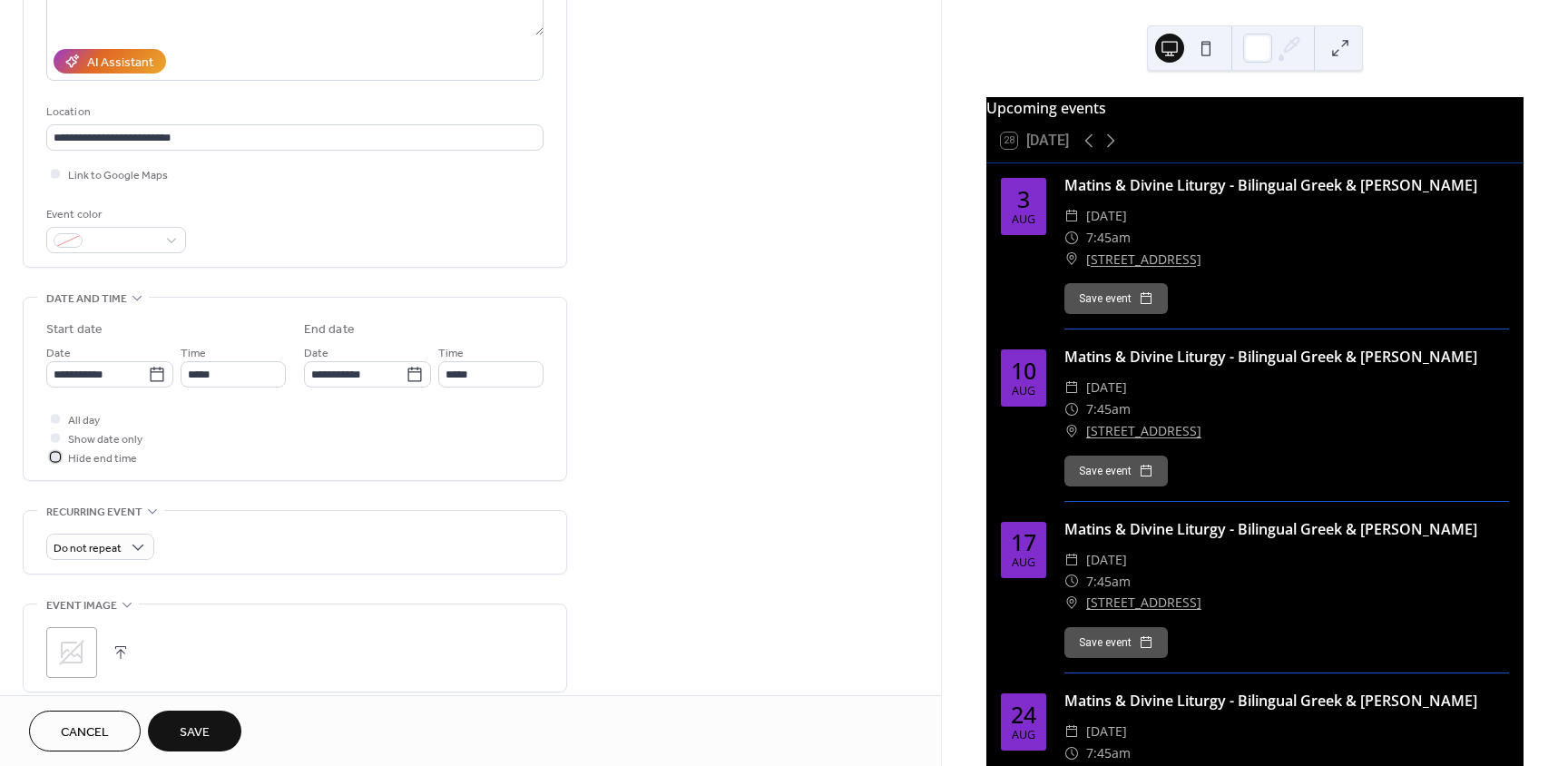 scroll, scrollTop: 272, scrollLeft: 0, axis: vertical 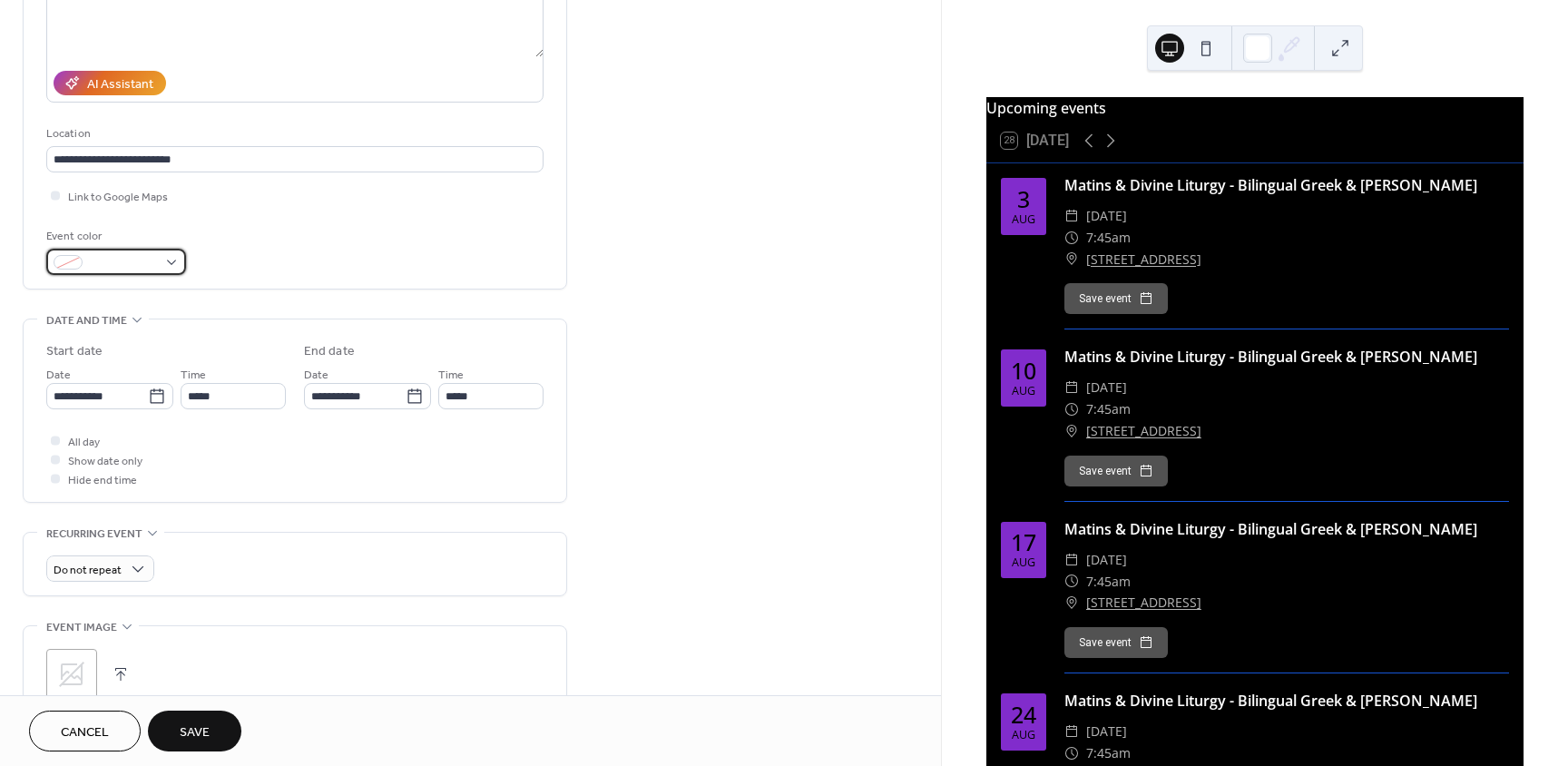 click at bounding box center (116, 261) 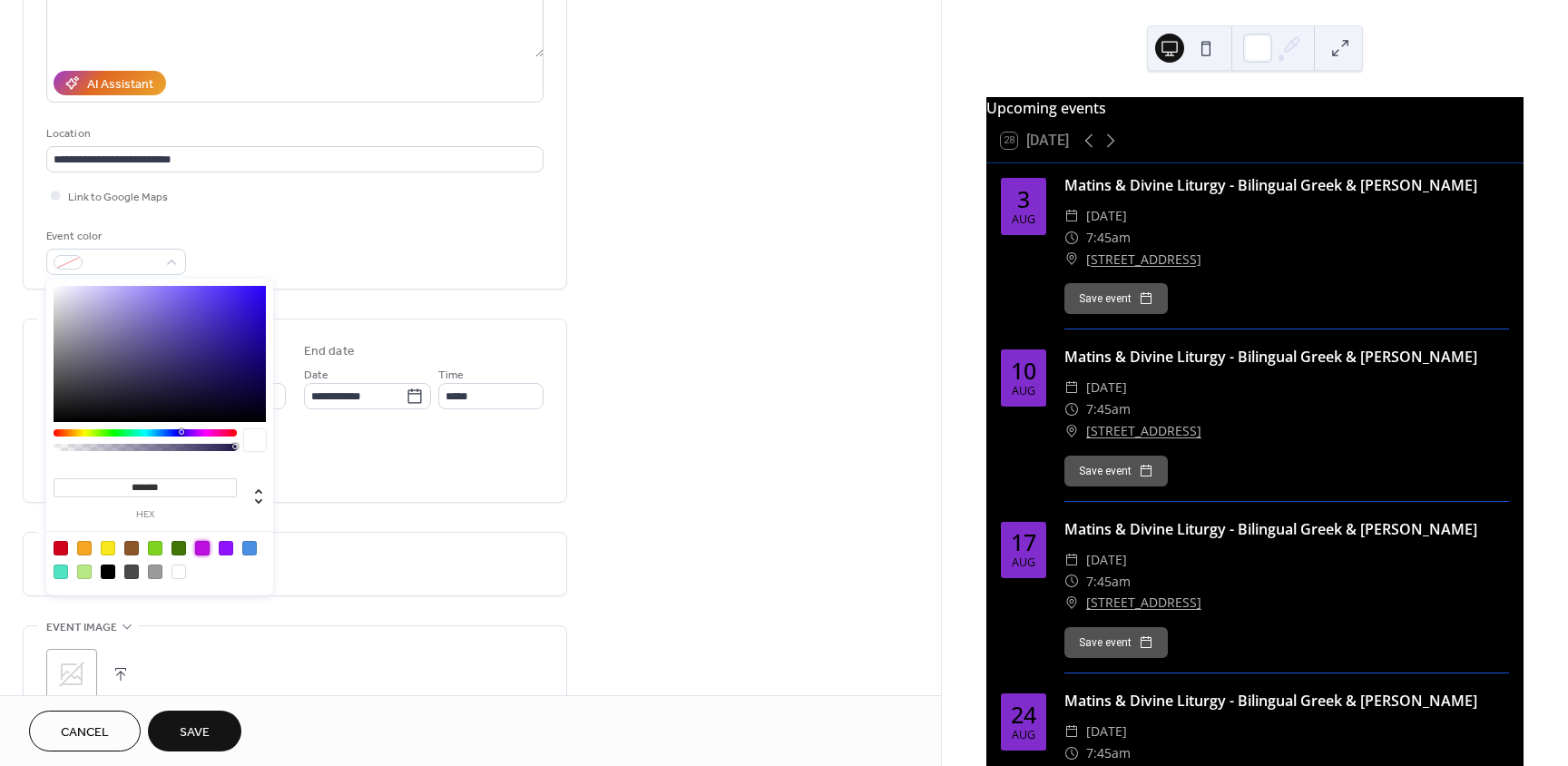 click at bounding box center [202, 548] 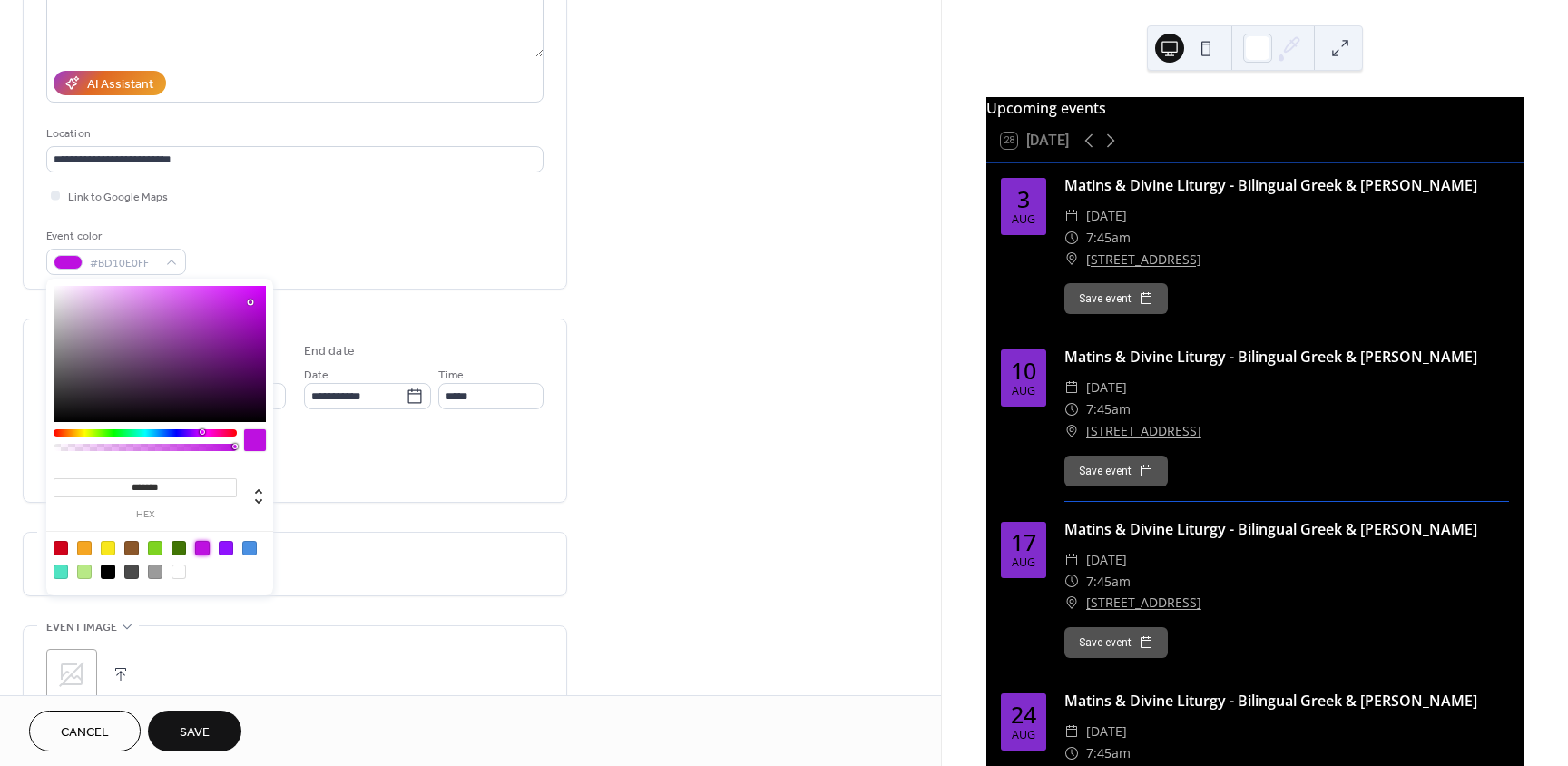 click on "All day Show date only Hide end time" at bounding box center (295, 459) 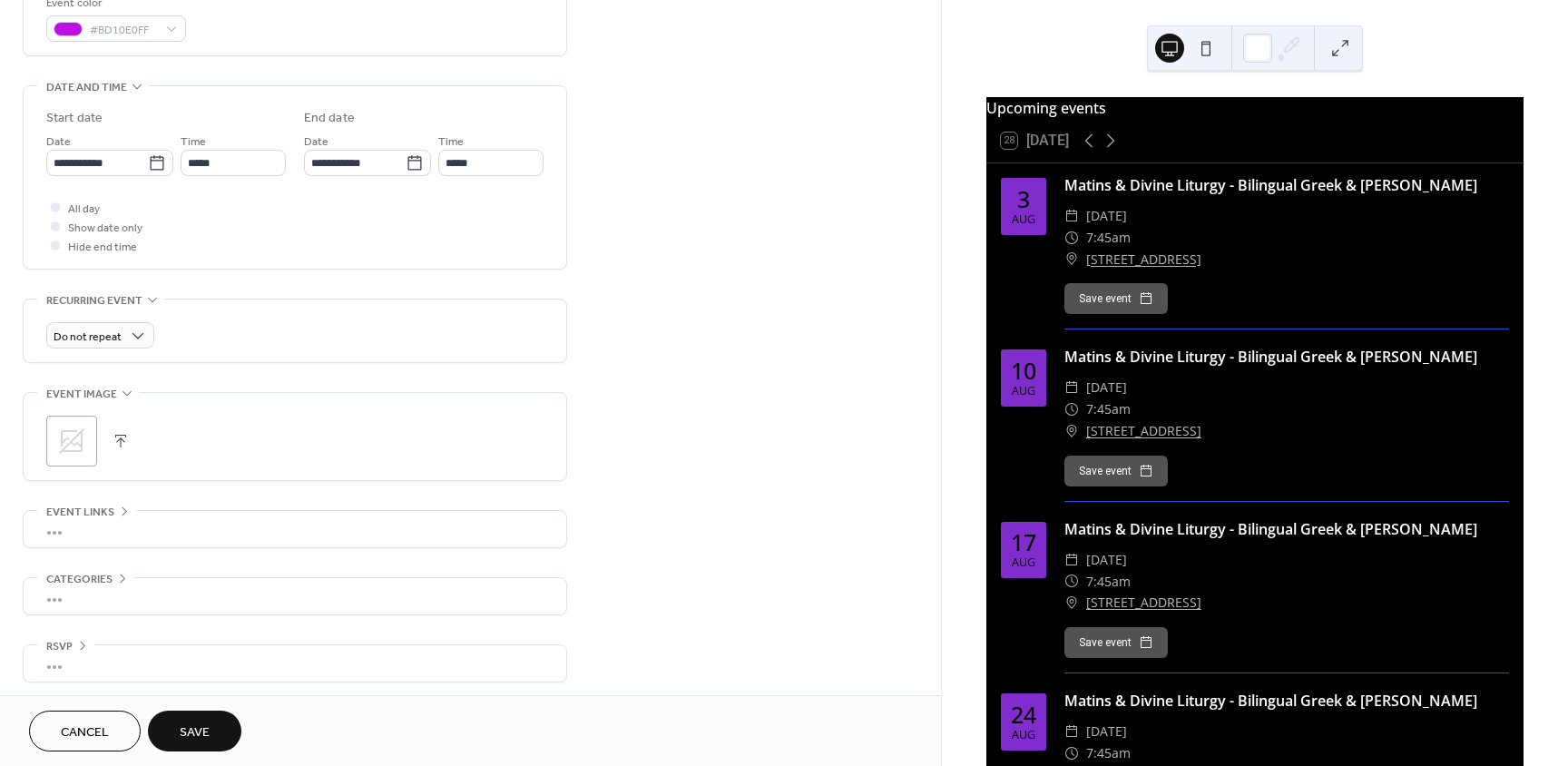 scroll, scrollTop: 511, scrollLeft: 0, axis: vertical 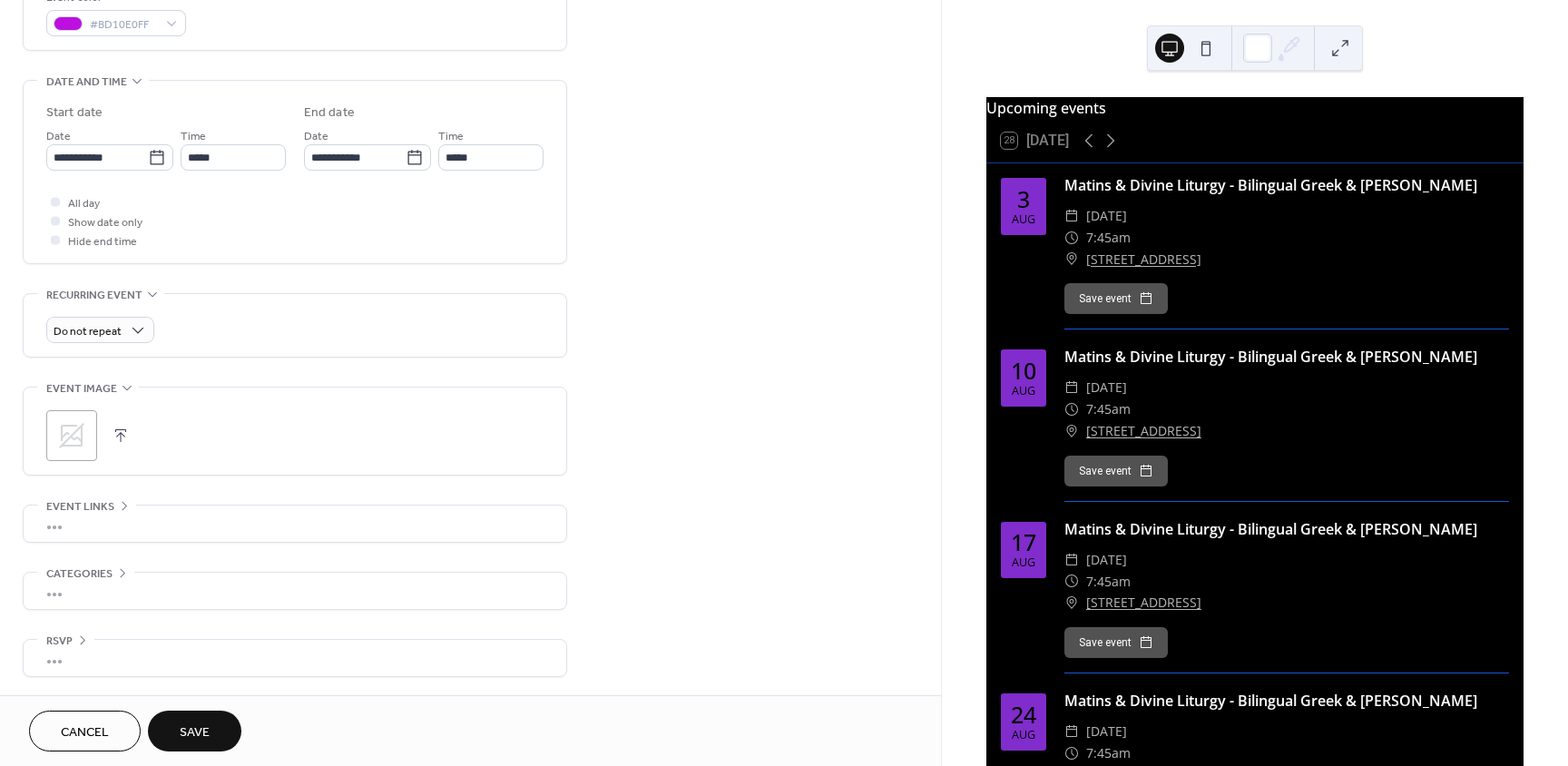click on "Save" at bounding box center [194, 732] 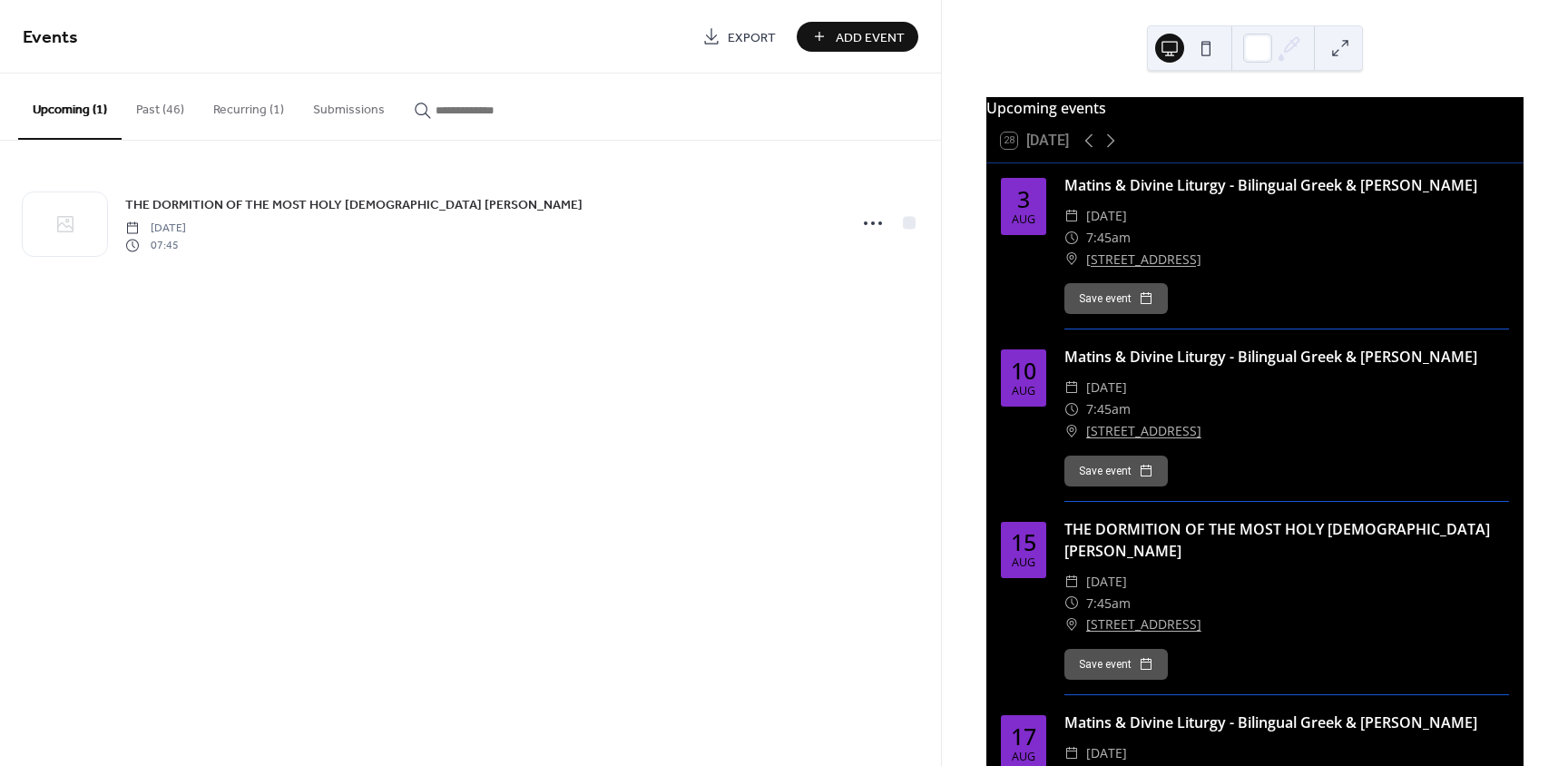 click on "Add Event" at bounding box center (858, 36) 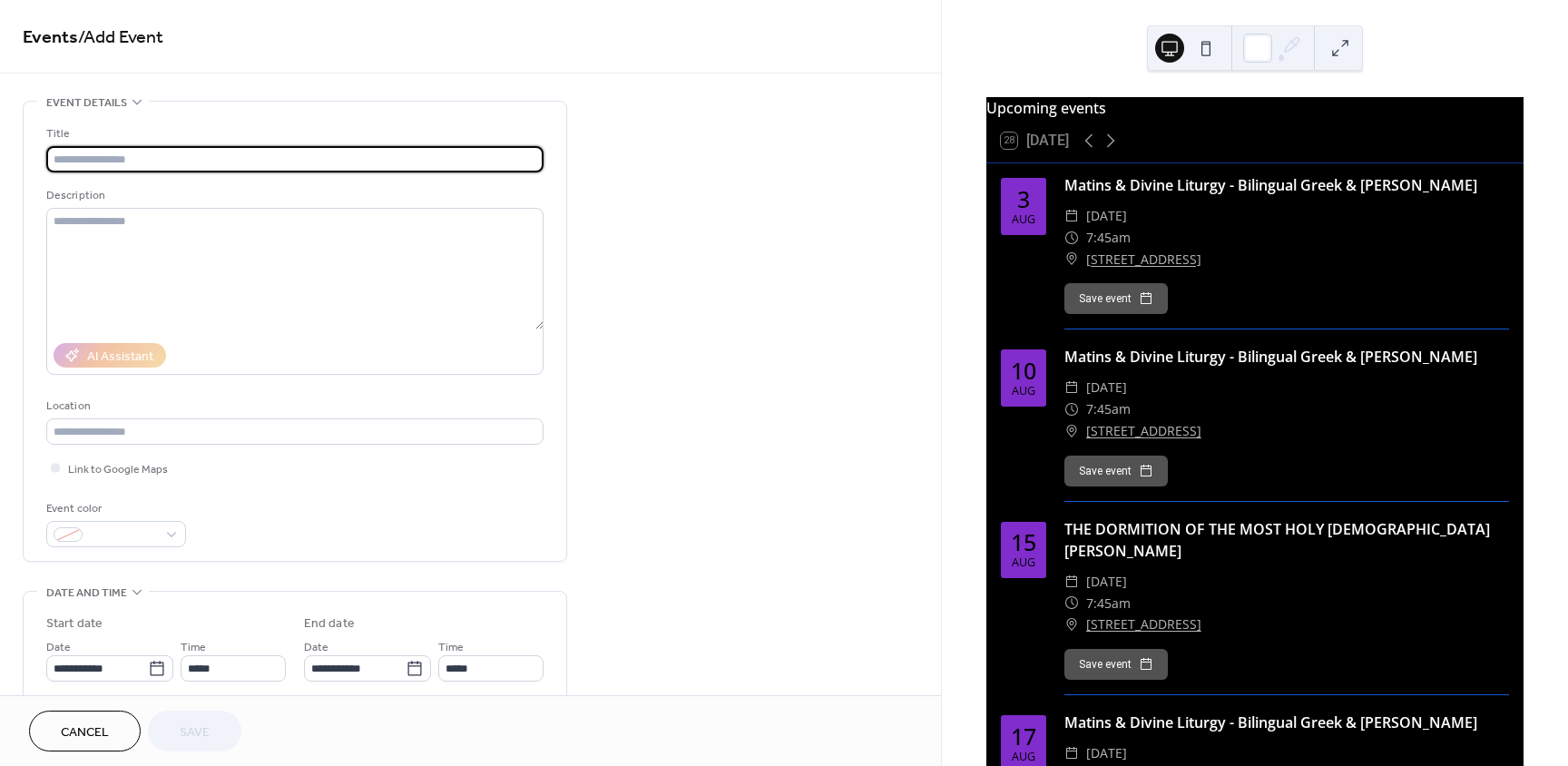 click at bounding box center [295, 159] 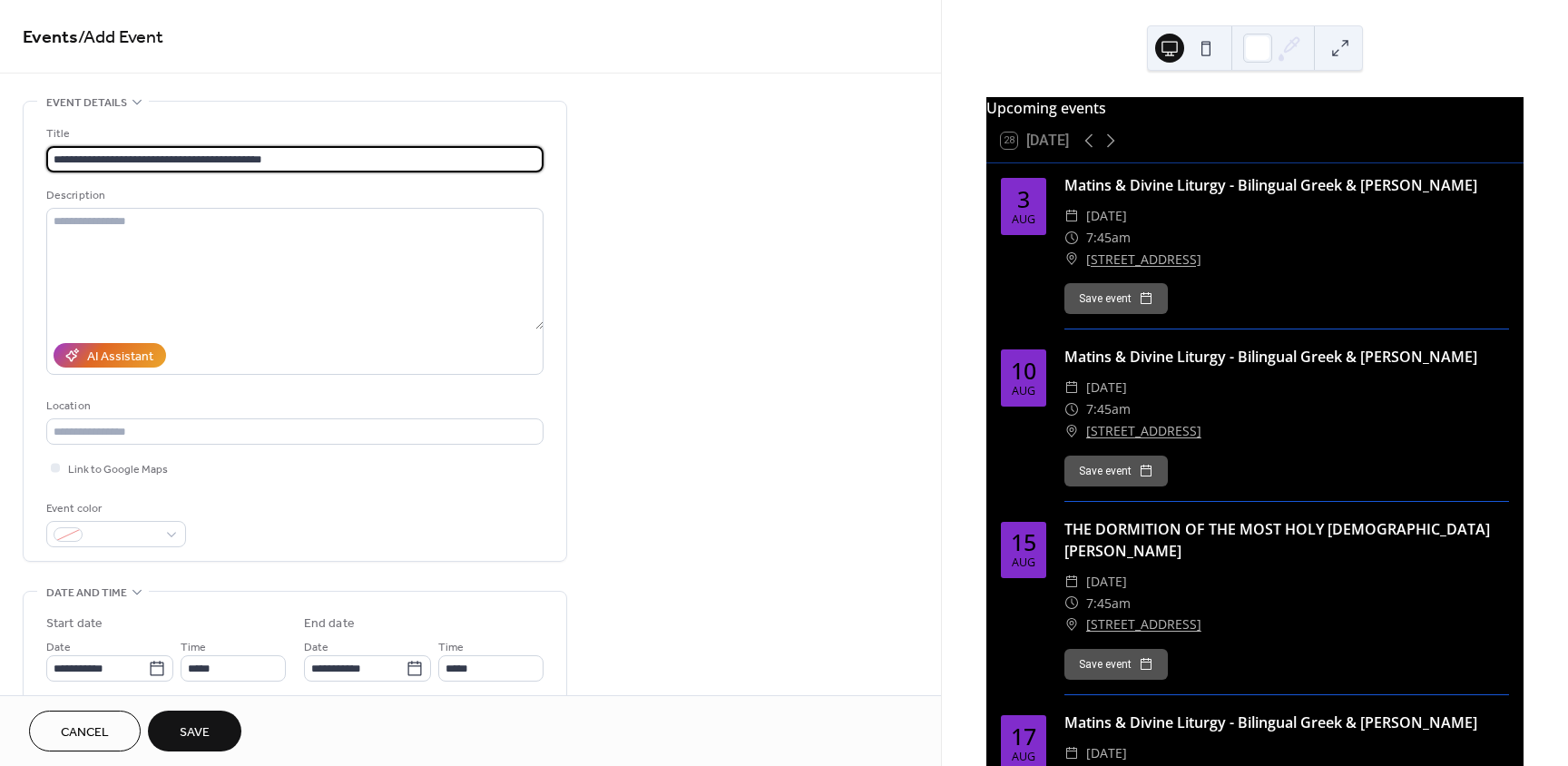 type on "**********" 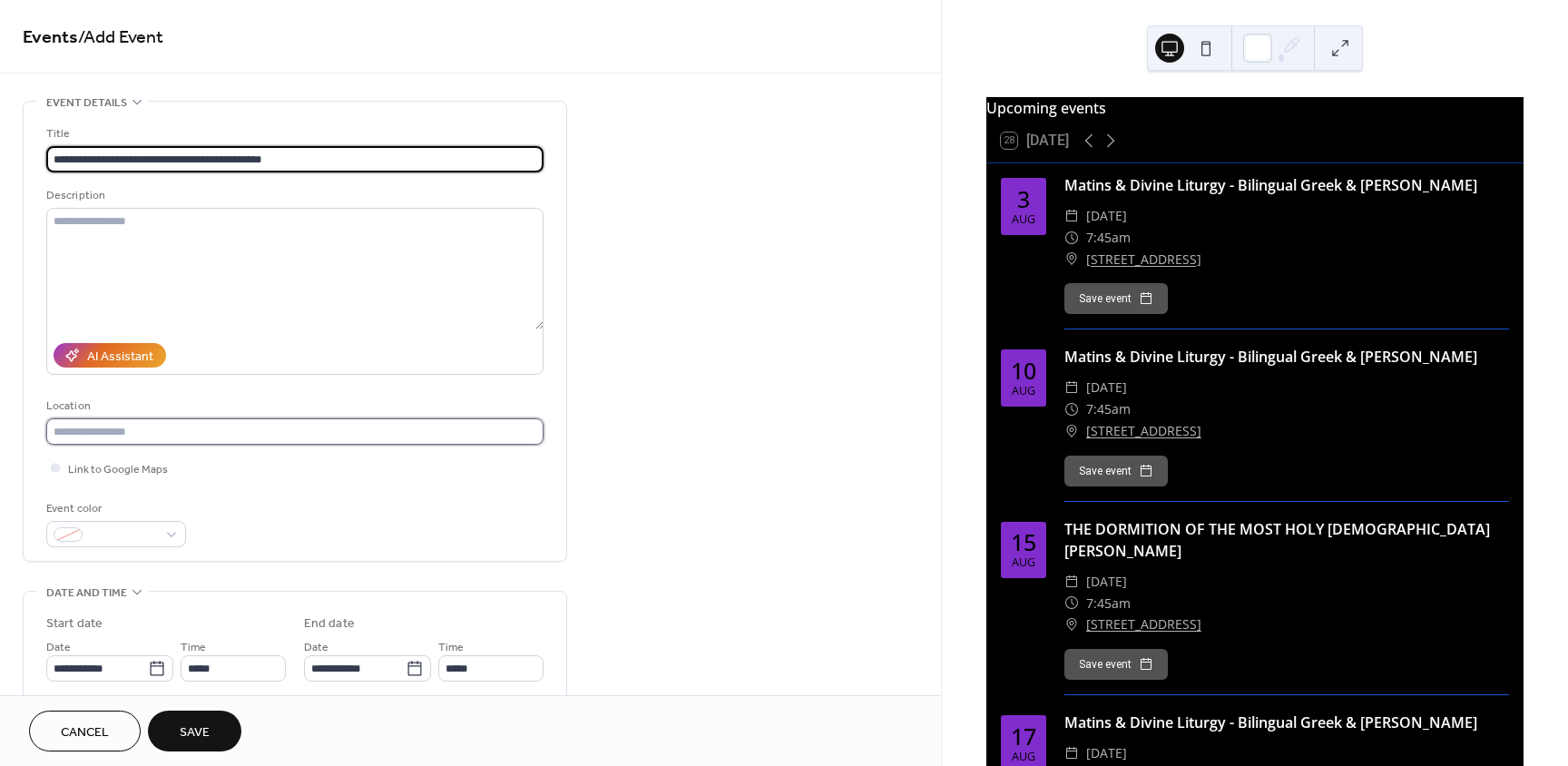 click at bounding box center [295, 431] 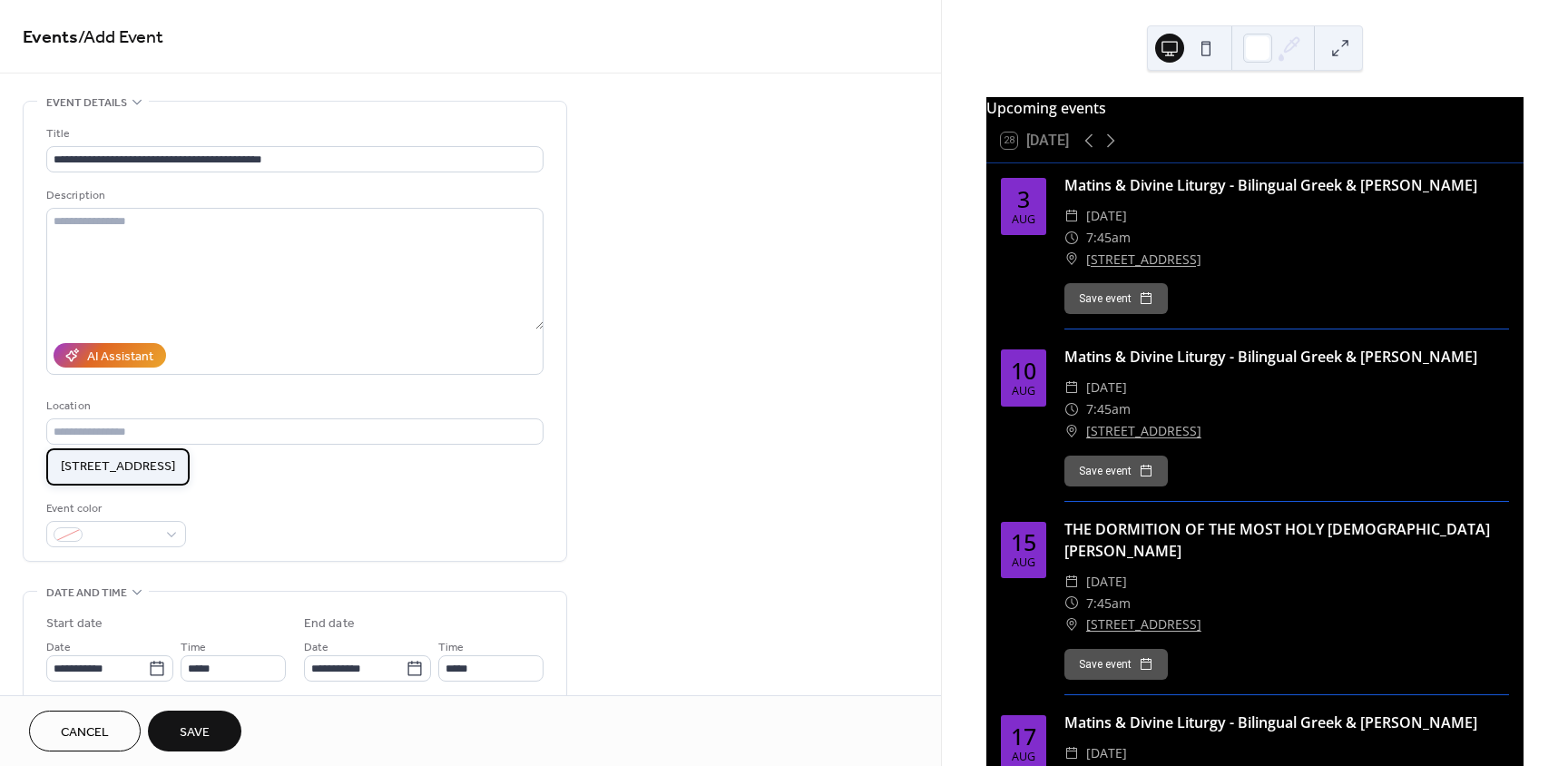 click on "138 Major Road Fawkner VIC" at bounding box center [118, 466] 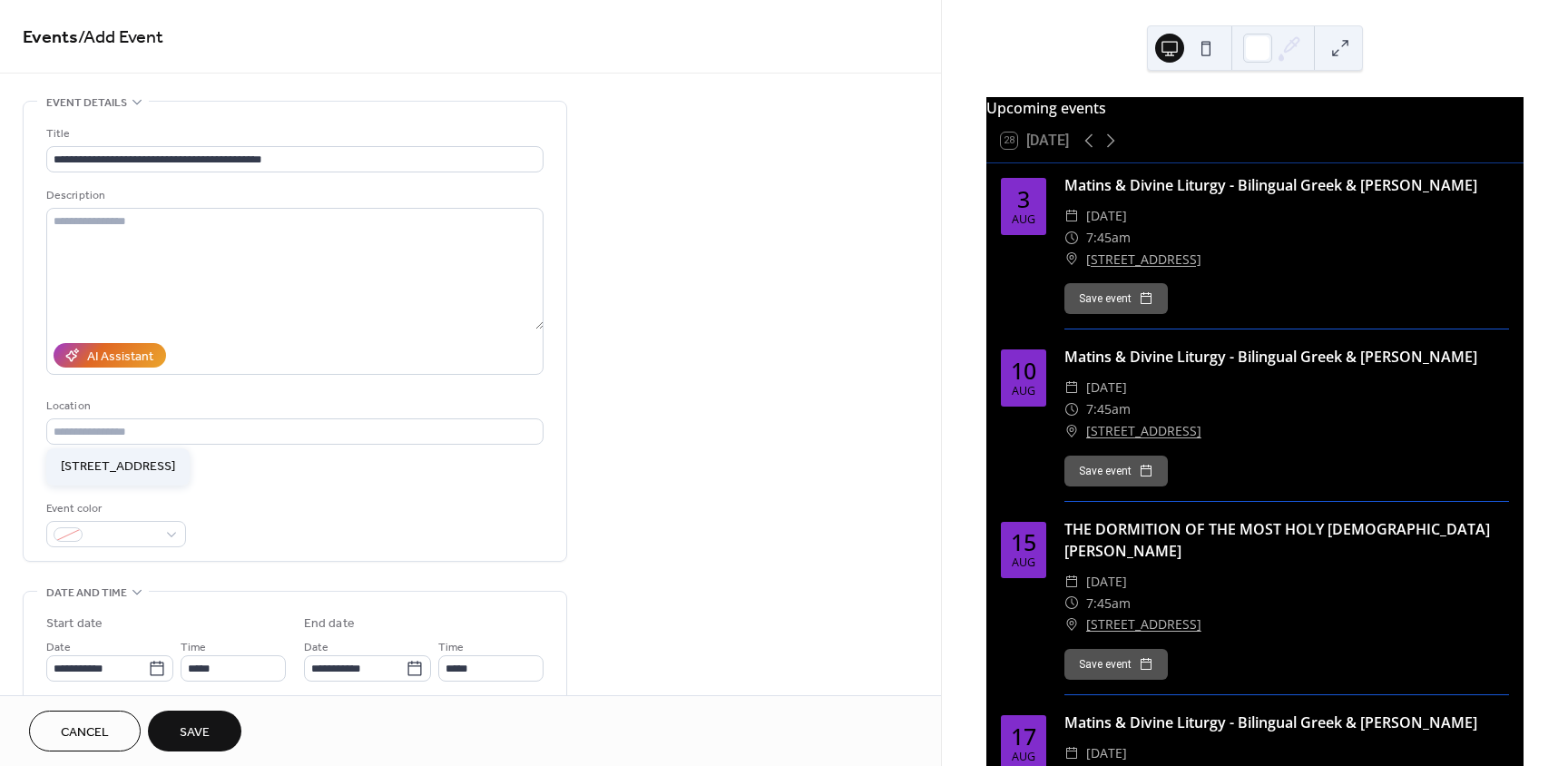 type on "**********" 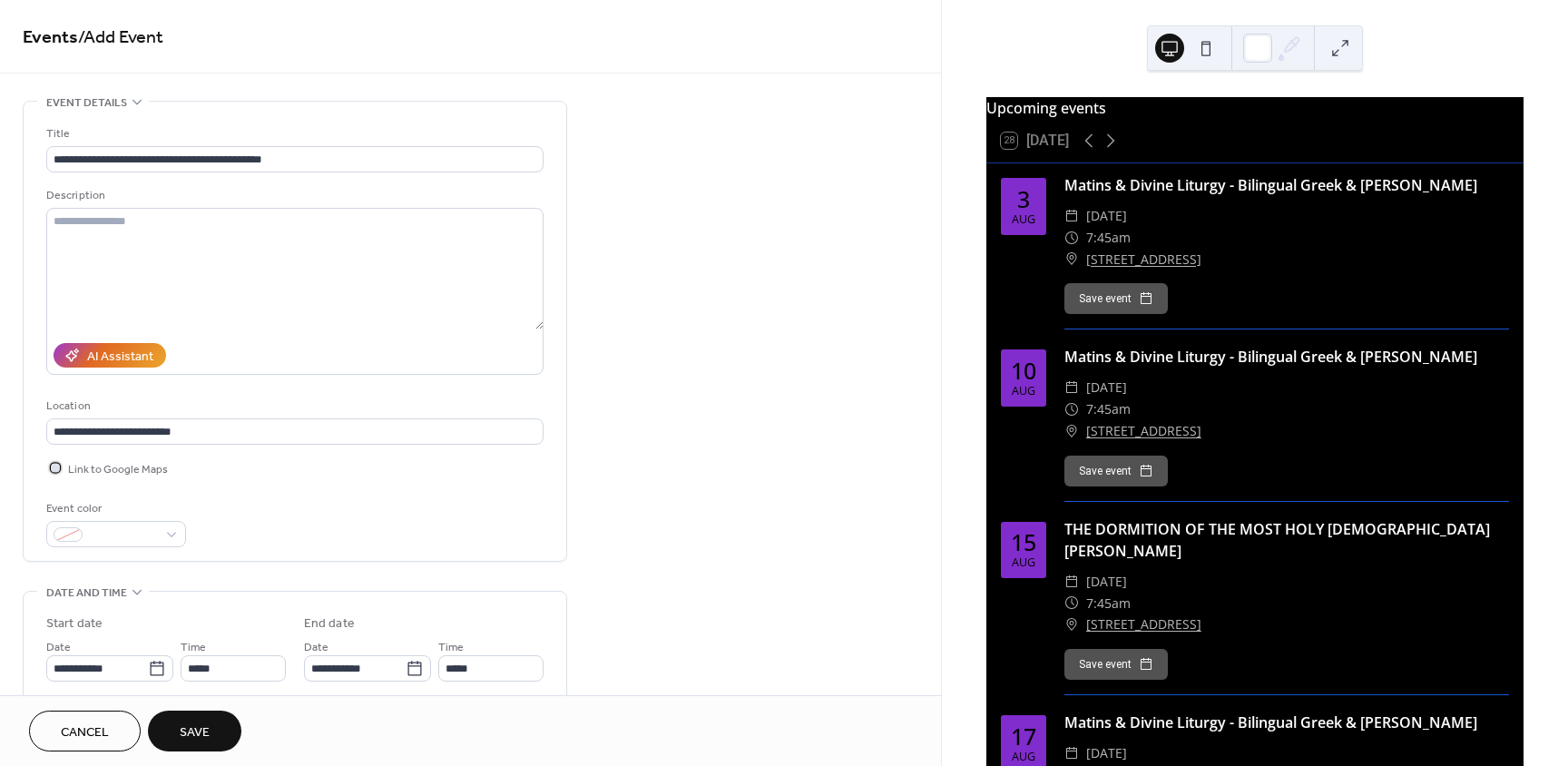 click at bounding box center [55, 467] 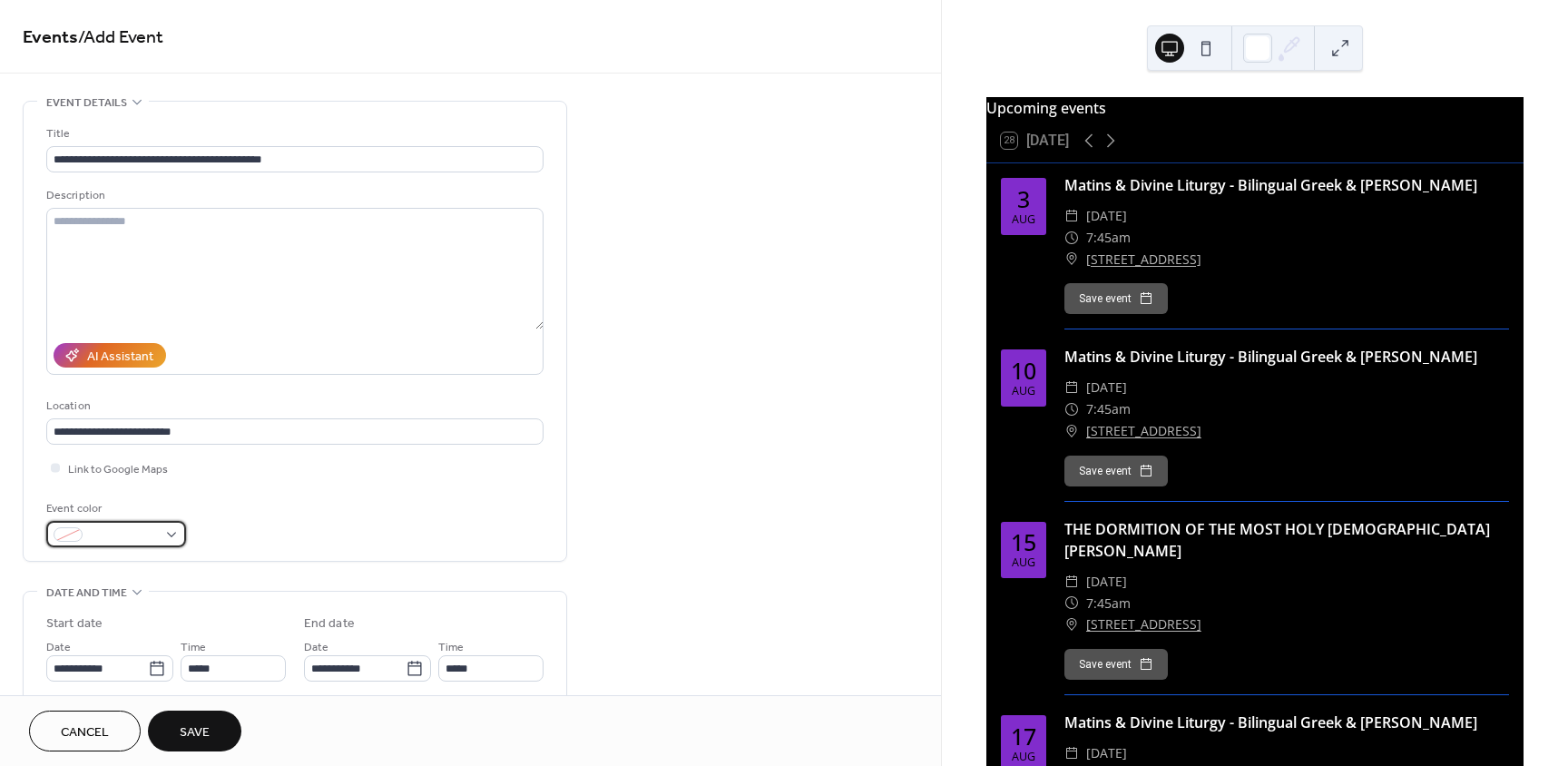 click at bounding box center (116, 534) 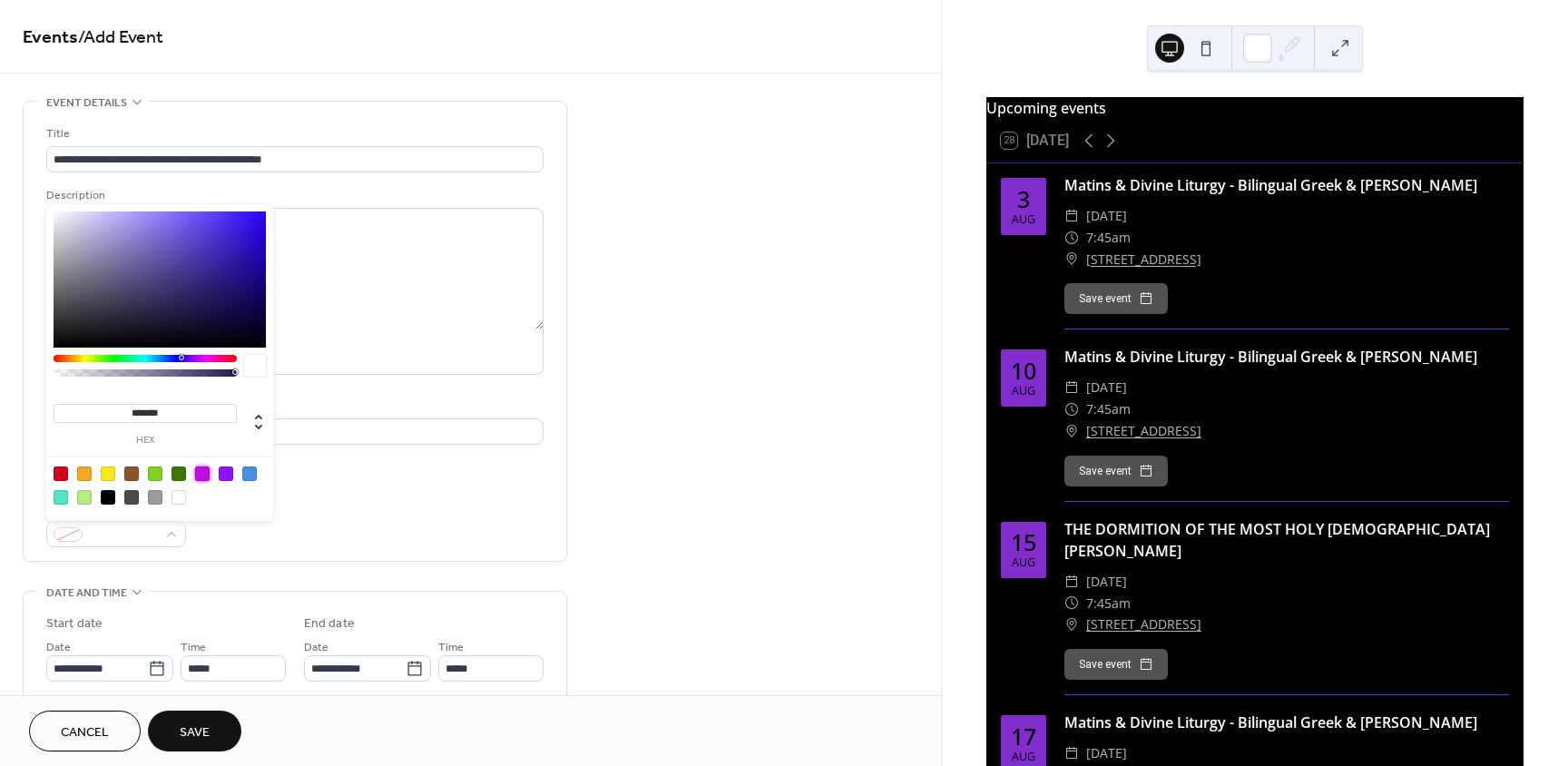 click at bounding box center [202, 474] 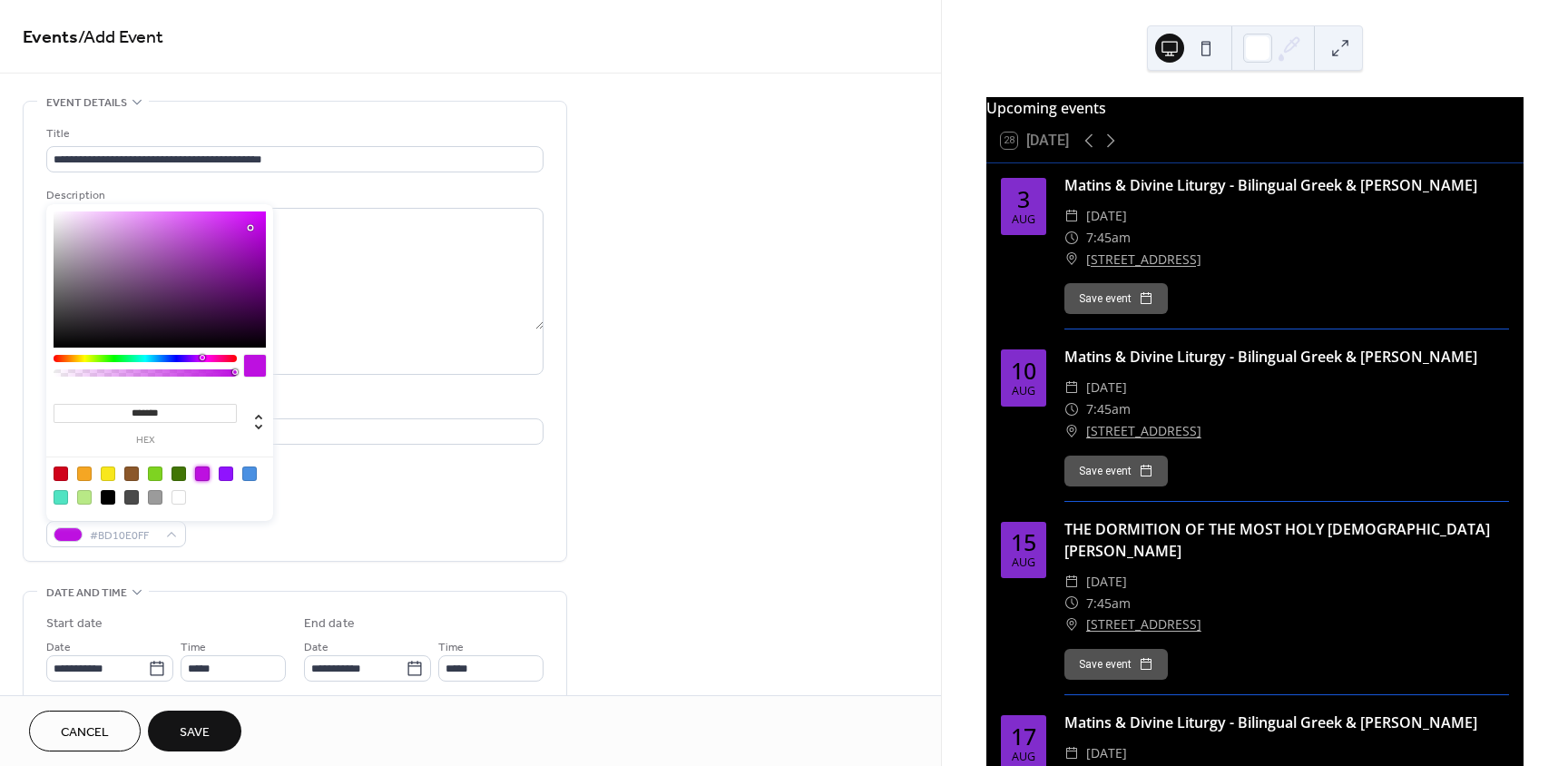 click at bounding box center [226, 474] 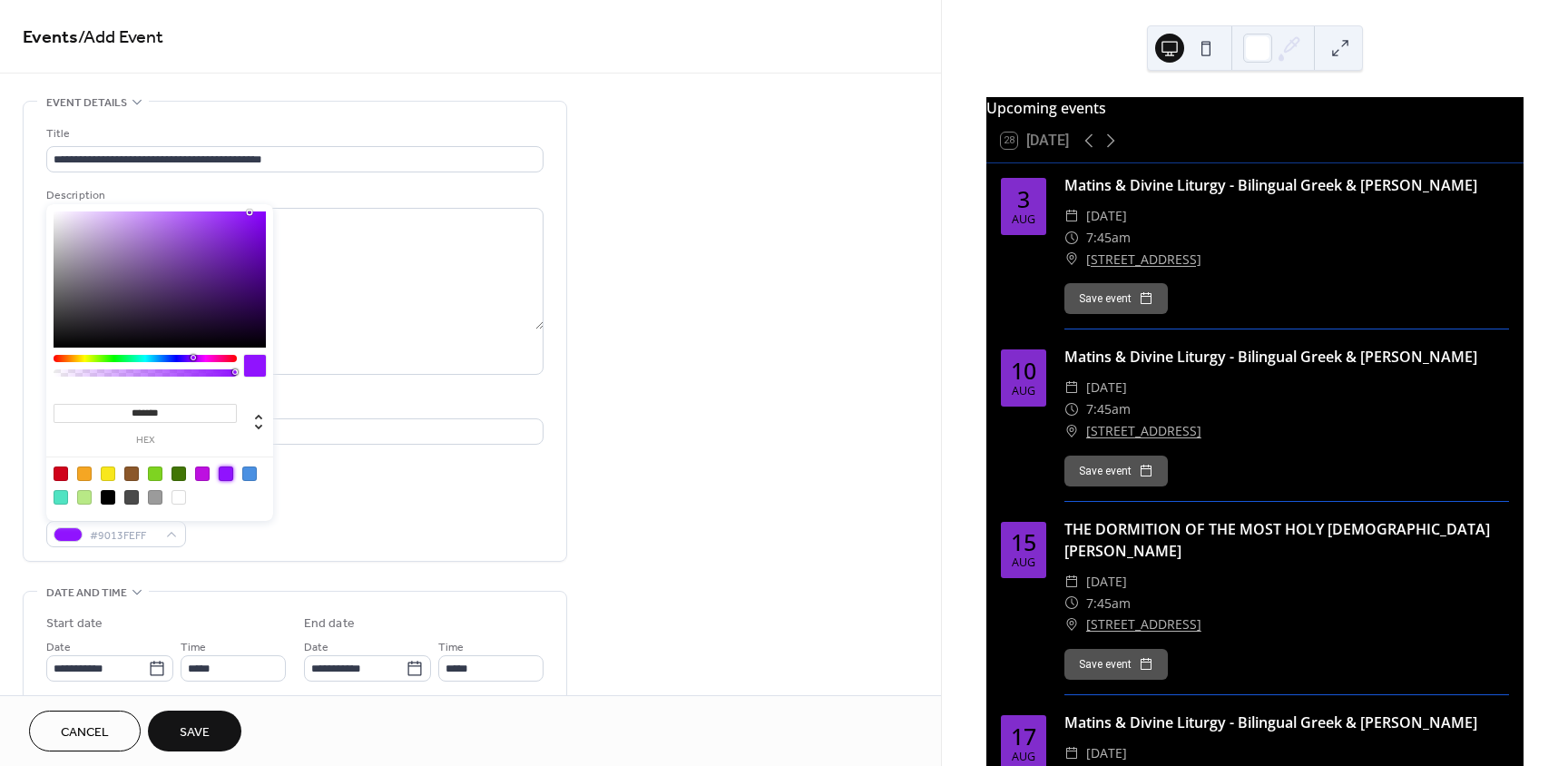 click on "Event color #9013FEFF" at bounding box center (295, 523) 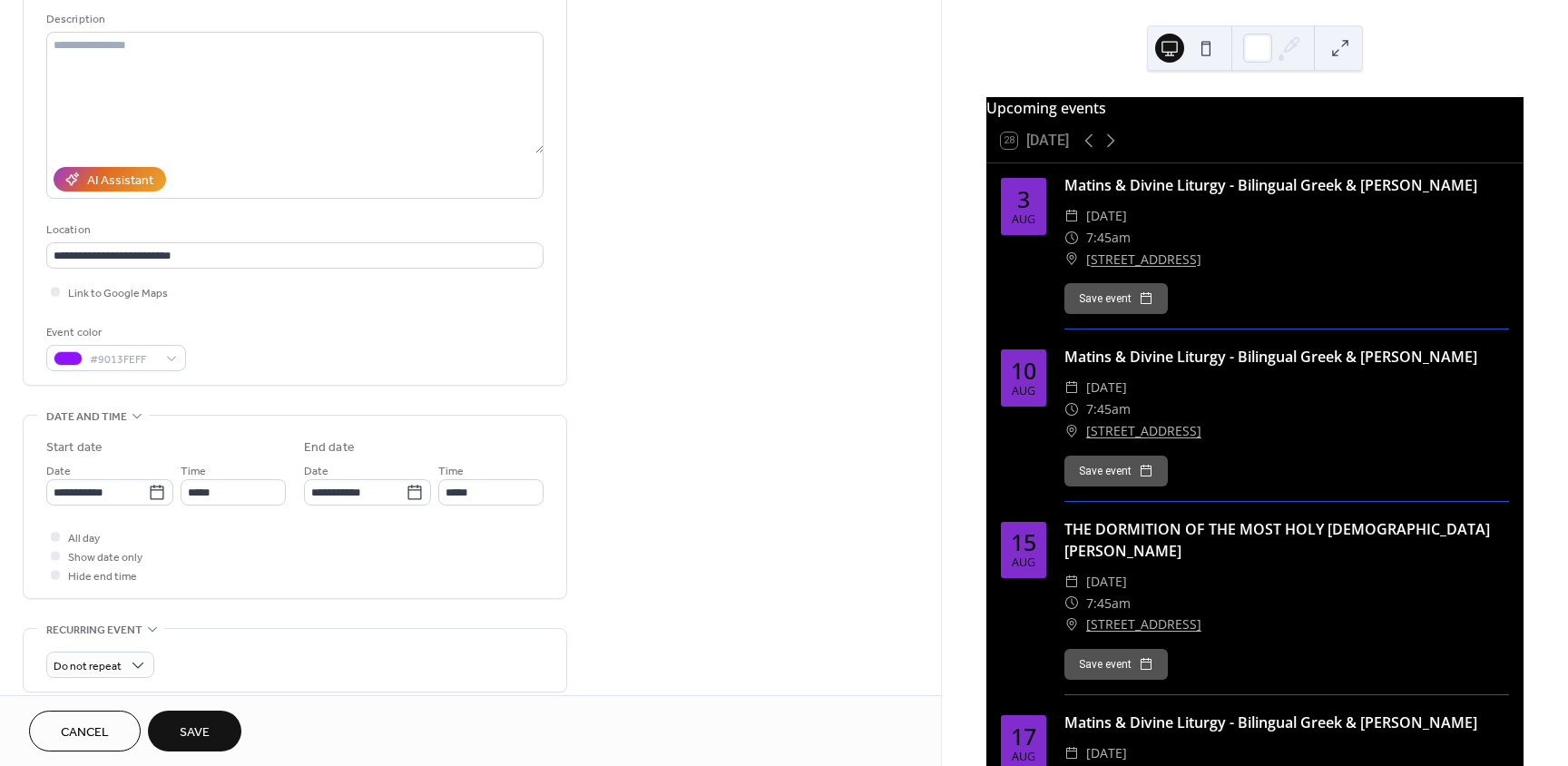 scroll, scrollTop: 182, scrollLeft: 0, axis: vertical 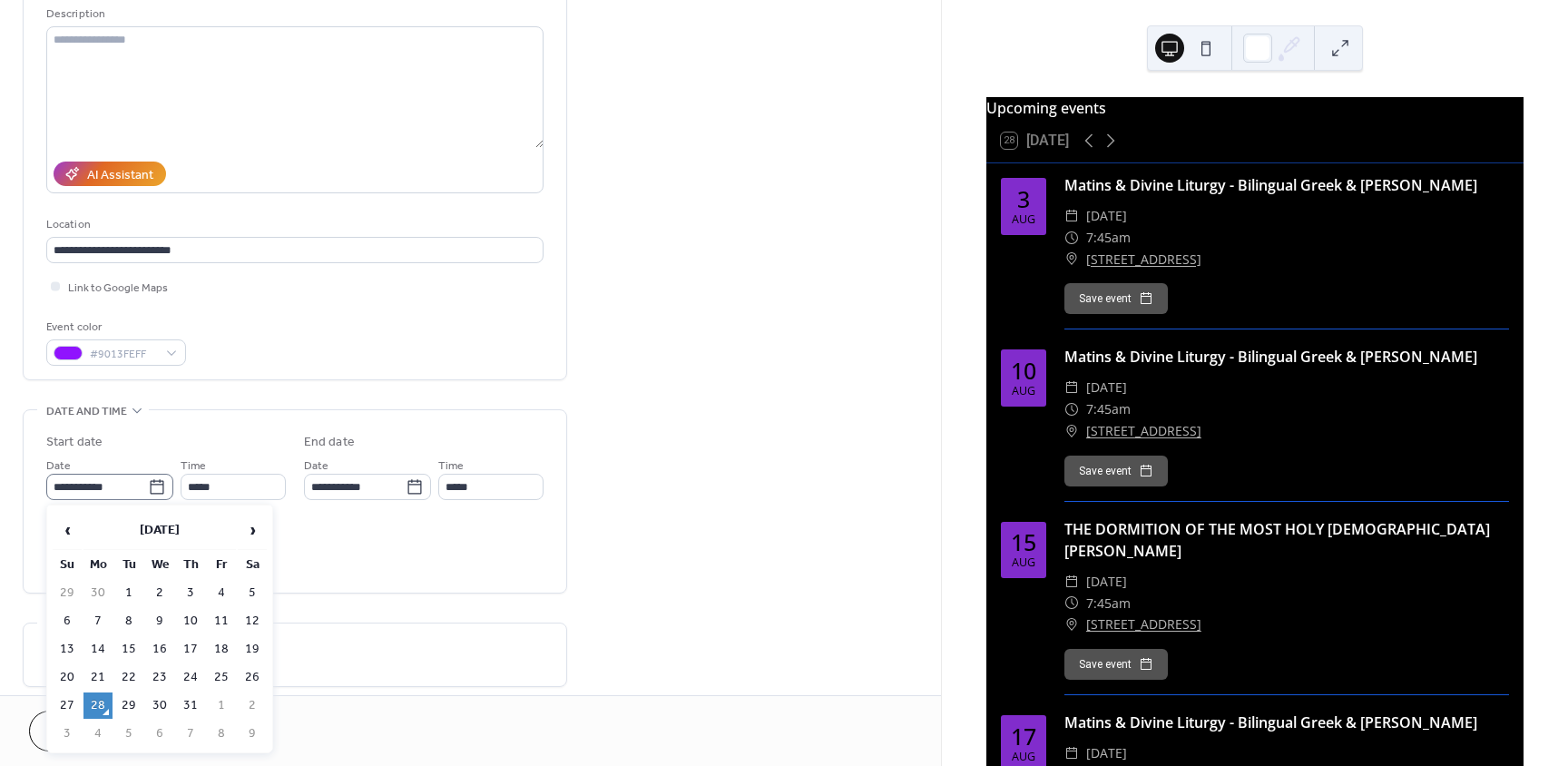 click 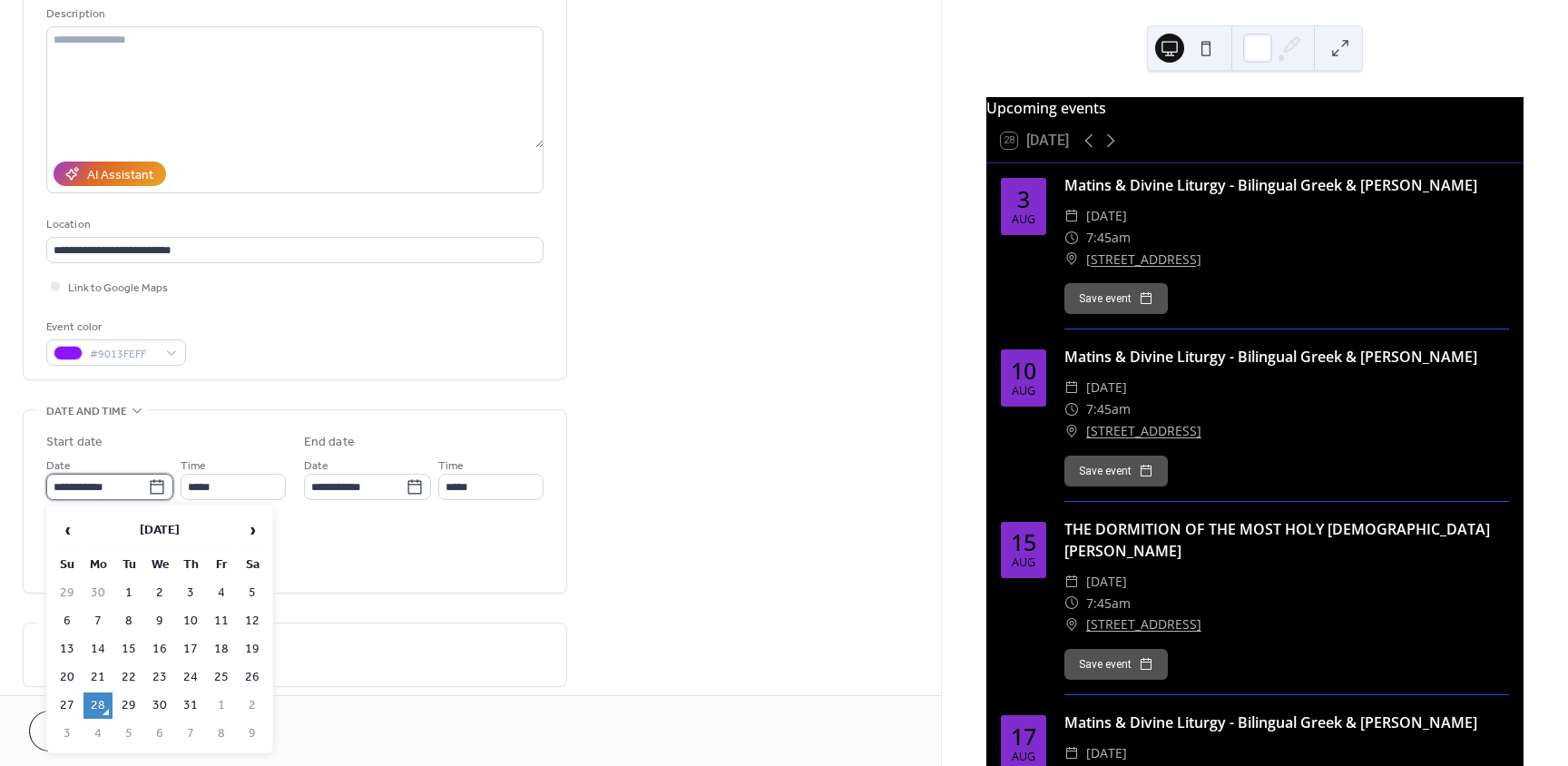 click on "**********" at bounding box center [97, 486] 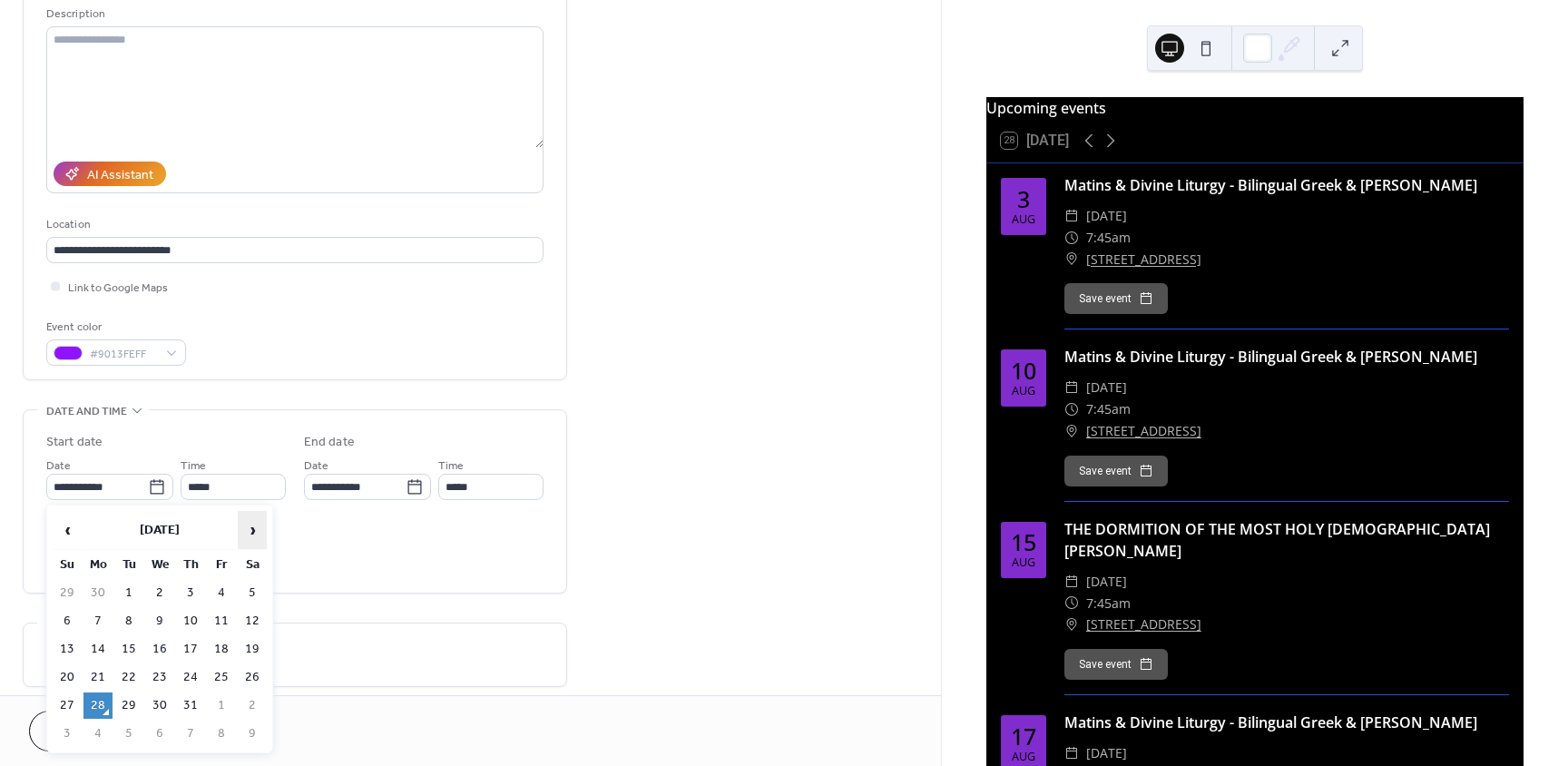 click on "›" at bounding box center (252, 530) 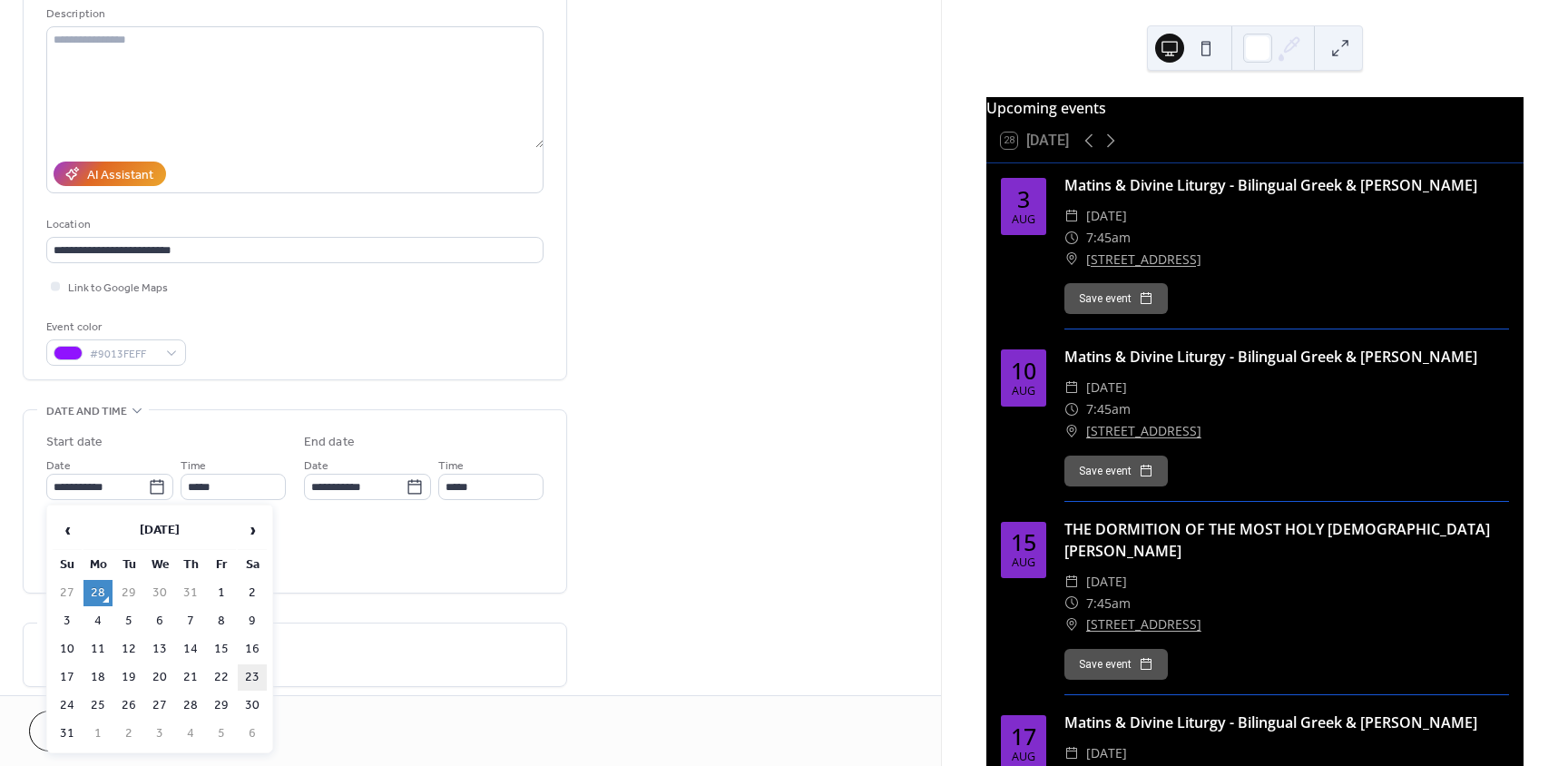 click on "23" at bounding box center [252, 677] 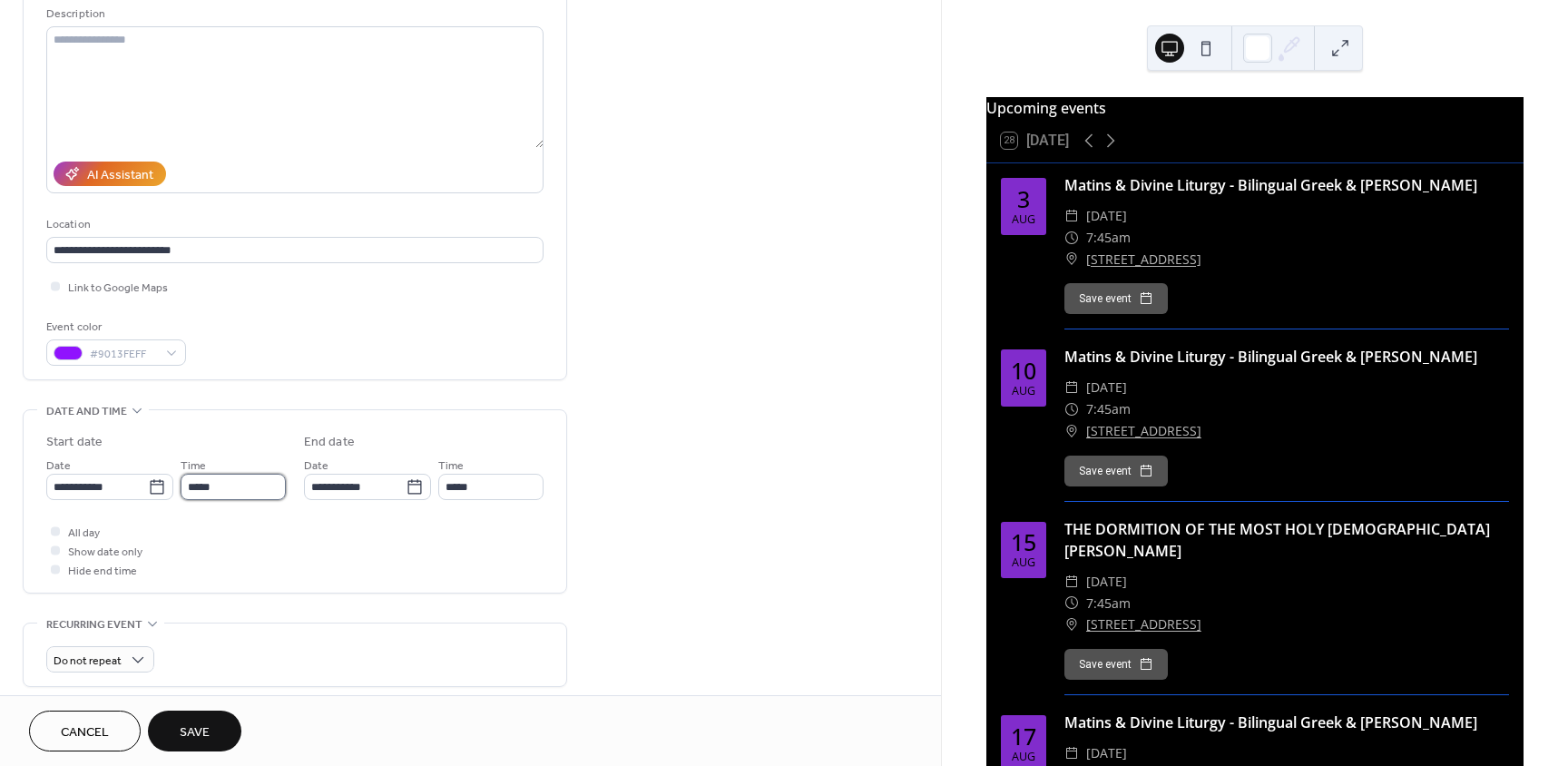 click on "*****" at bounding box center (233, 486) 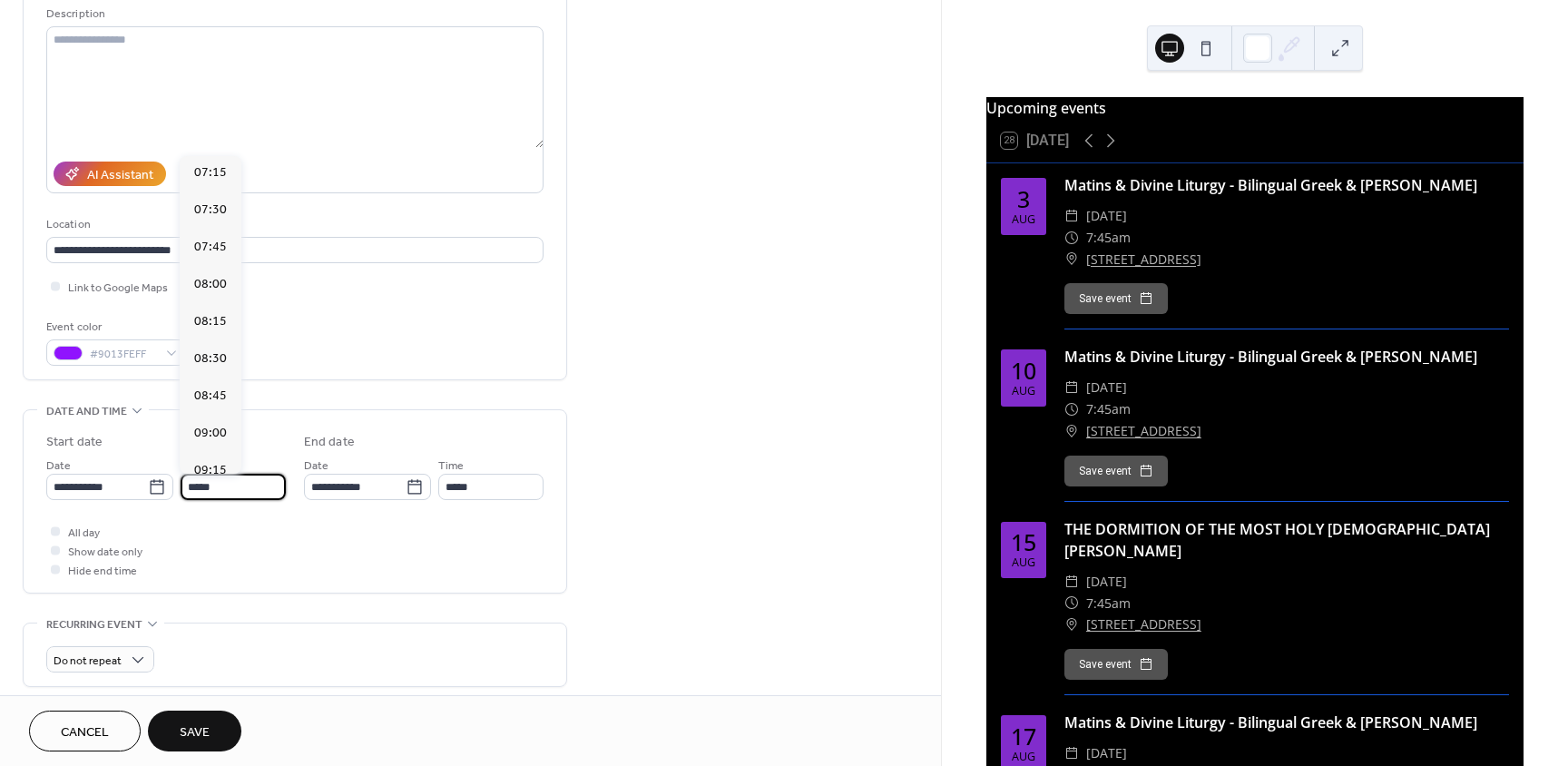 scroll, scrollTop: 1060, scrollLeft: 0, axis: vertical 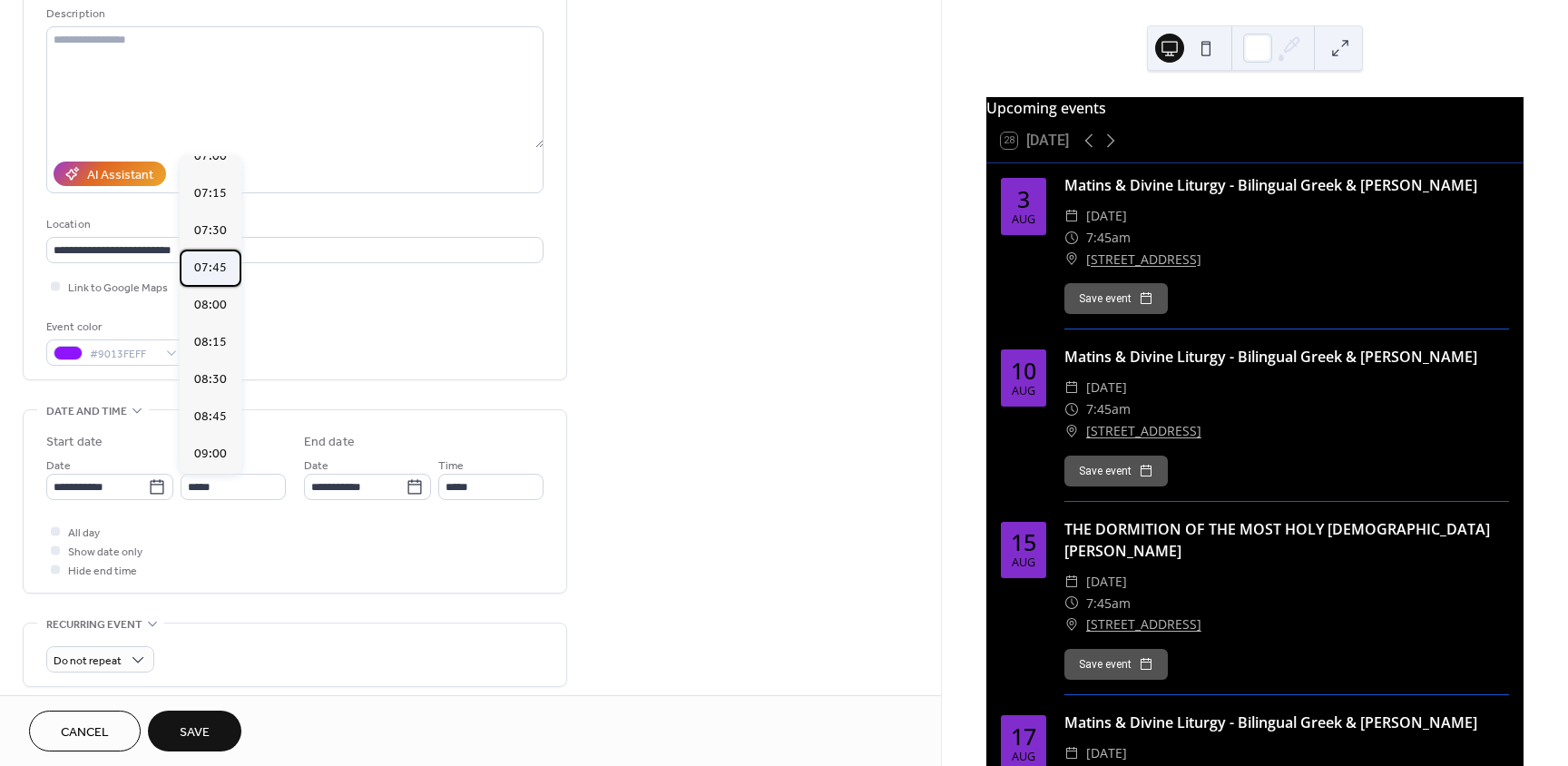 click on "07:45" at bounding box center [211, 268] 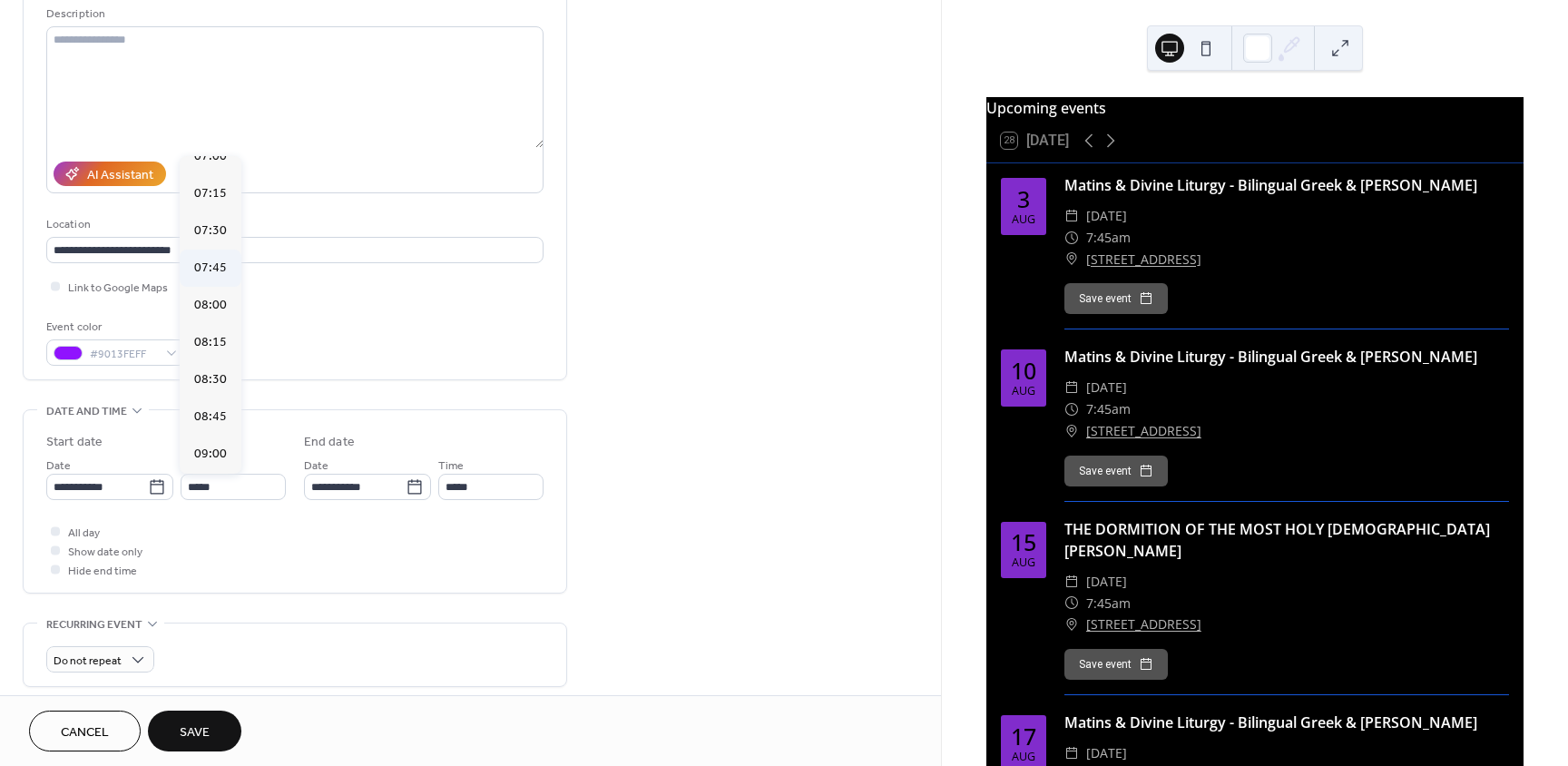 type on "*****" 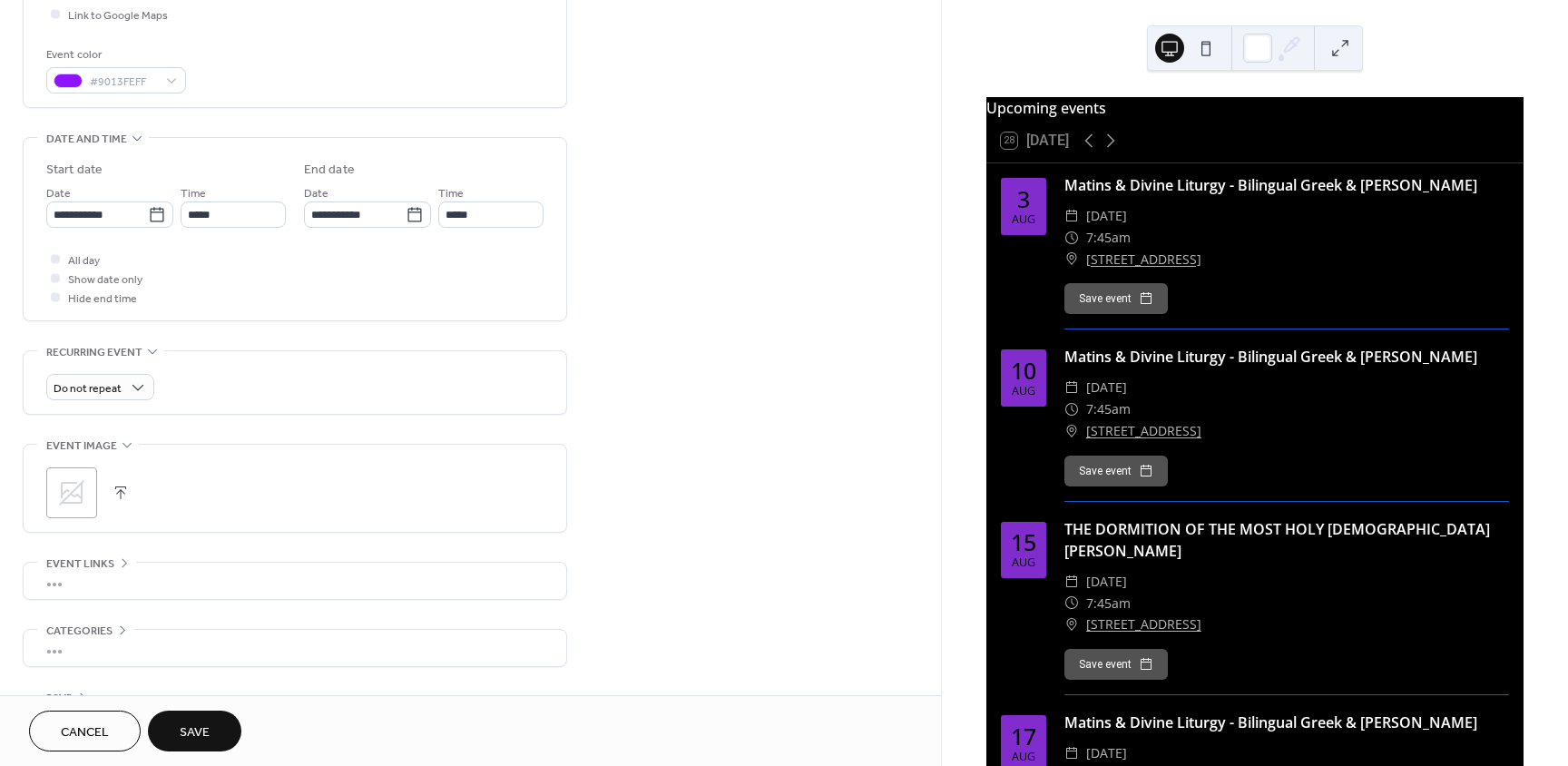 scroll, scrollTop: 511, scrollLeft: 0, axis: vertical 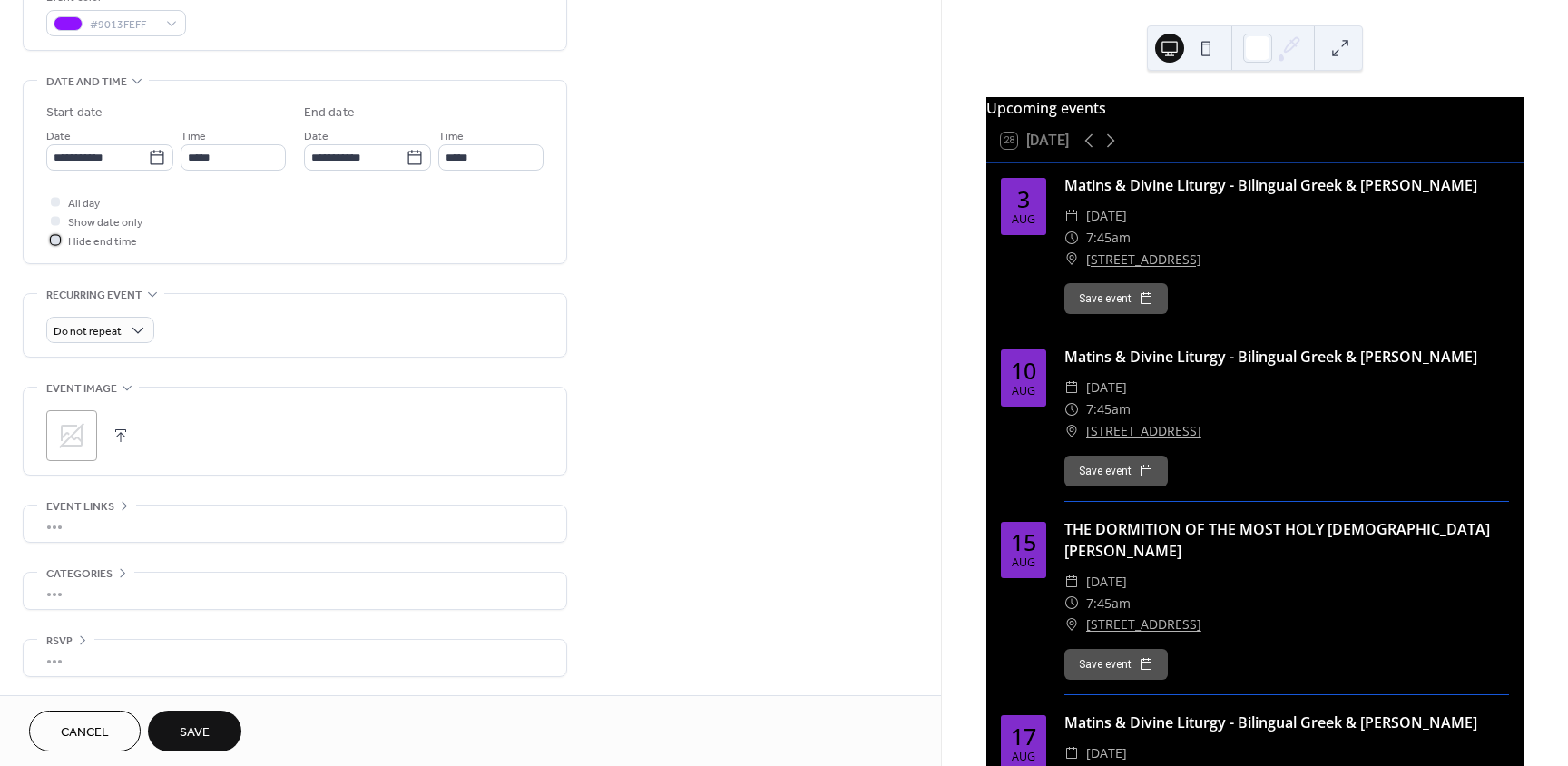 click at bounding box center [55, 240] 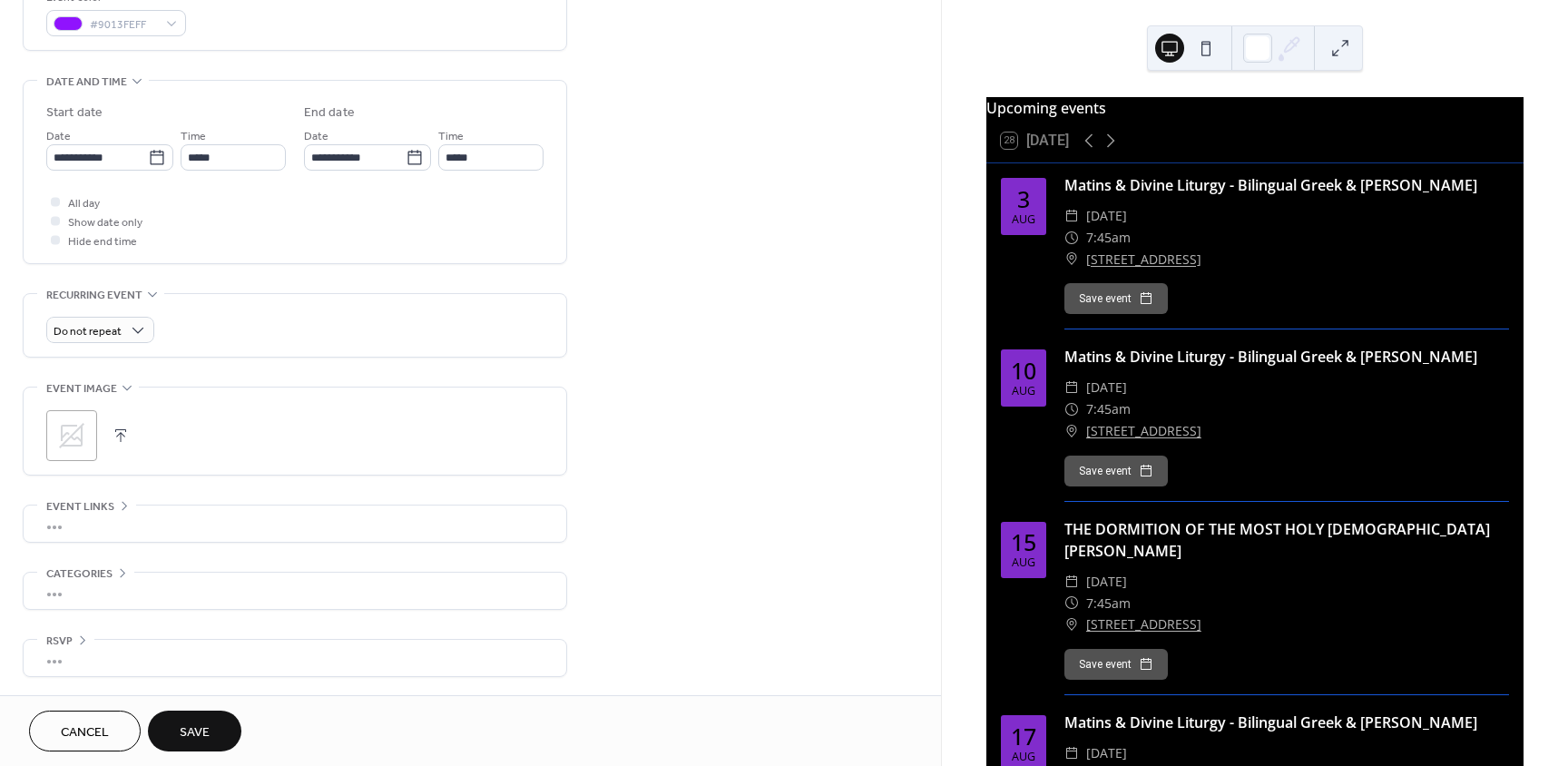 click on "Save" at bounding box center (194, 732) 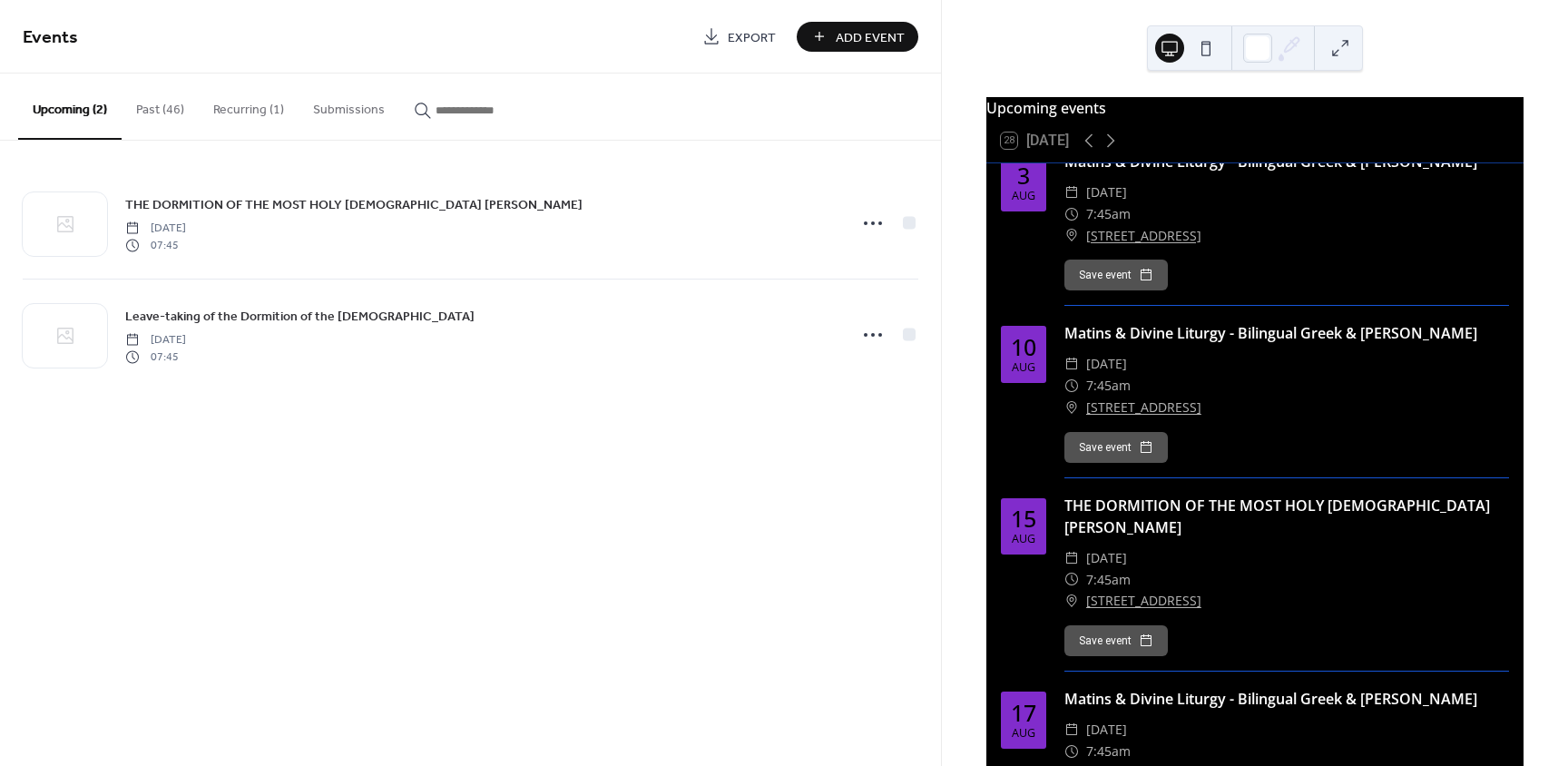 scroll, scrollTop: 0, scrollLeft: 0, axis: both 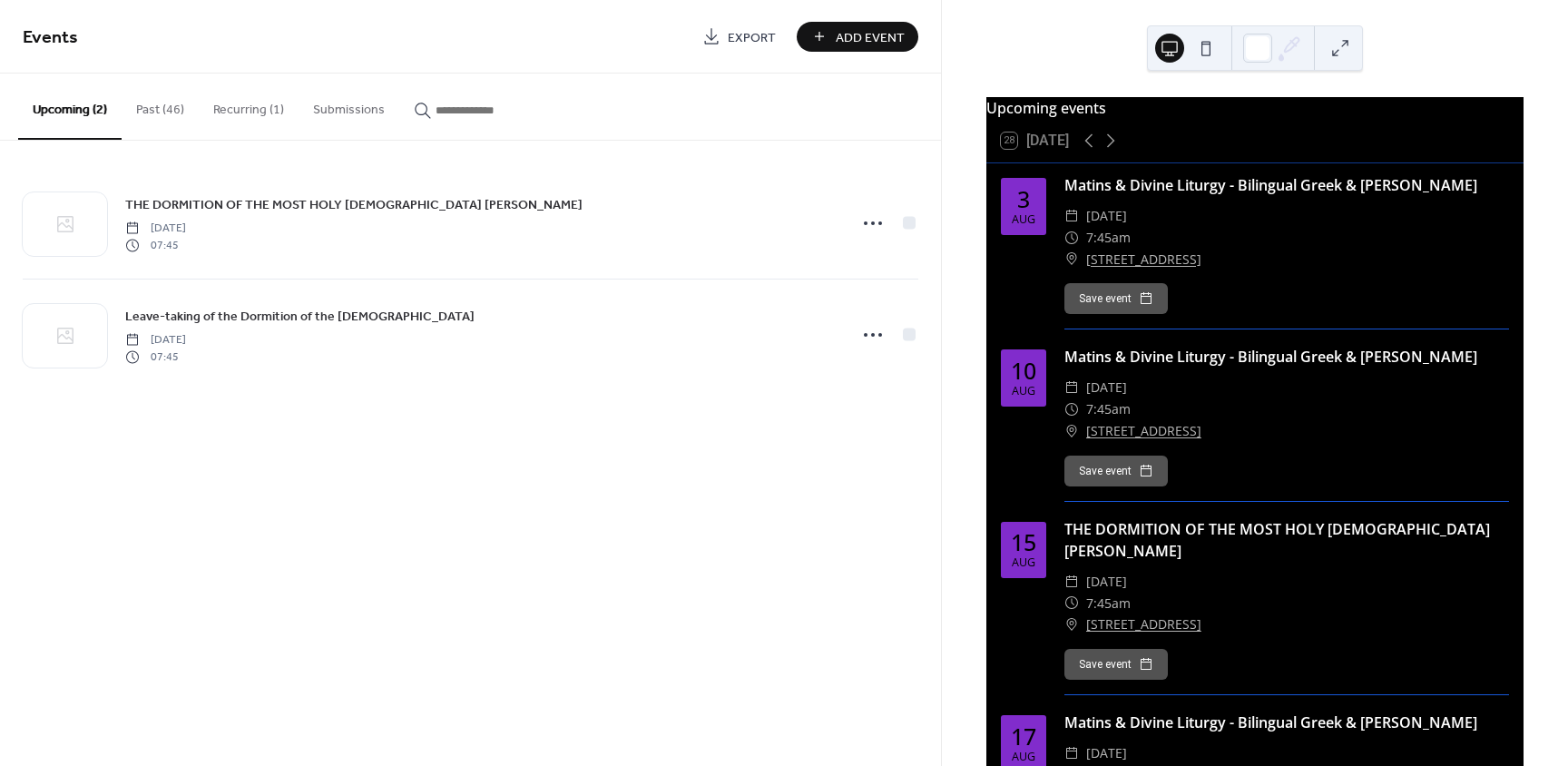 click on "Add Event" at bounding box center [870, 37] 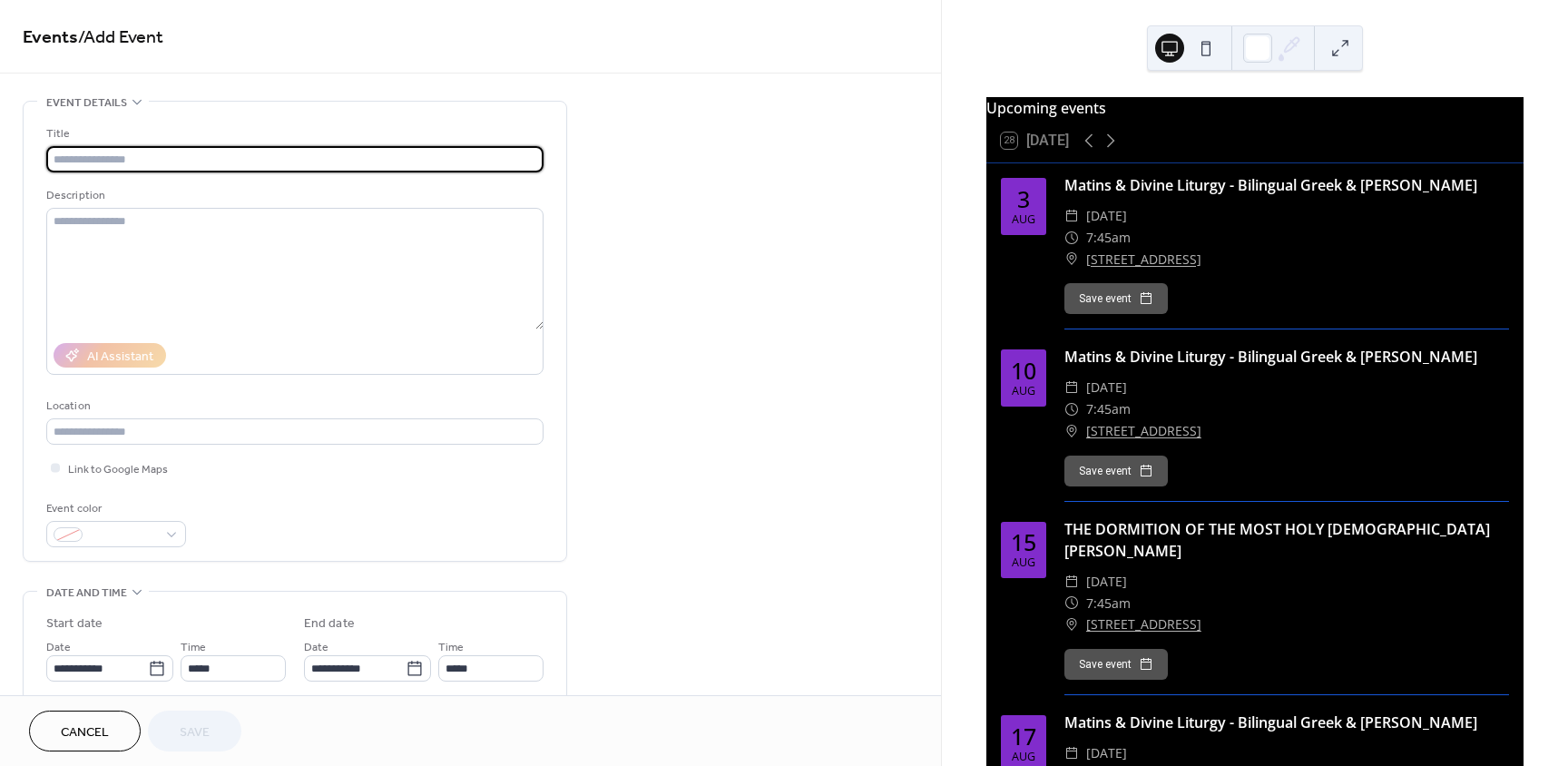 click at bounding box center [295, 159] 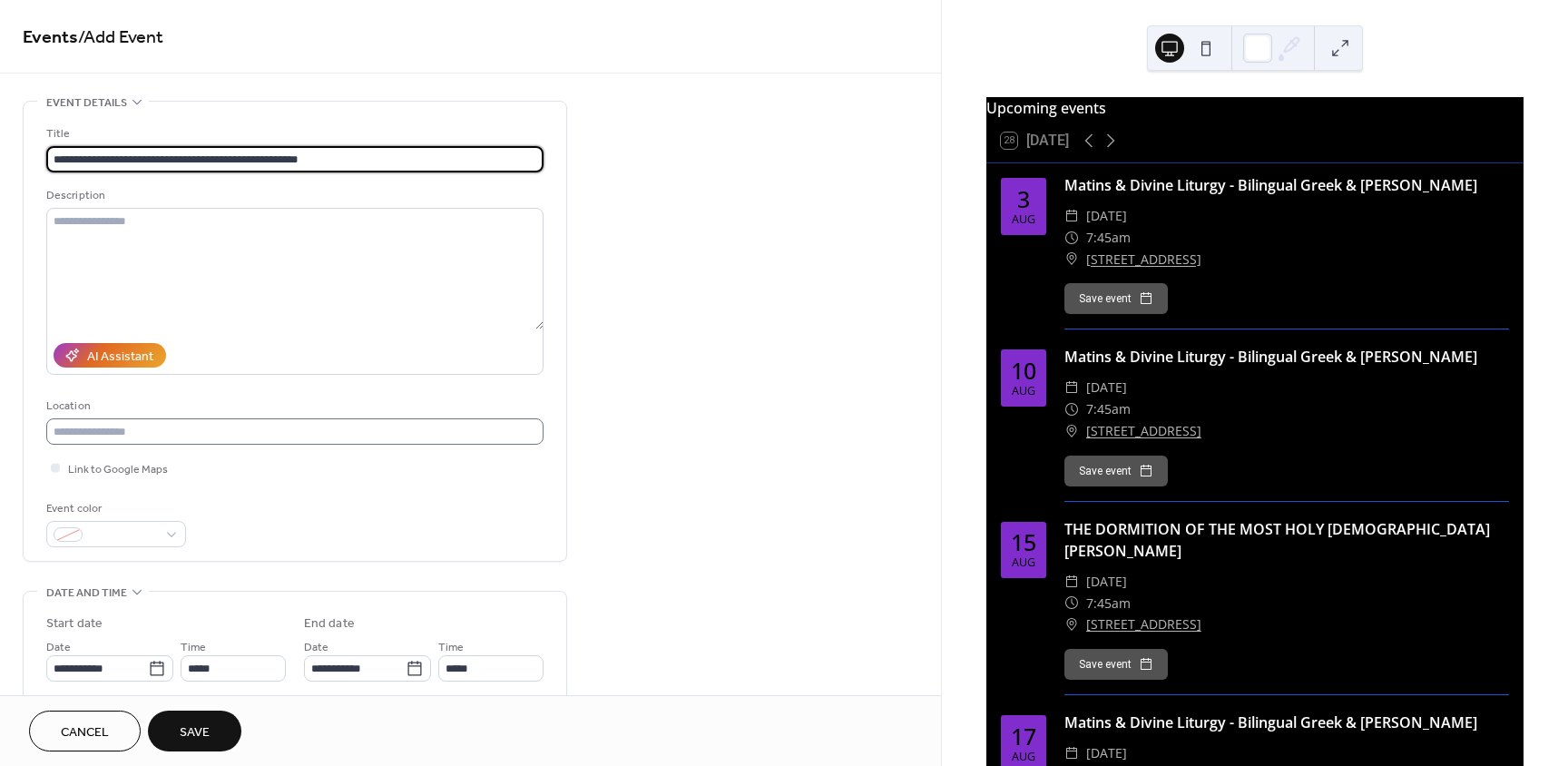 type on "**********" 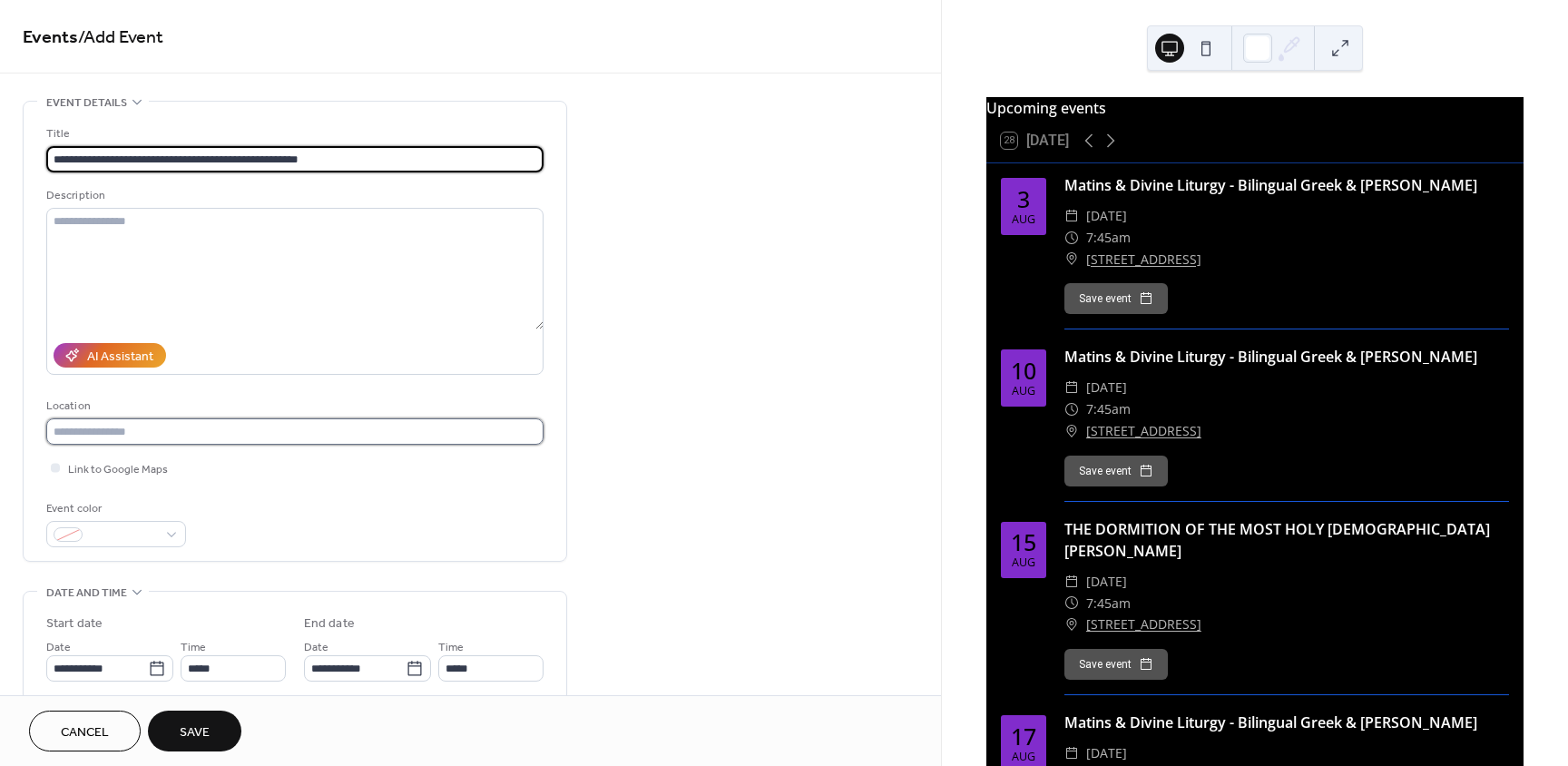 click at bounding box center (295, 431) 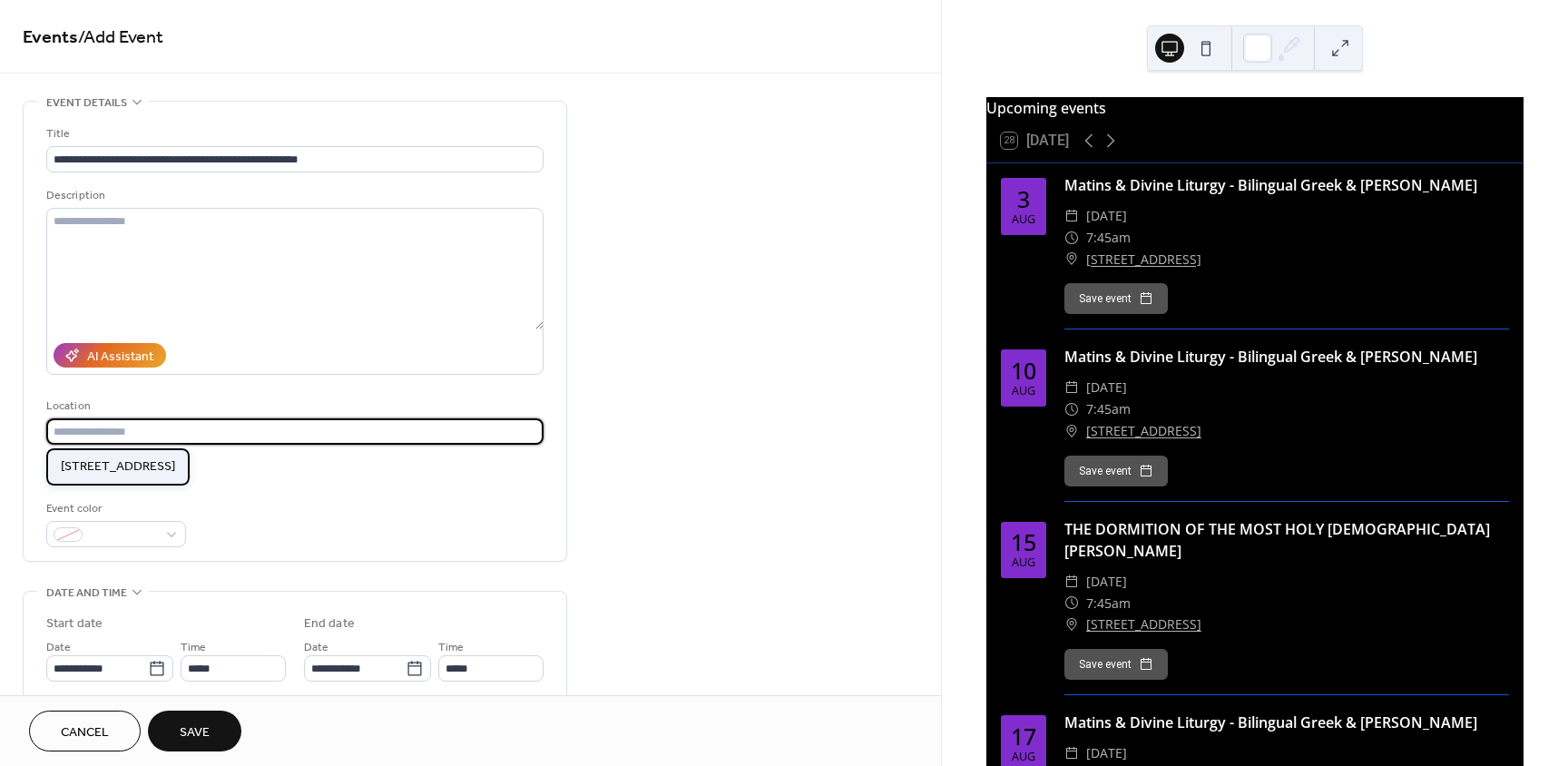 click on "138 Major Road Fawkner VIC" at bounding box center (118, 466) 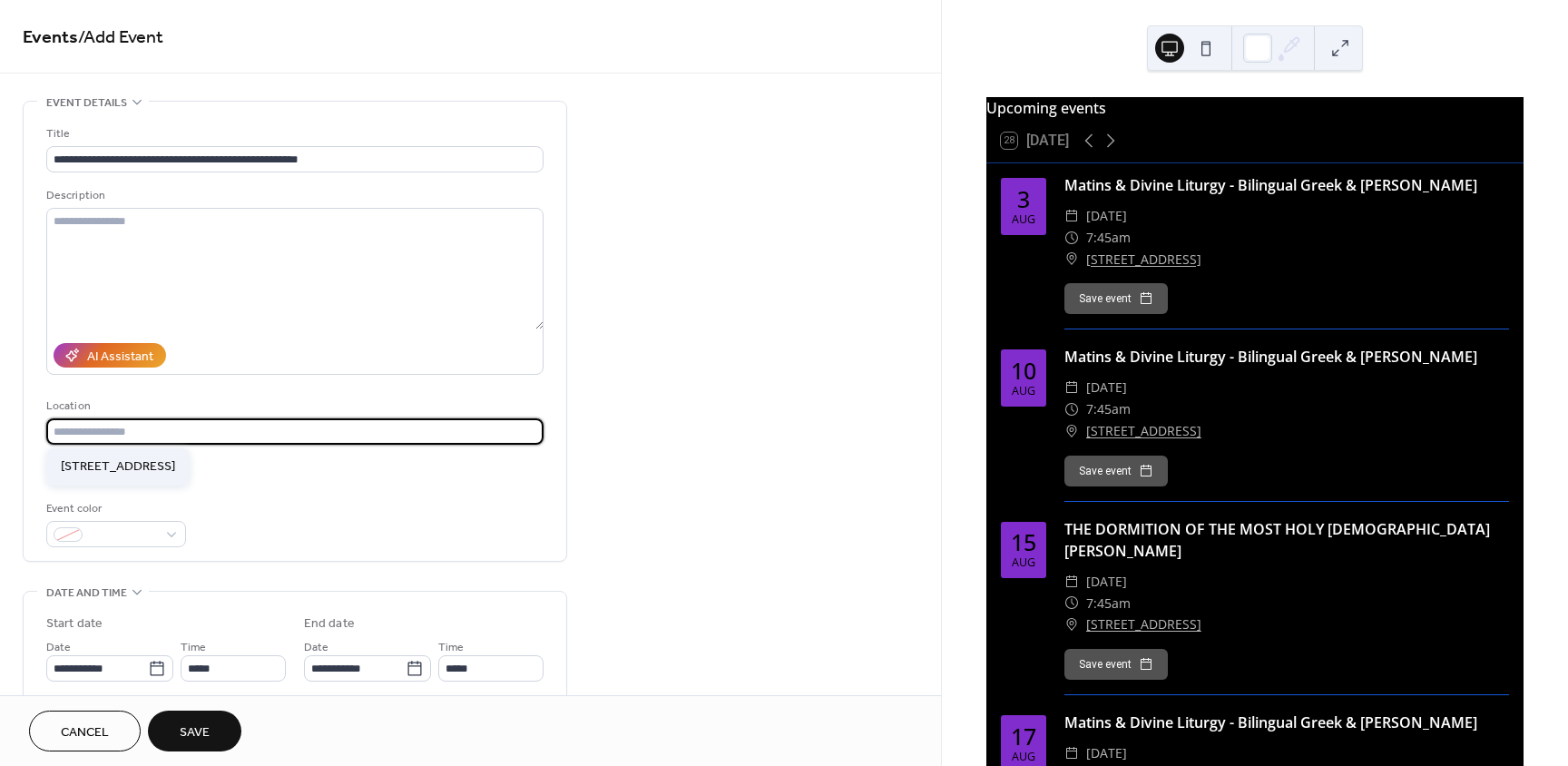 type on "**********" 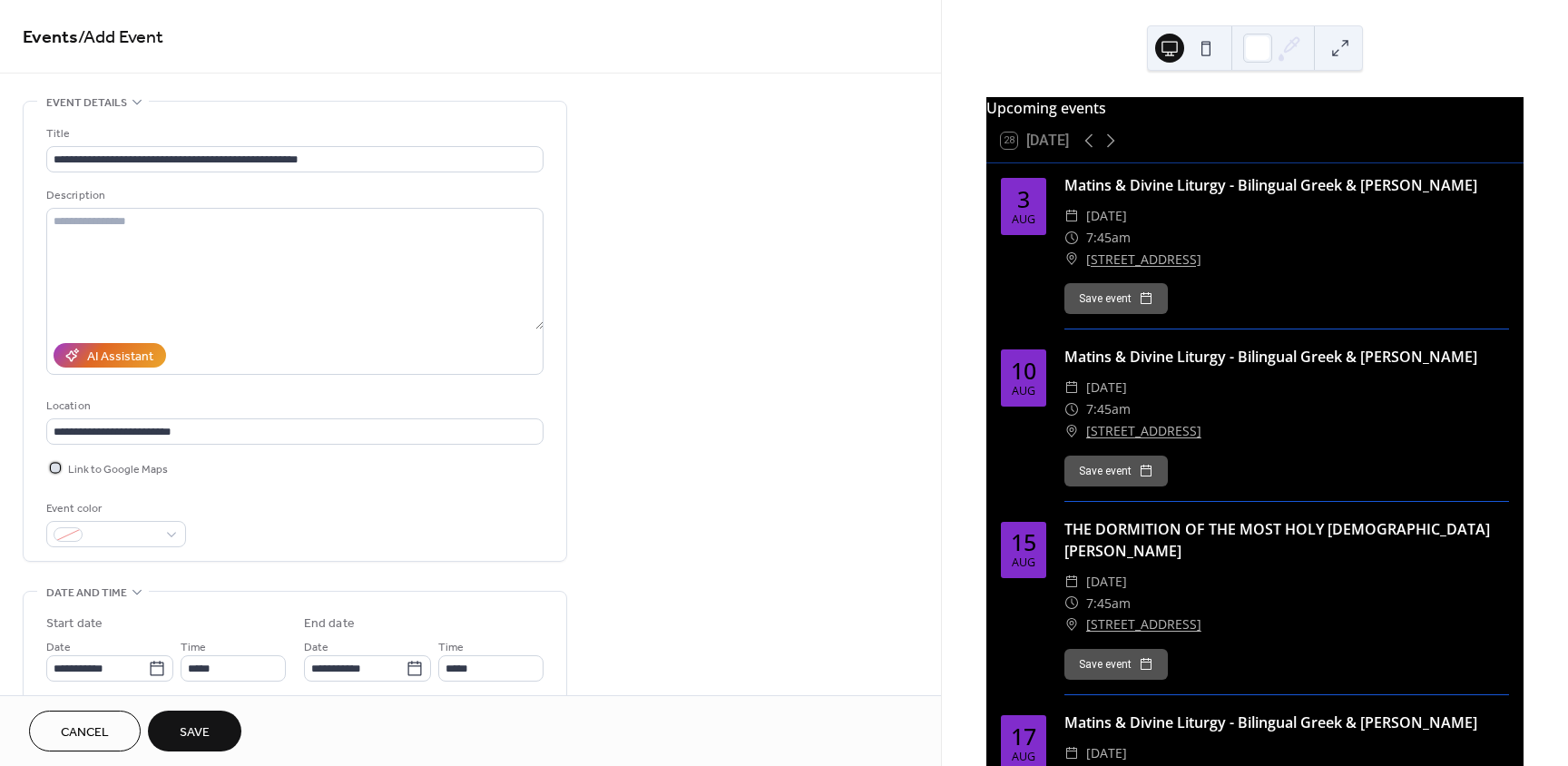 click at bounding box center [55, 467] 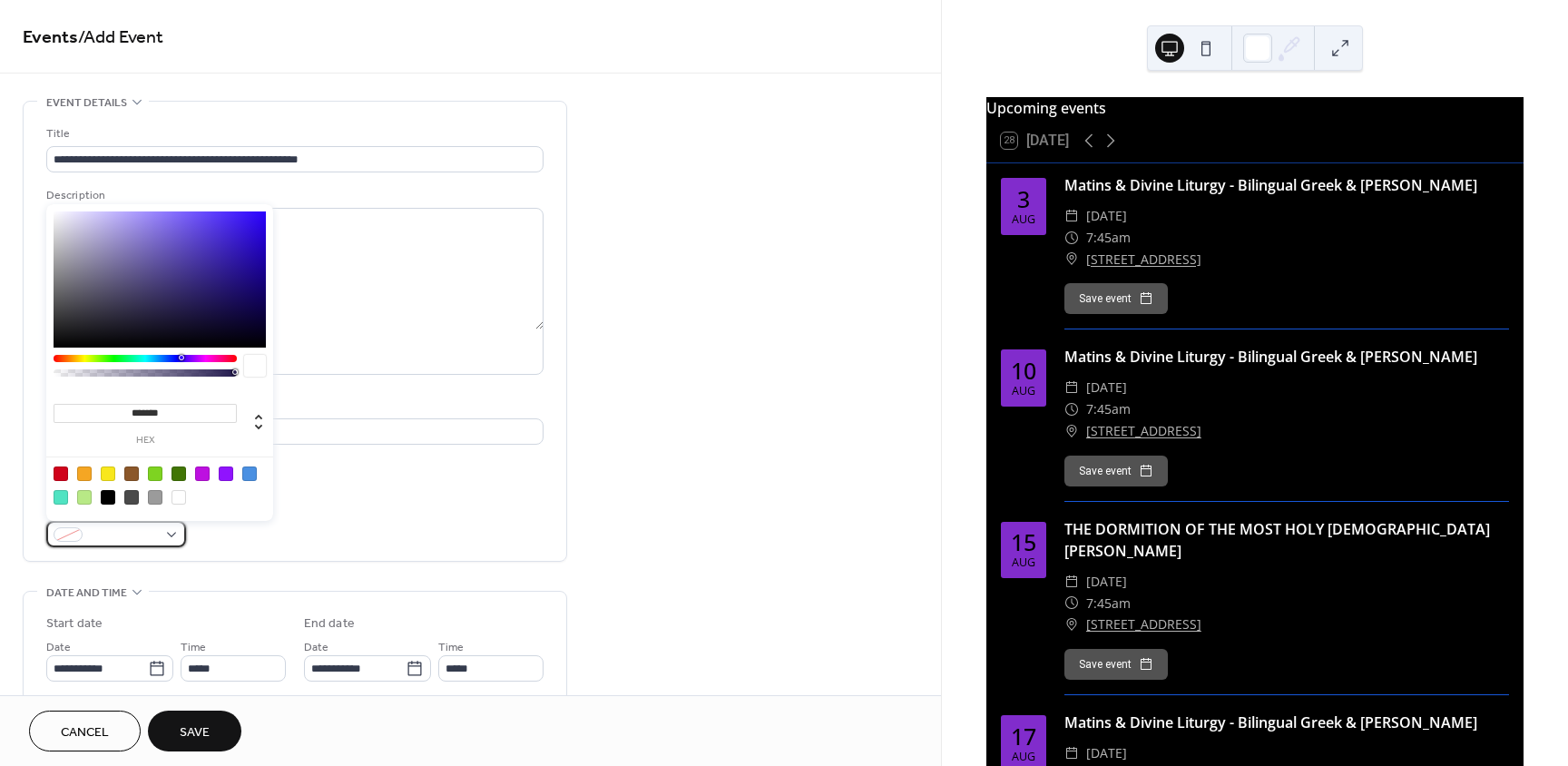click at bounding box center [116, 534] 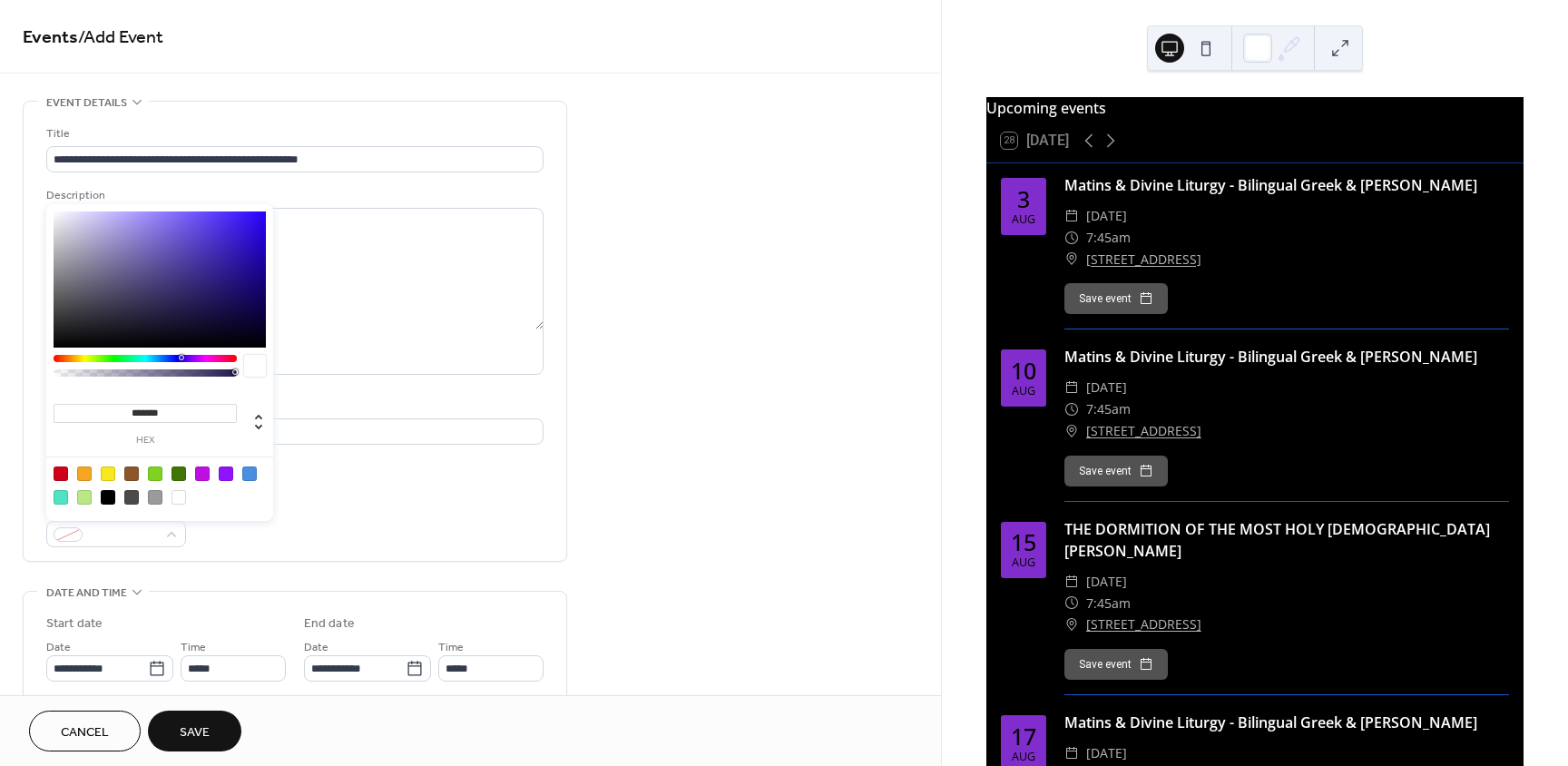 click at bounding box center [226, 474] 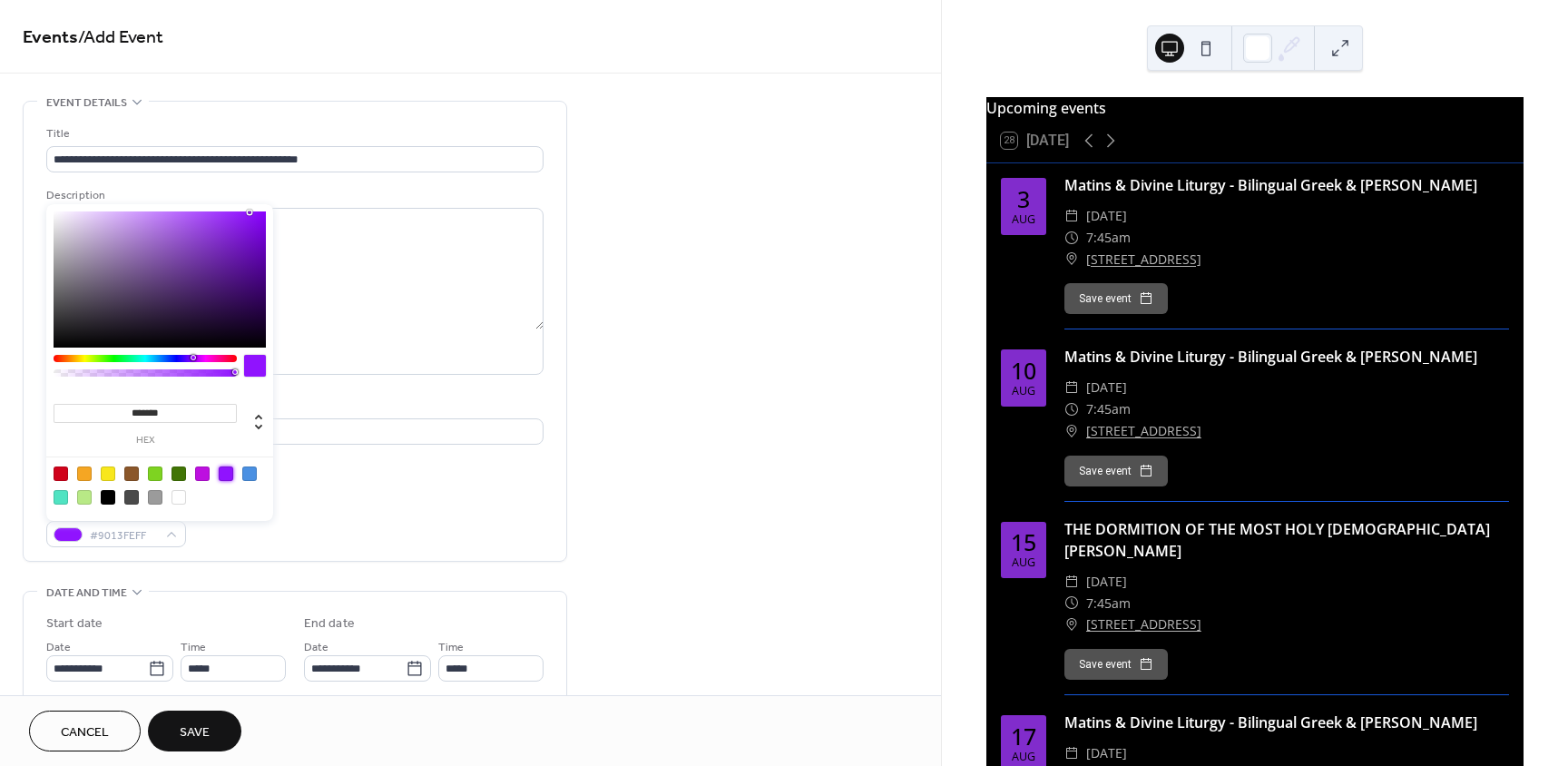 click on "**********" at bounding box center (295, 331) 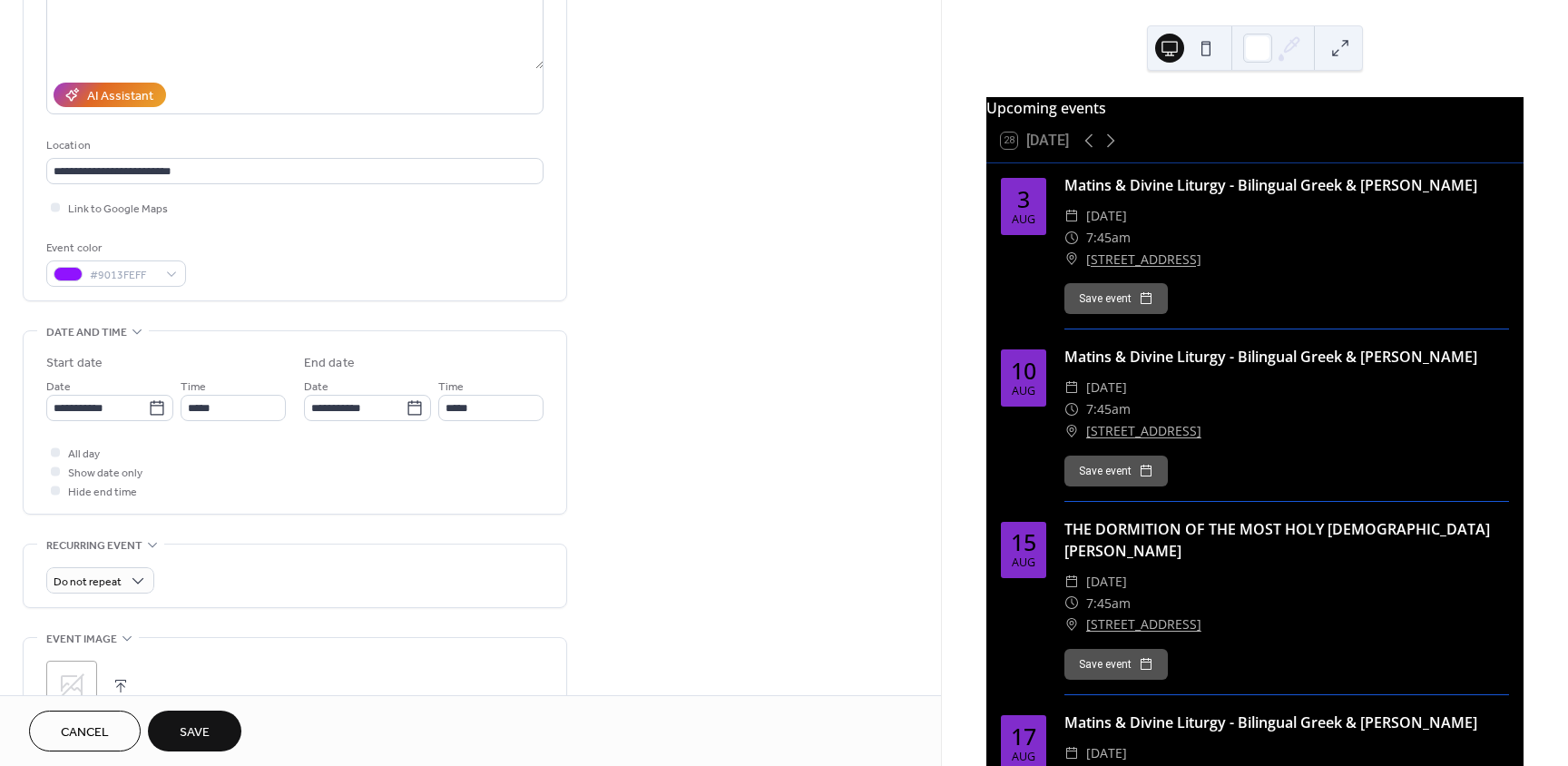 scroll, scrollTop: 272, scrollLeft: 0, axis: vertical 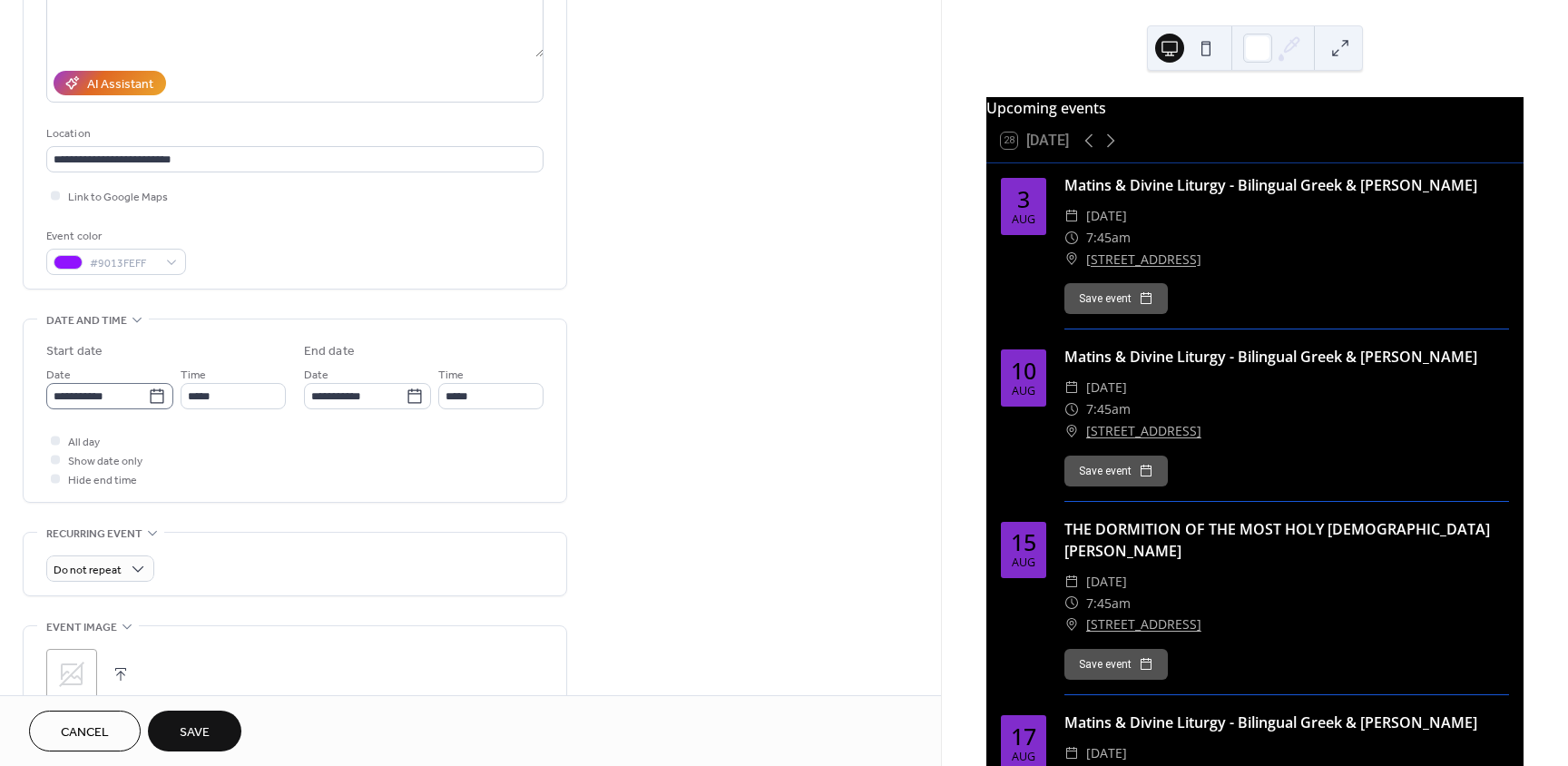 click 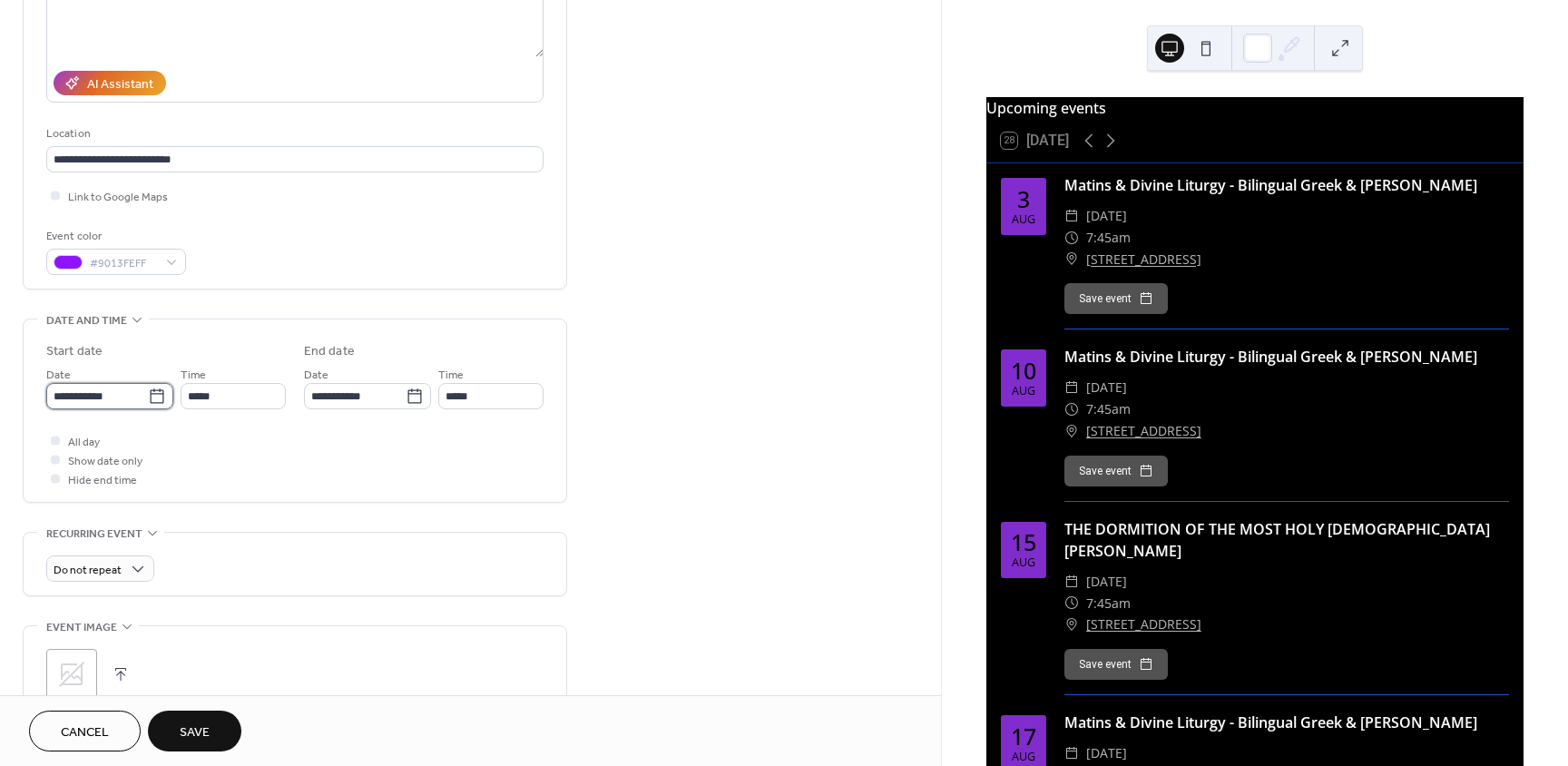 click on "**********" at bounding box center (97, 396) 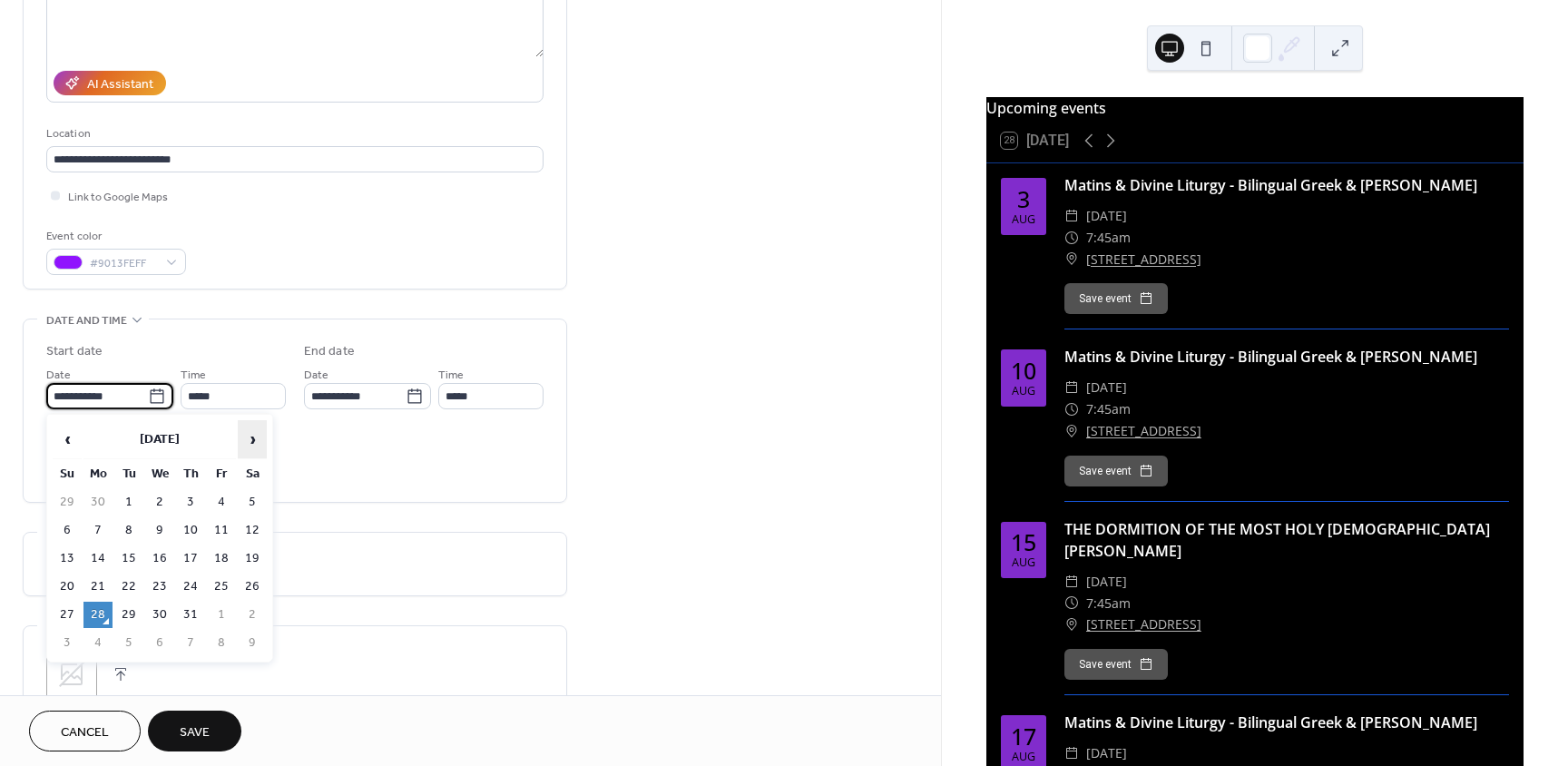 click on "›" at bounding box center (252, 439) 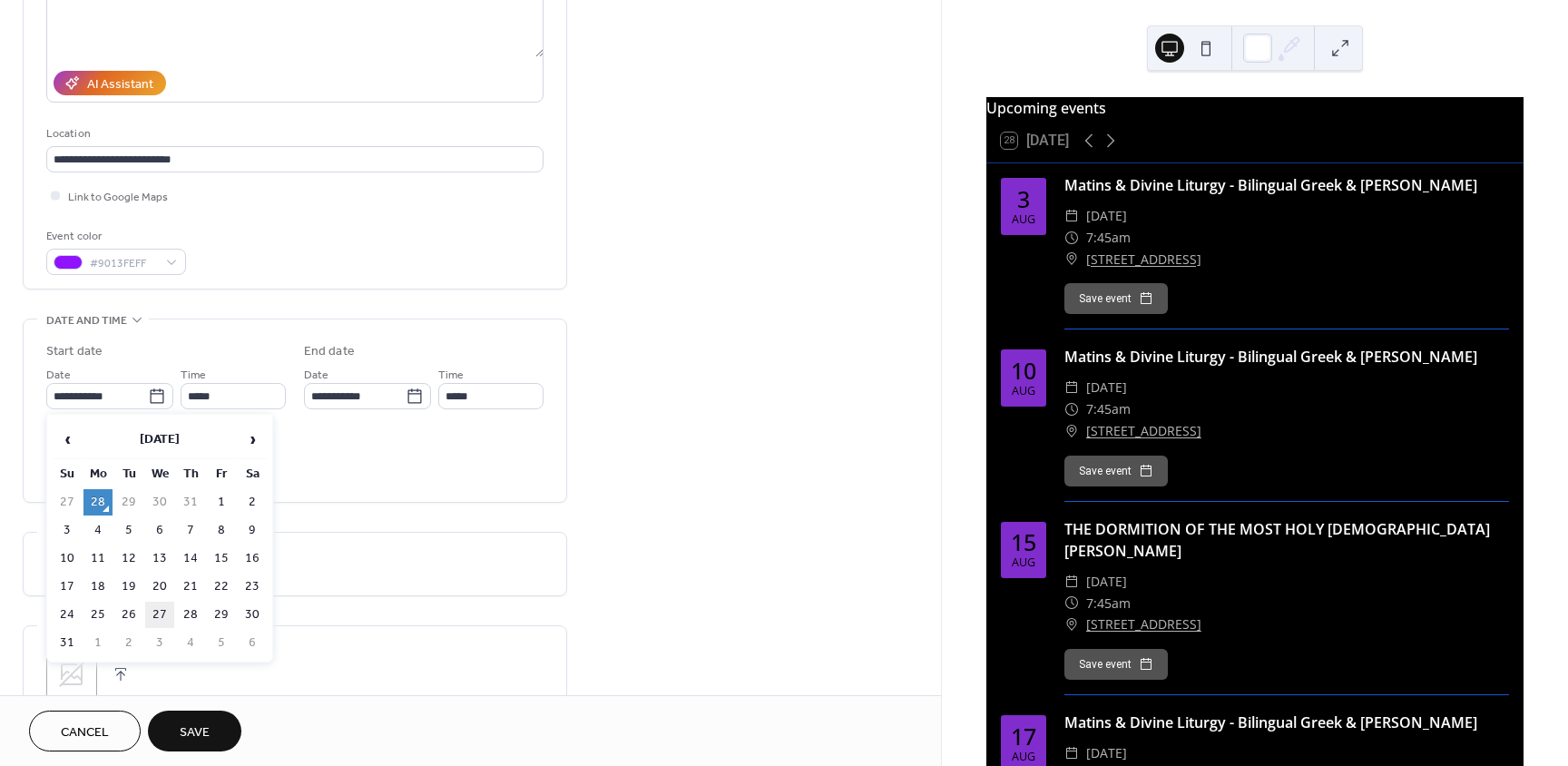 click on "27" at bounding box center (160, 614) 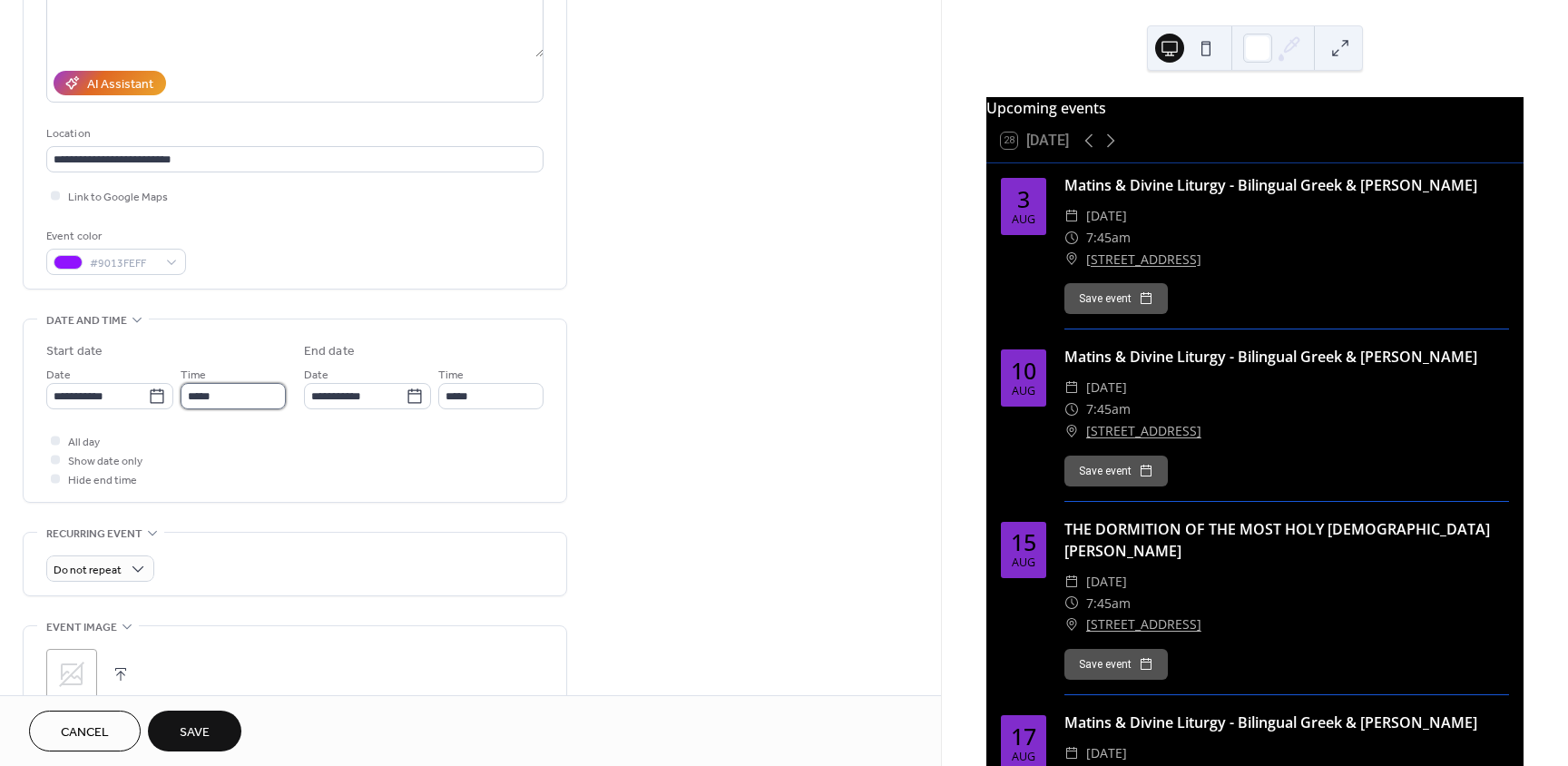 click on "*****" at bounding box center [233, 396] 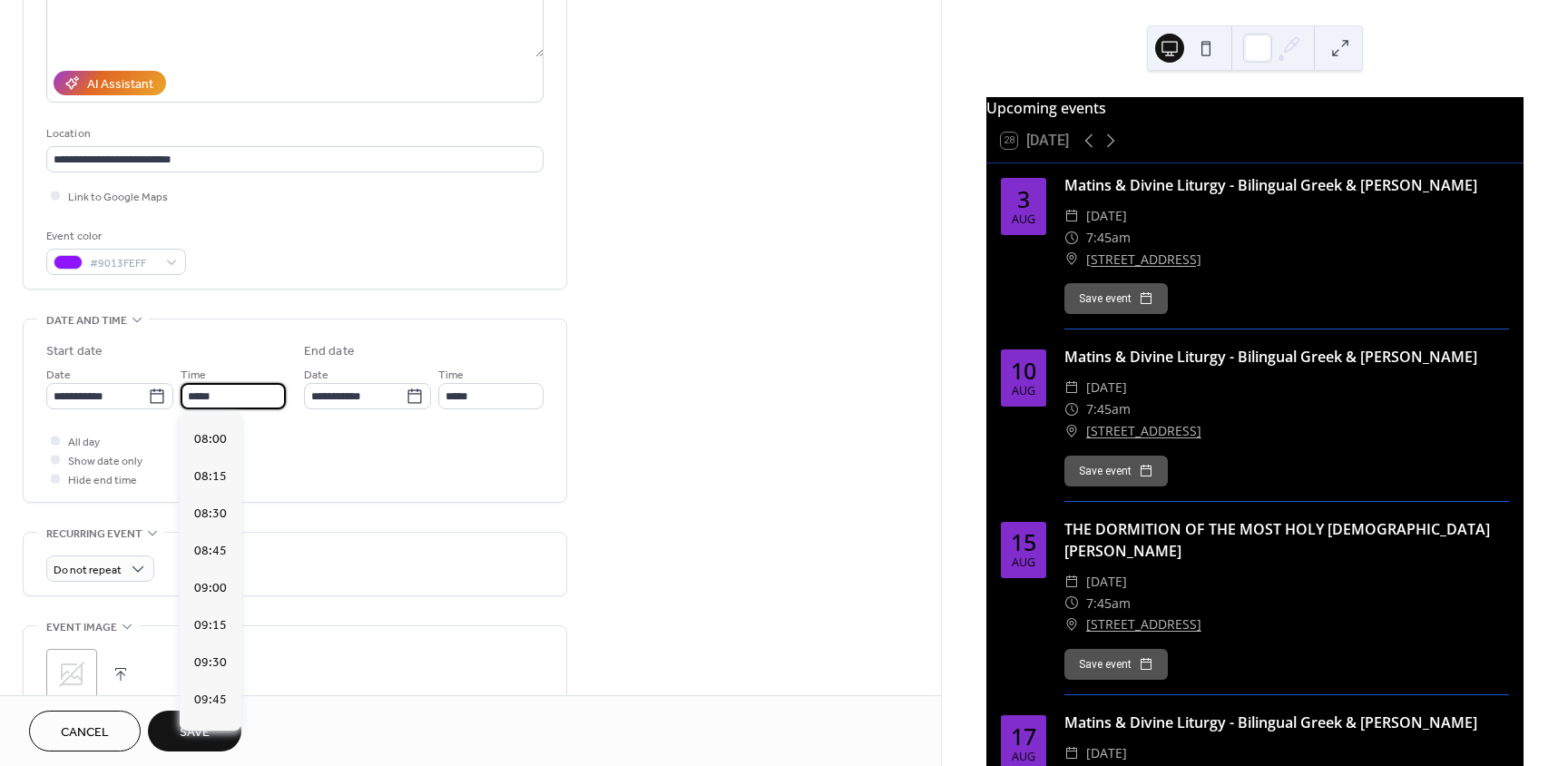 scroll, scrollTop: 1151, scrollLeft: 0, axis: vertical 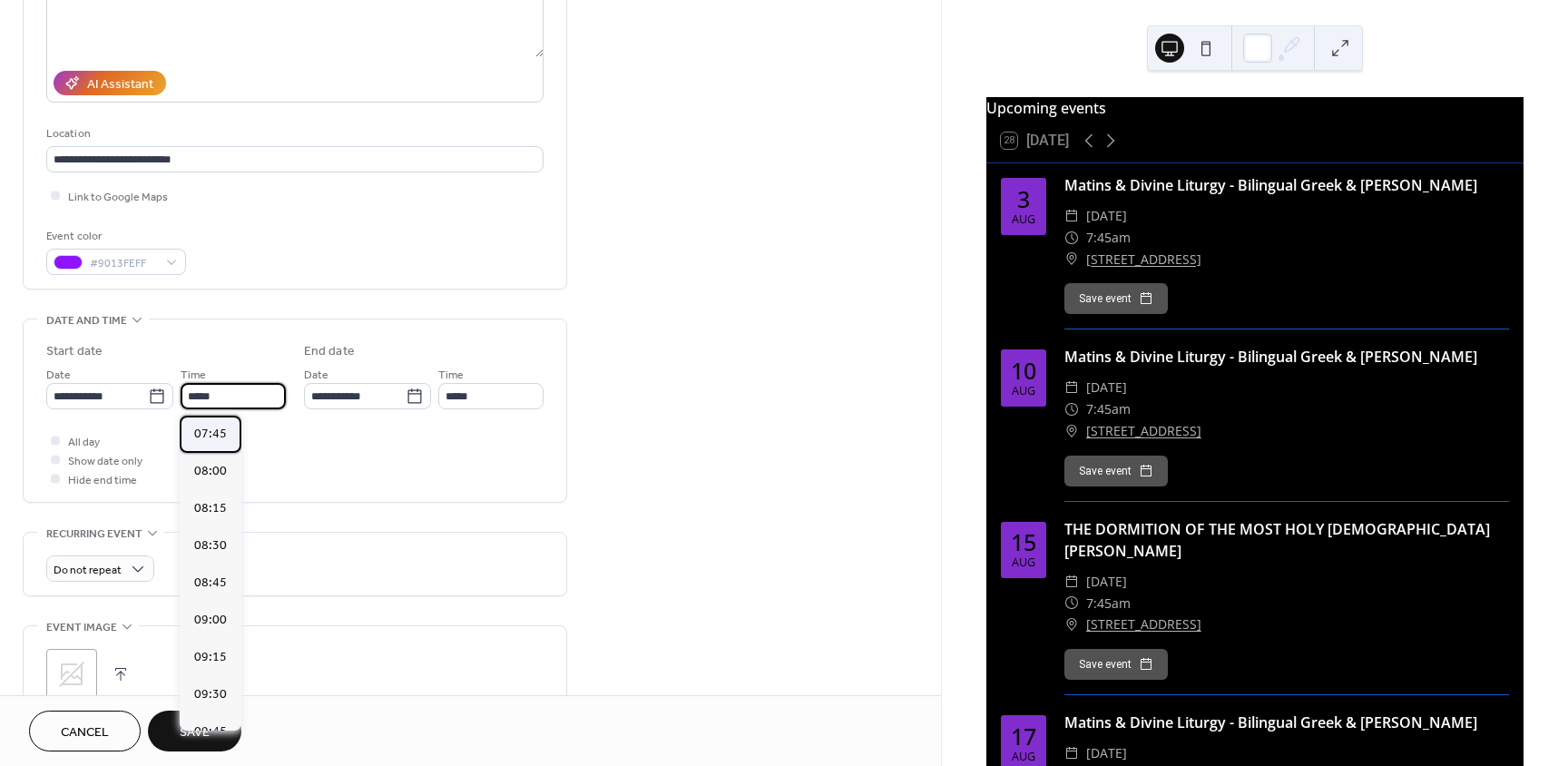 click on "07:45" at bounding box center [211, 434] 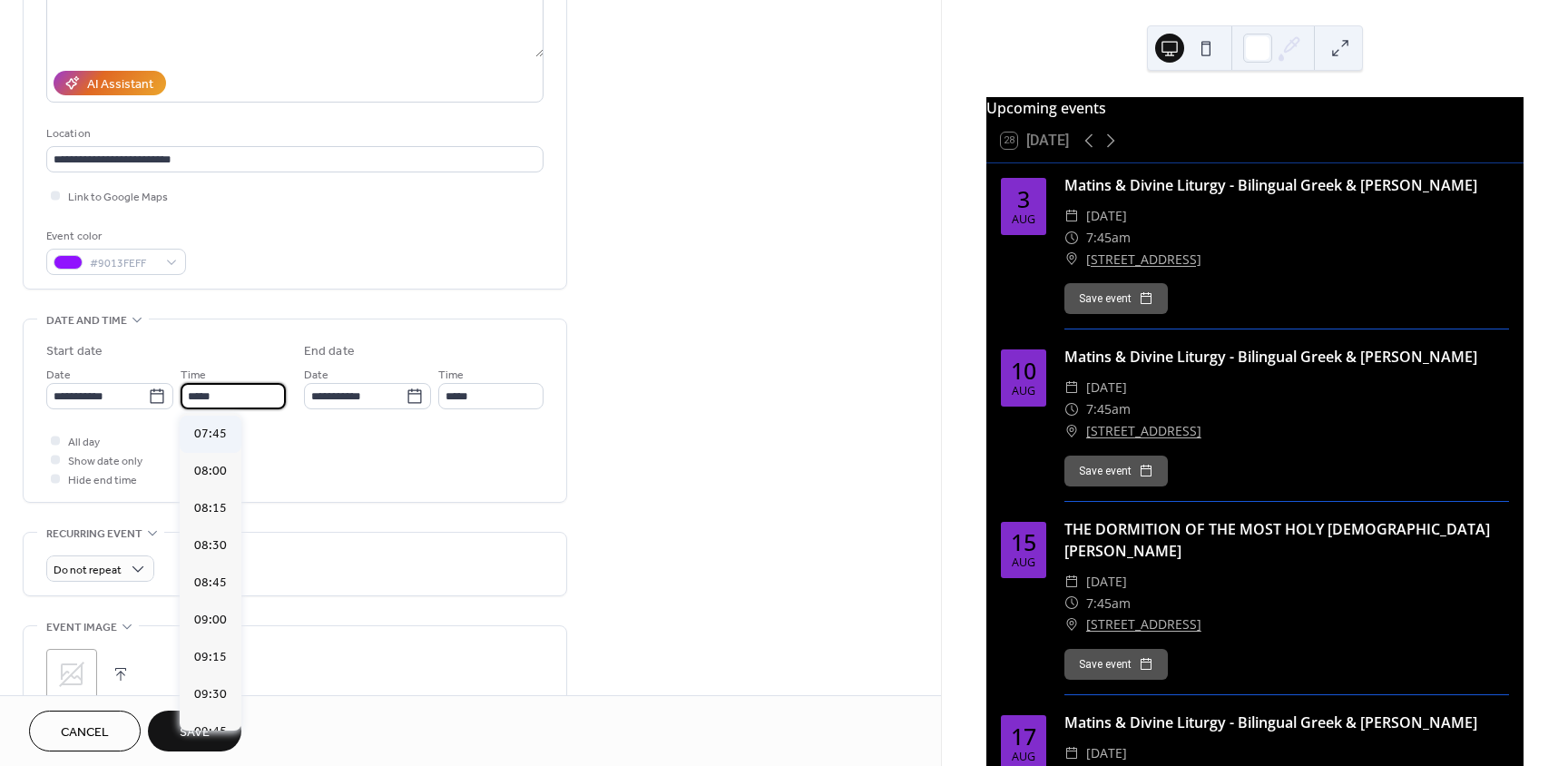 type on "*****" 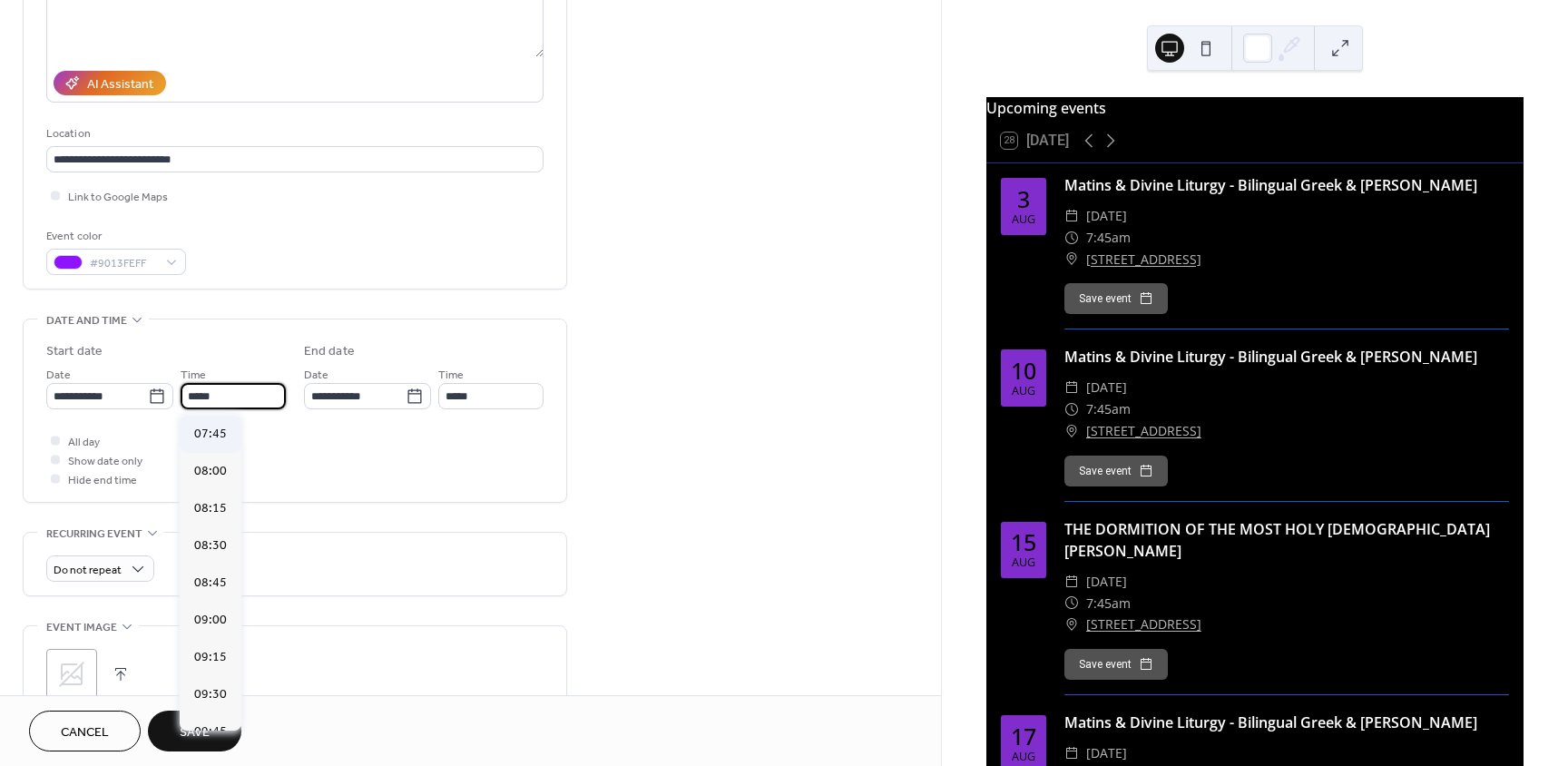 type on "*****" 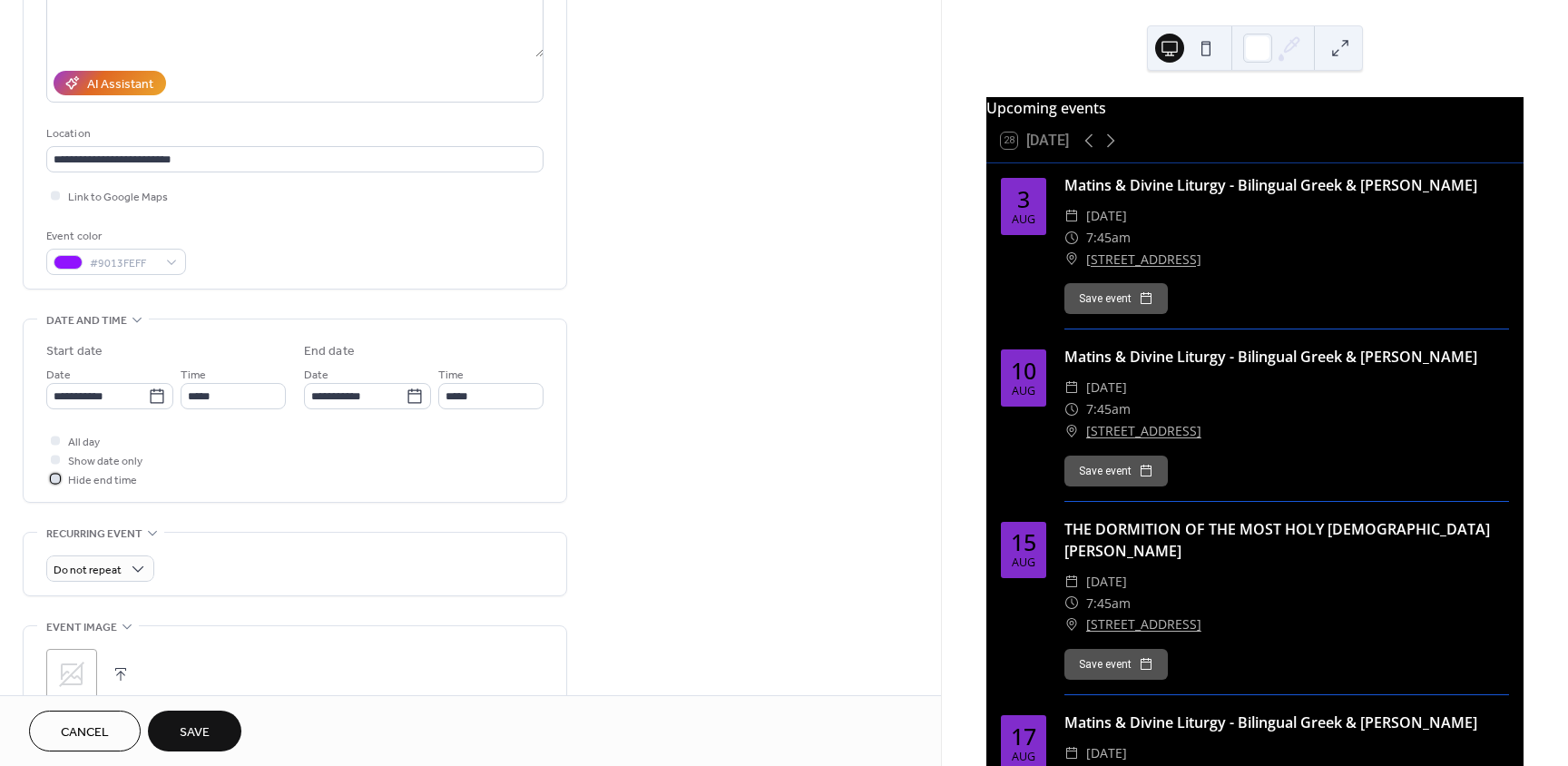 click at bounding box center (55, 478) 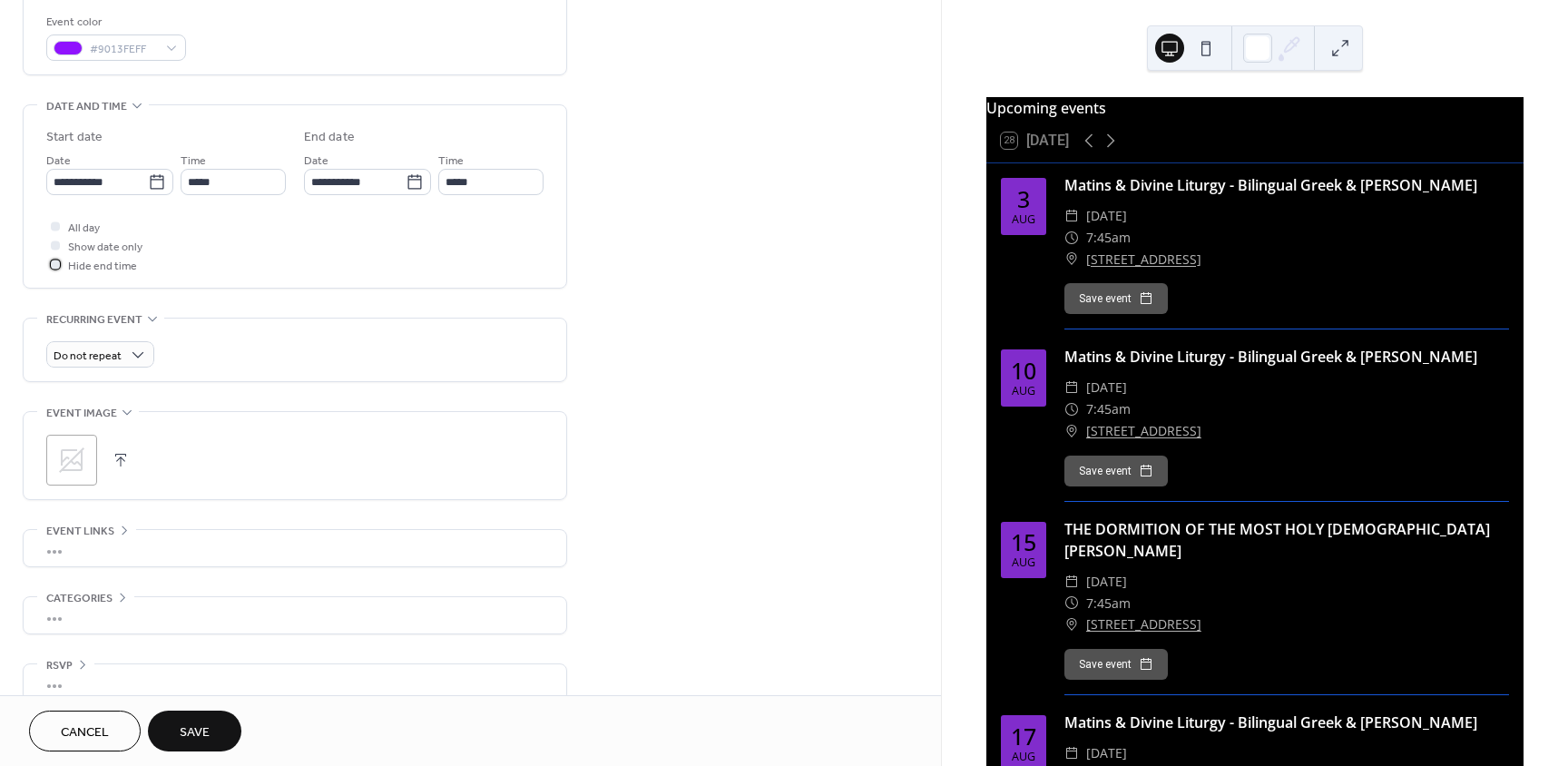 scroll, scrollTop: 511, scrollLeft: 0, axis: vertical 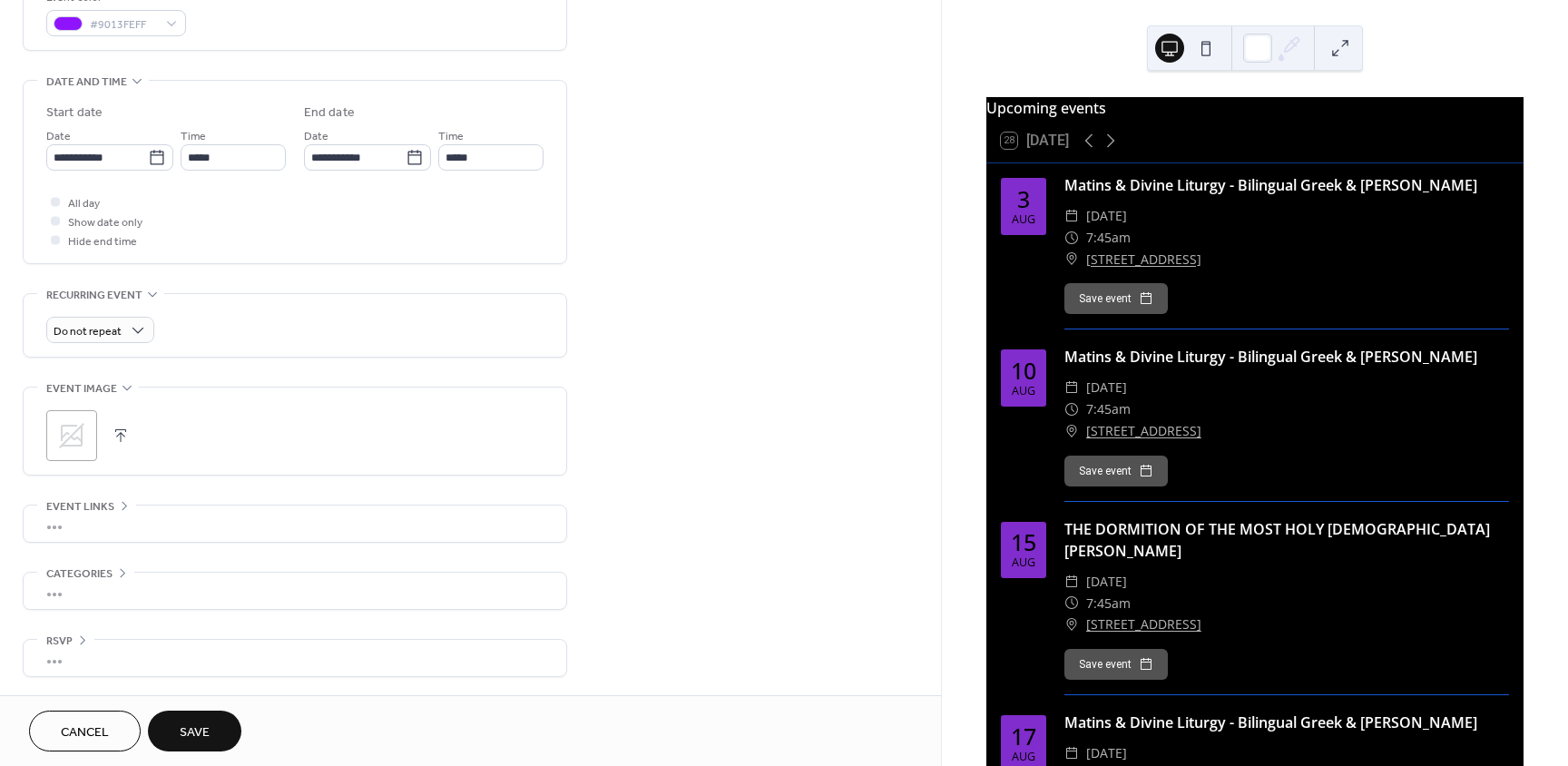 click on "Save" at bounding box center (194, 732) 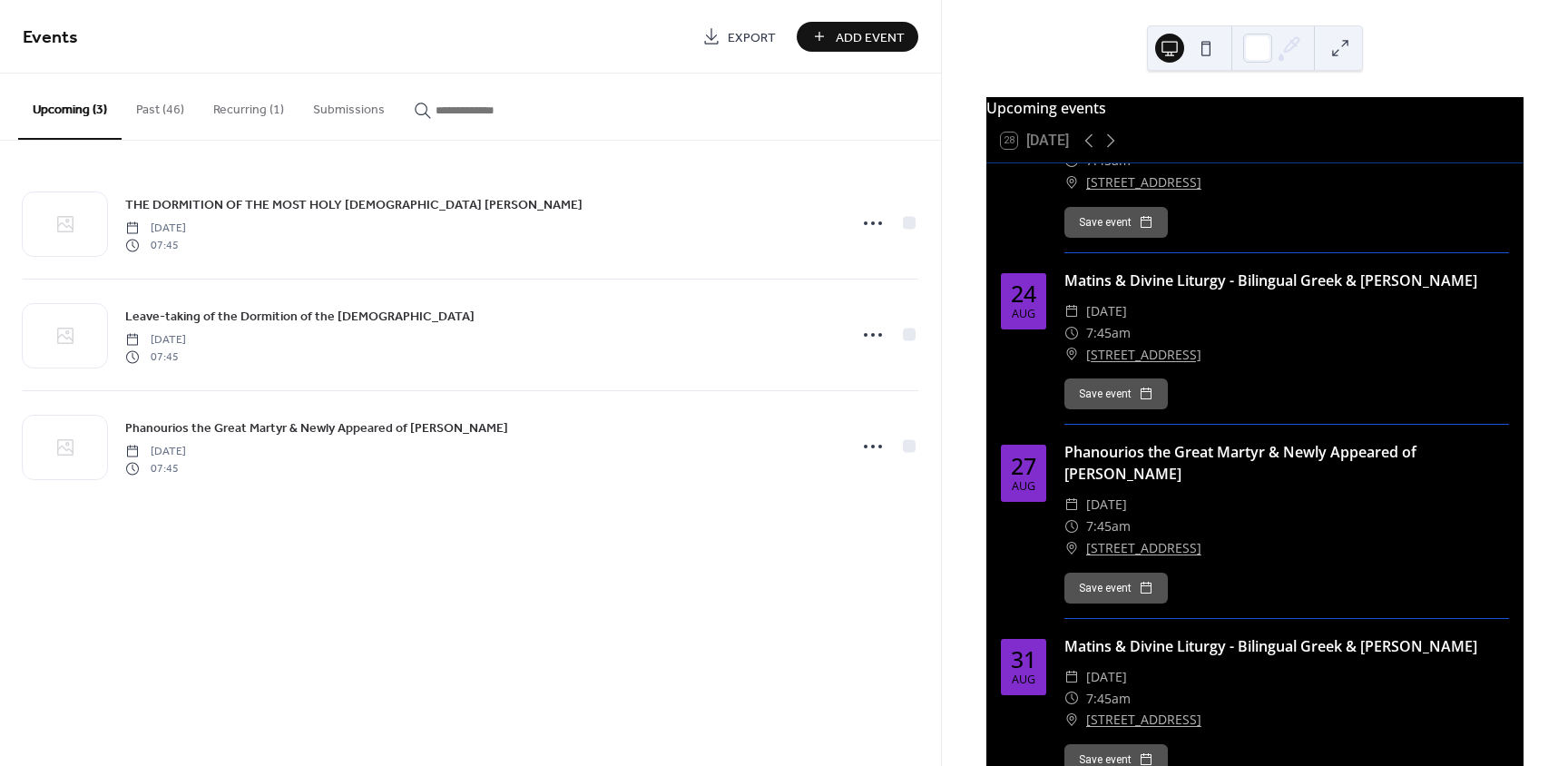 scroll, scrollTop: 817, scrollLeft: 0, axis: vertical 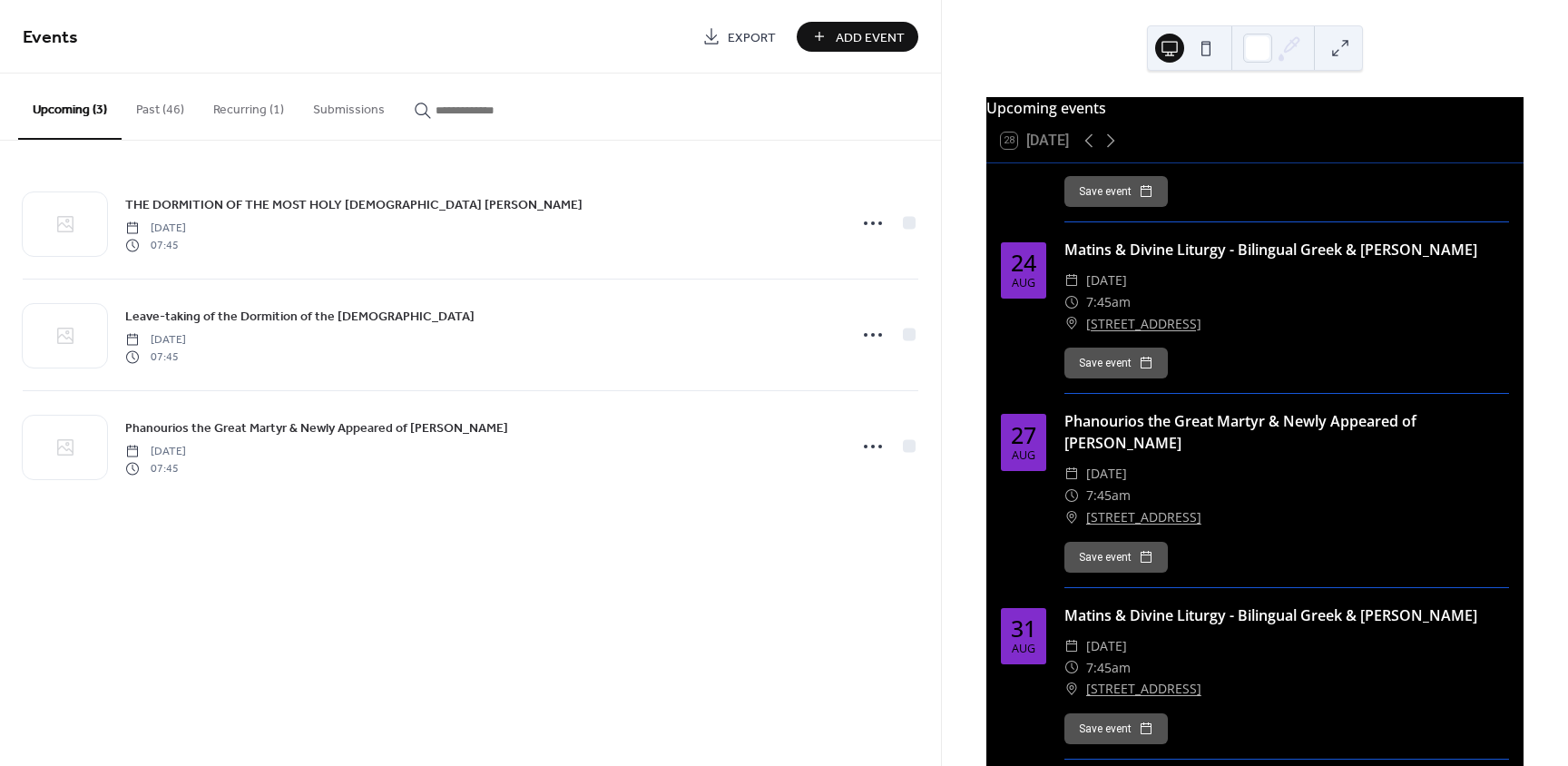 click on "Add Event" at bounding box center (870, 37) 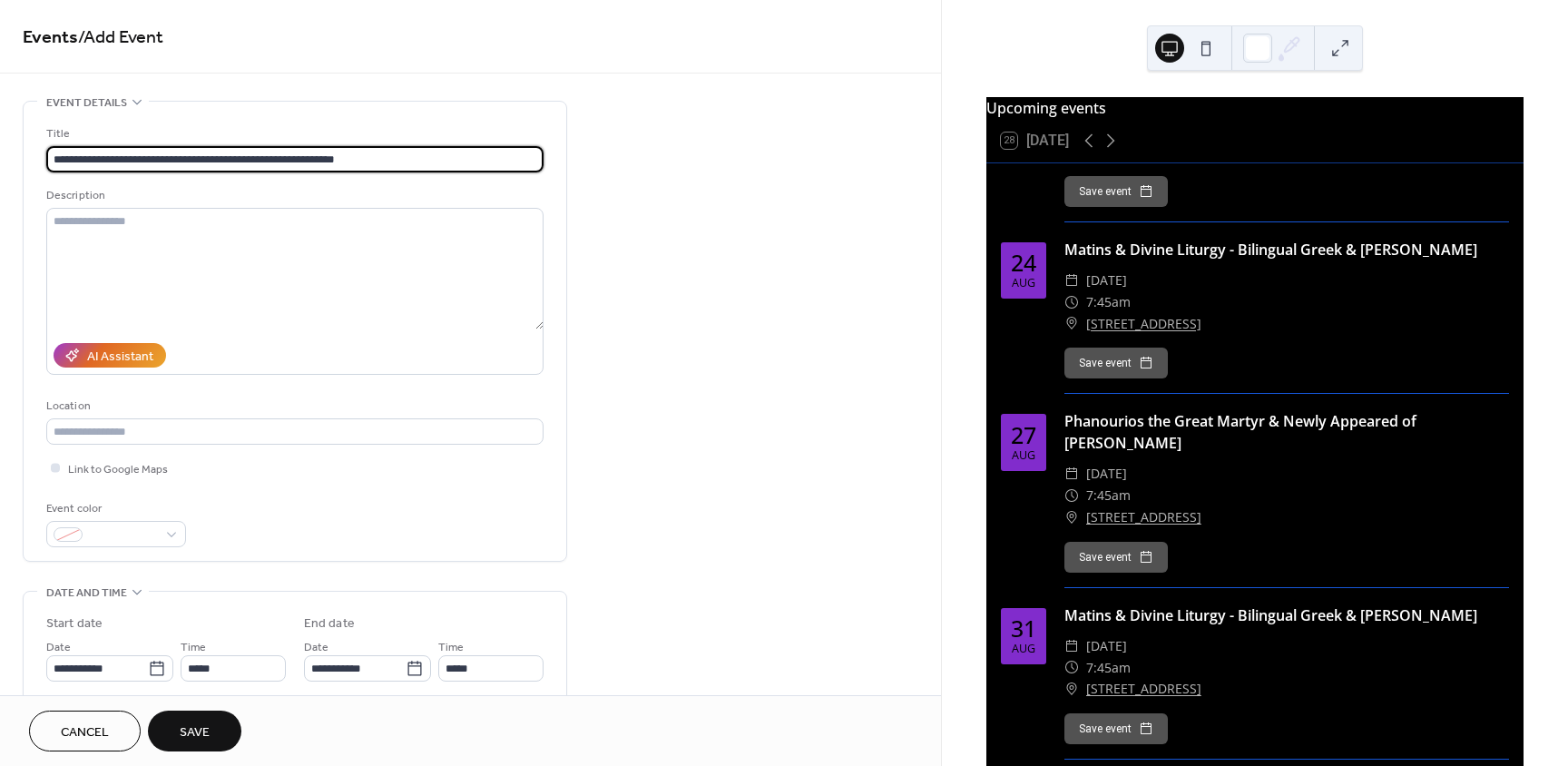 type on "**********" 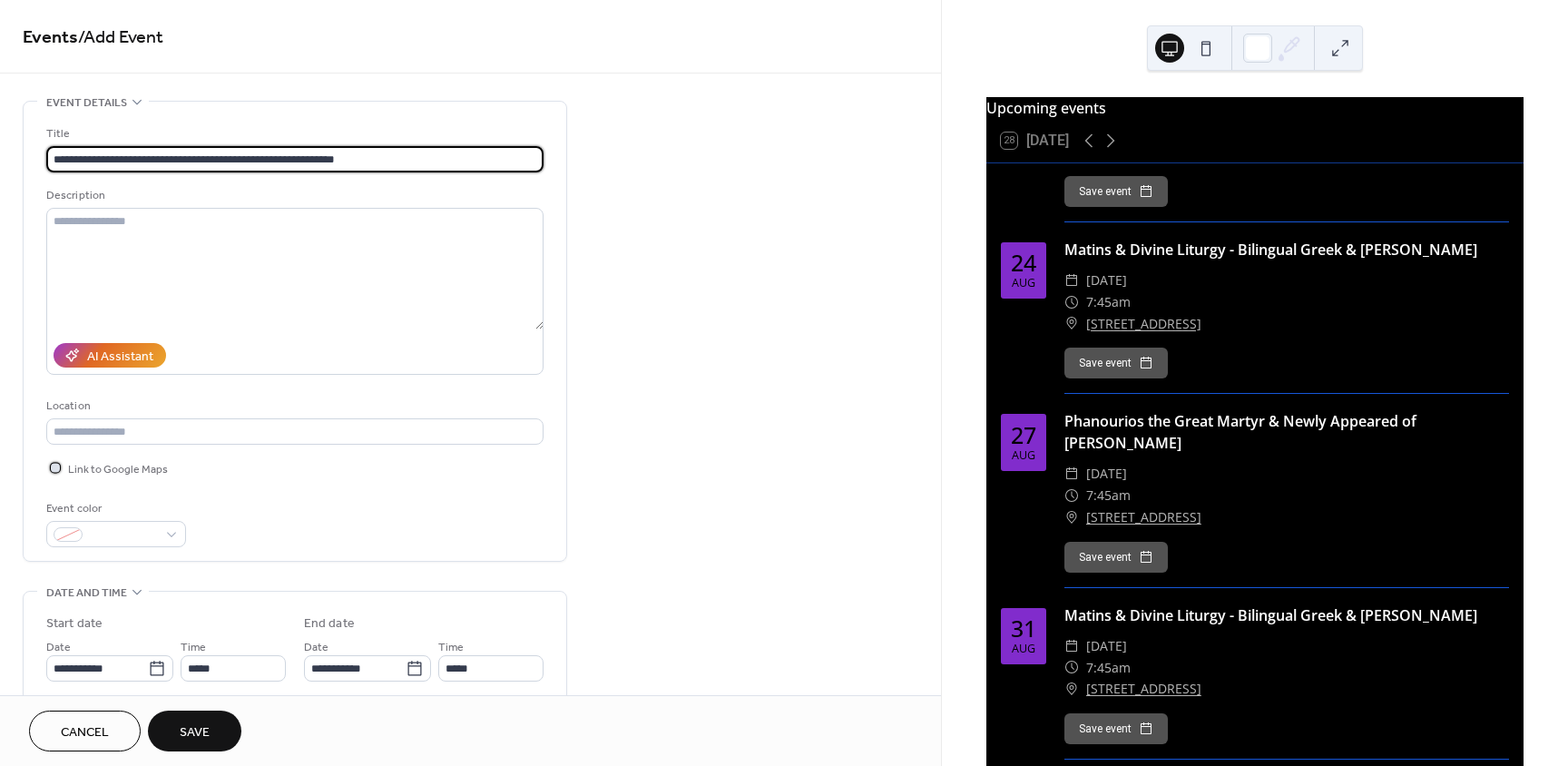 click at bounding box center [55, 467] 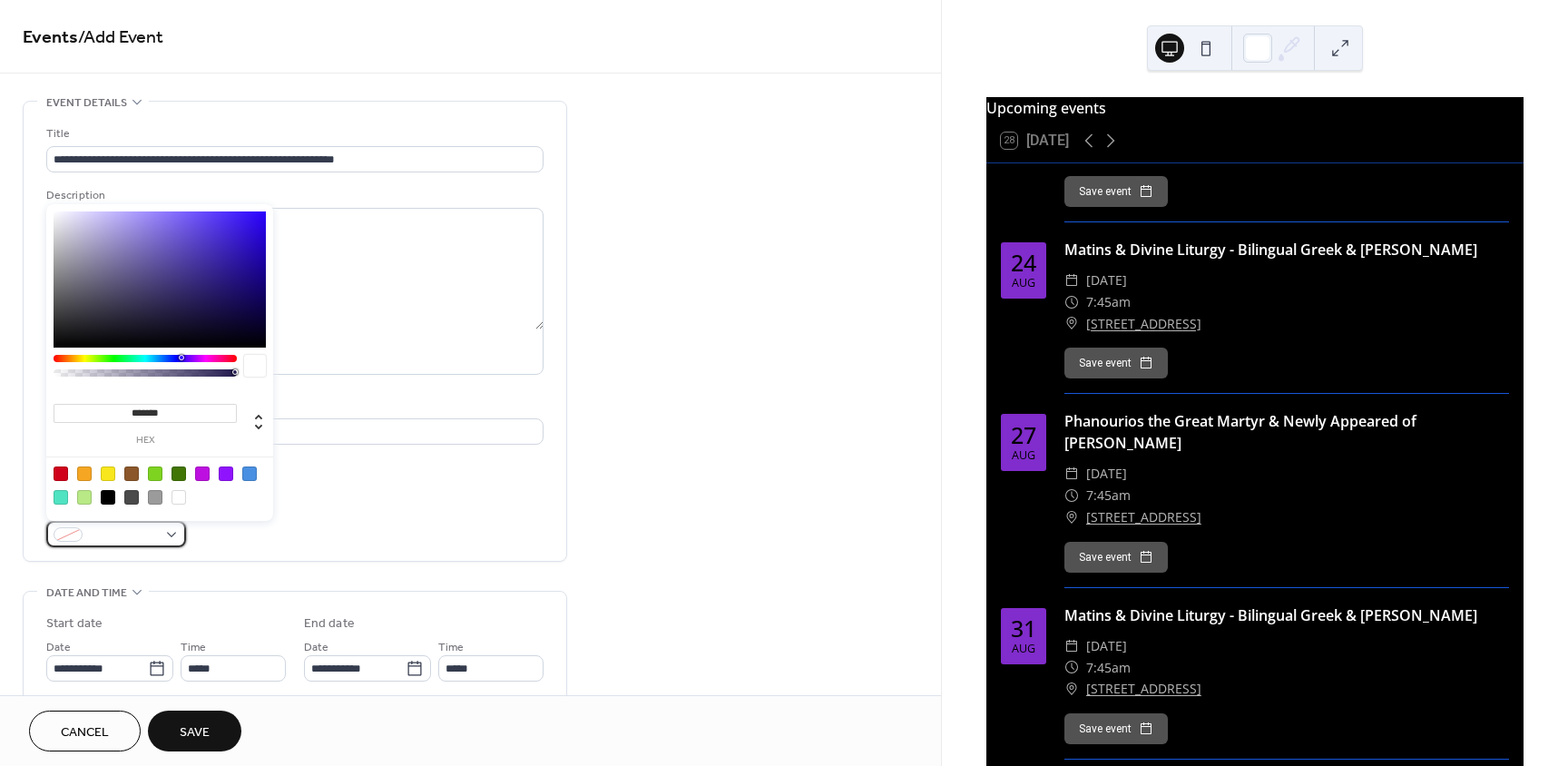 click at bounding box center (116, 534) 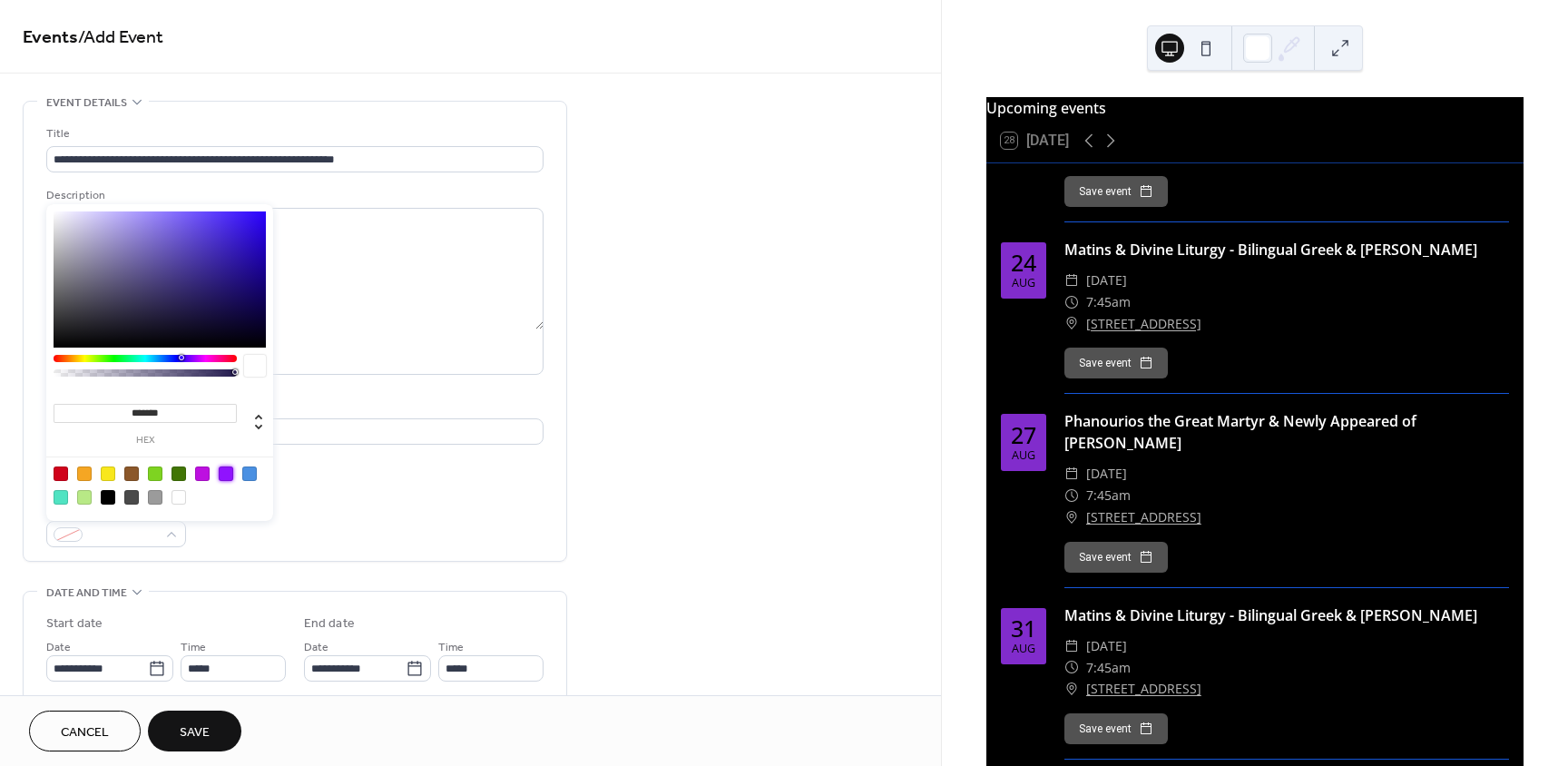 click at bounding box center (226, 474) 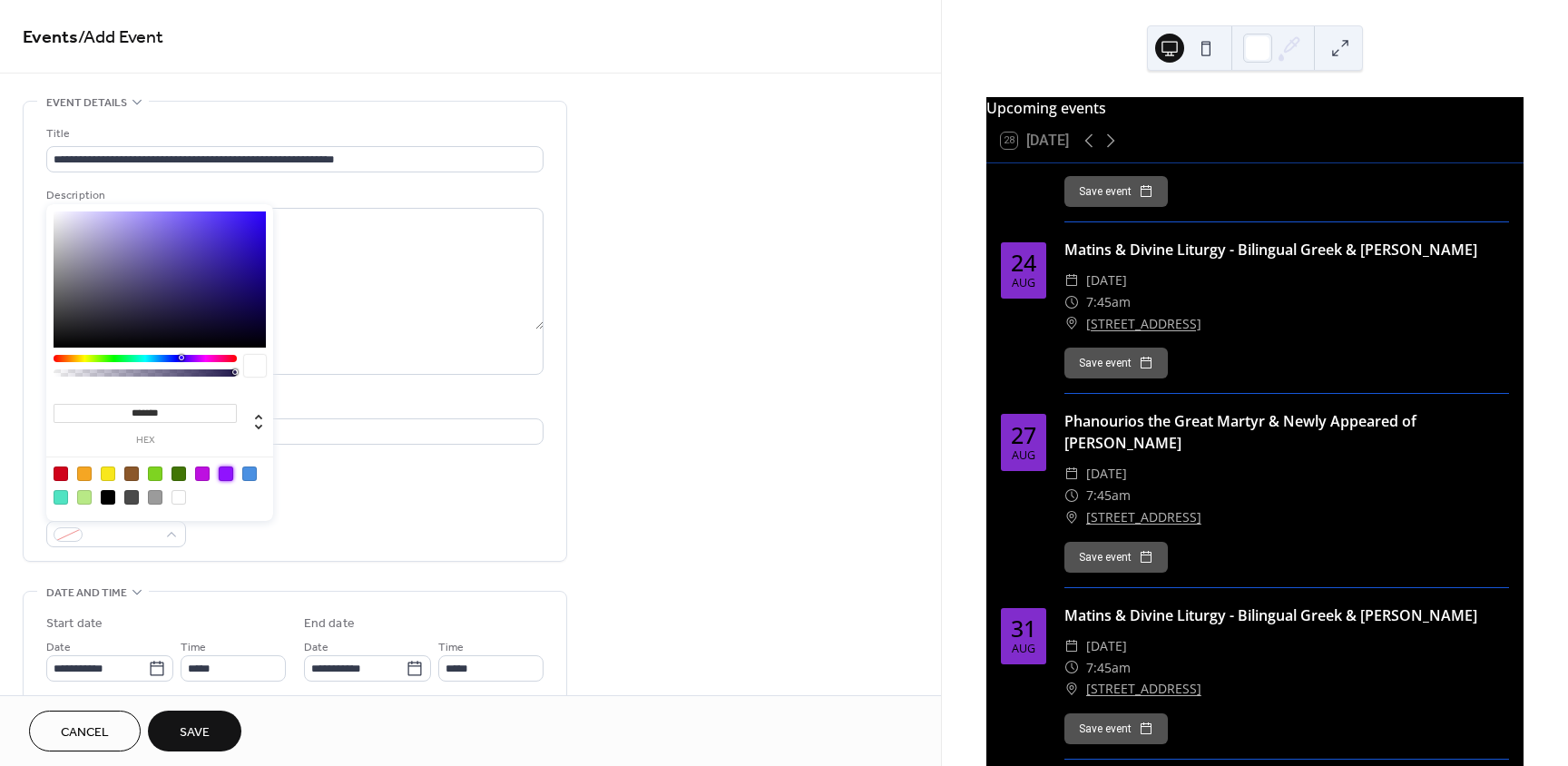 type on "*******" 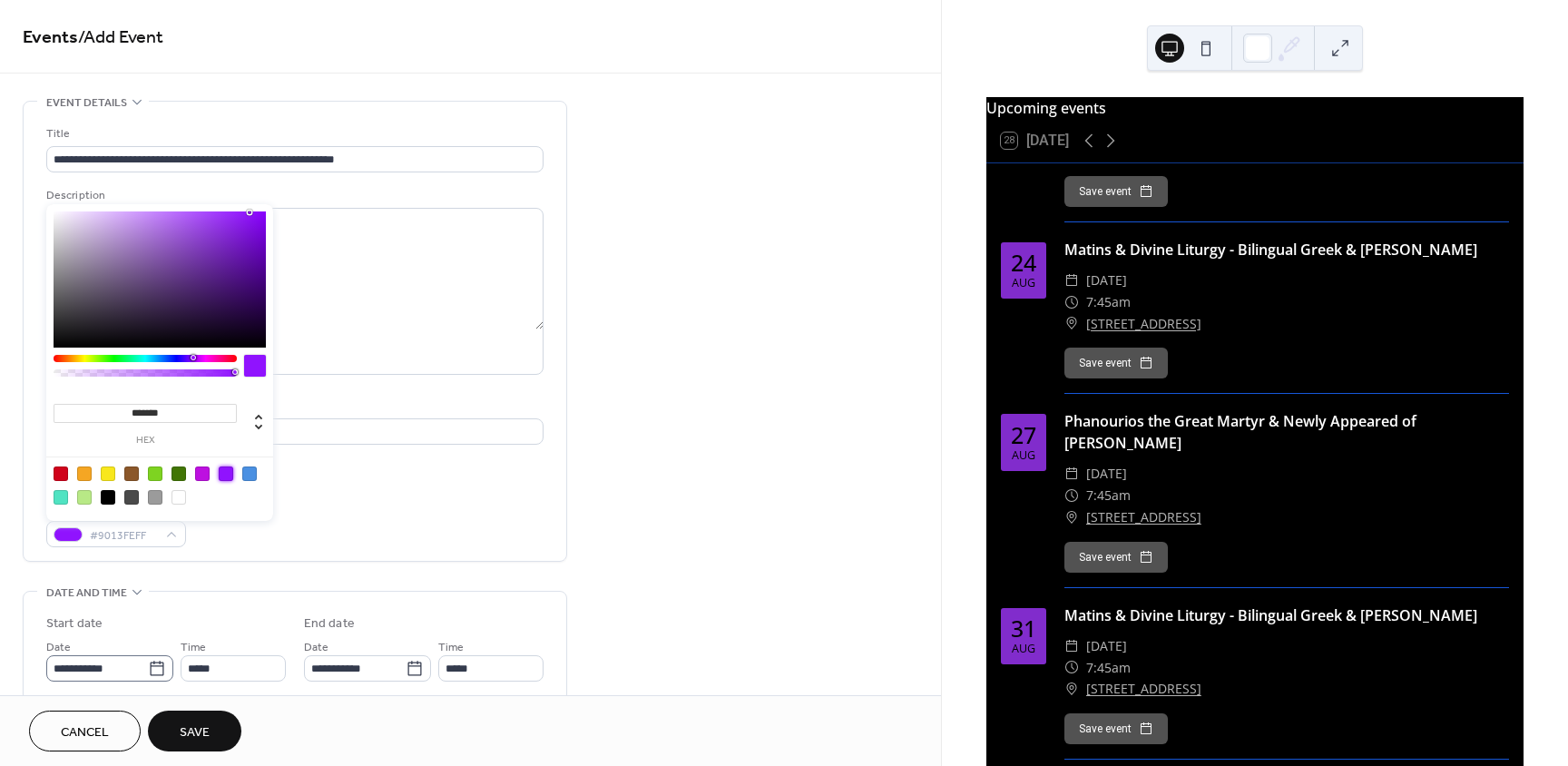 click 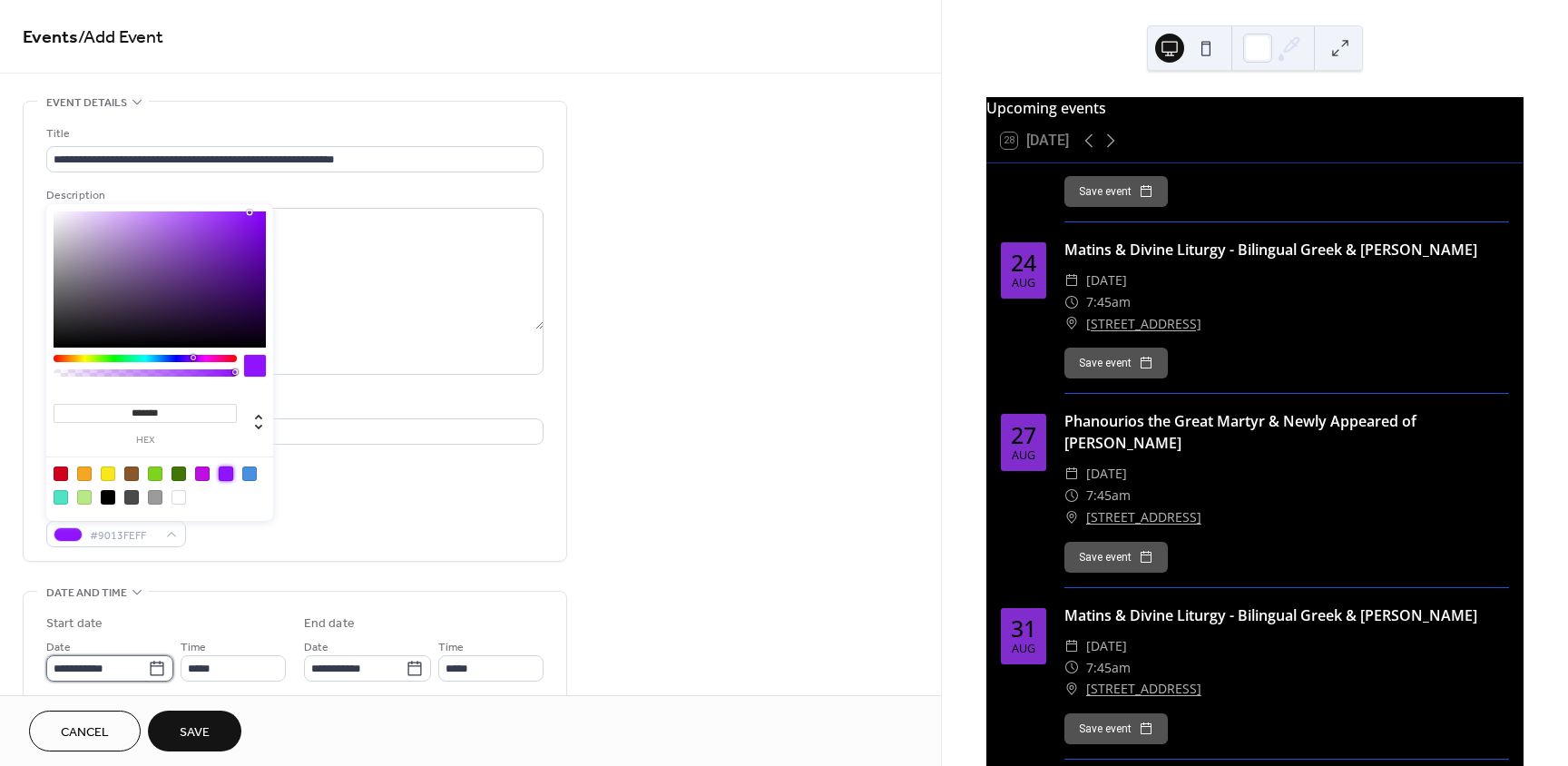 click on "**********" at bounding box center [97, 668] 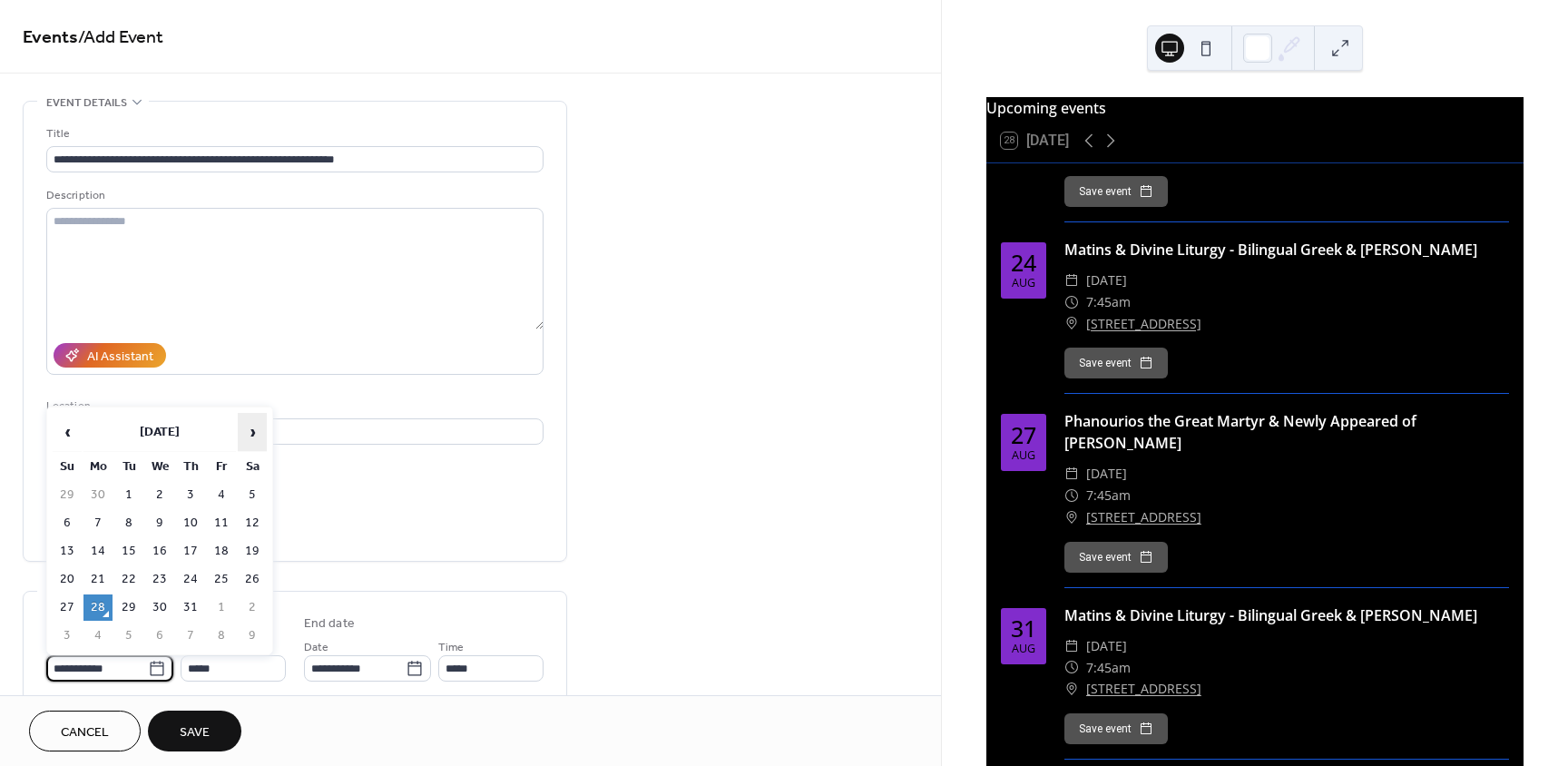 click on "›" at bounding box center (252, 432) 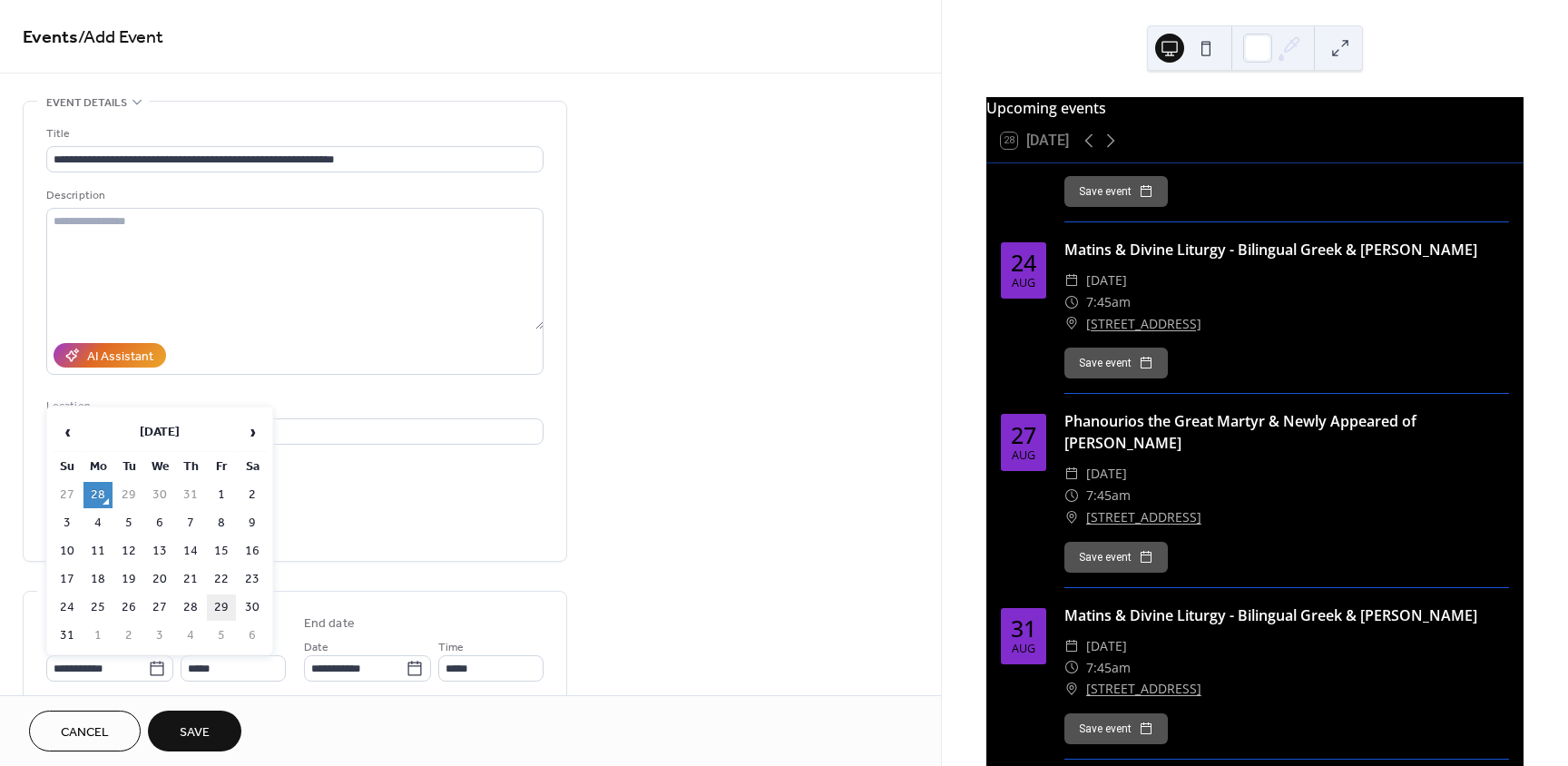 click on "29" at bounding box center (221, 607) 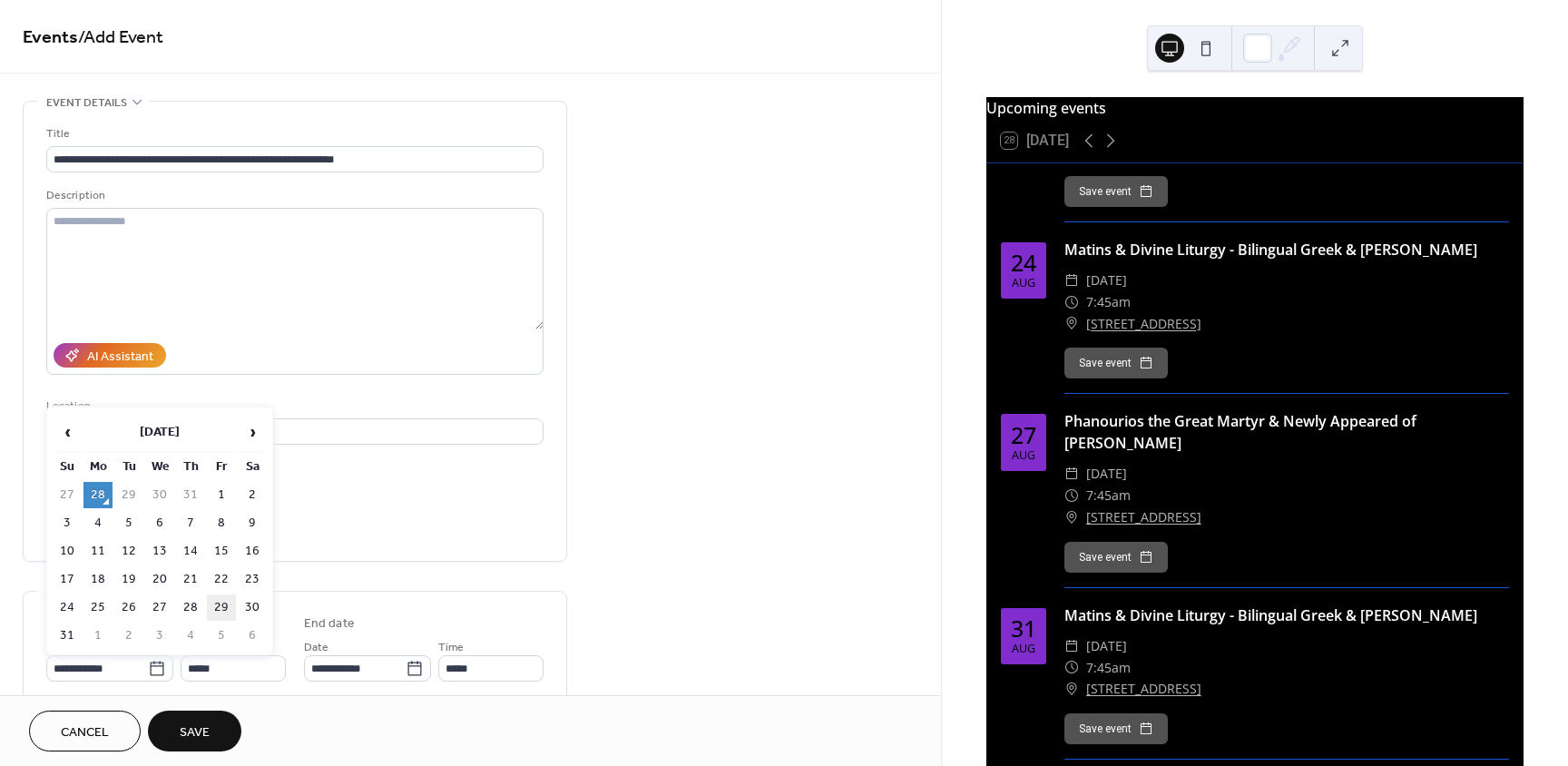 type on "**********" 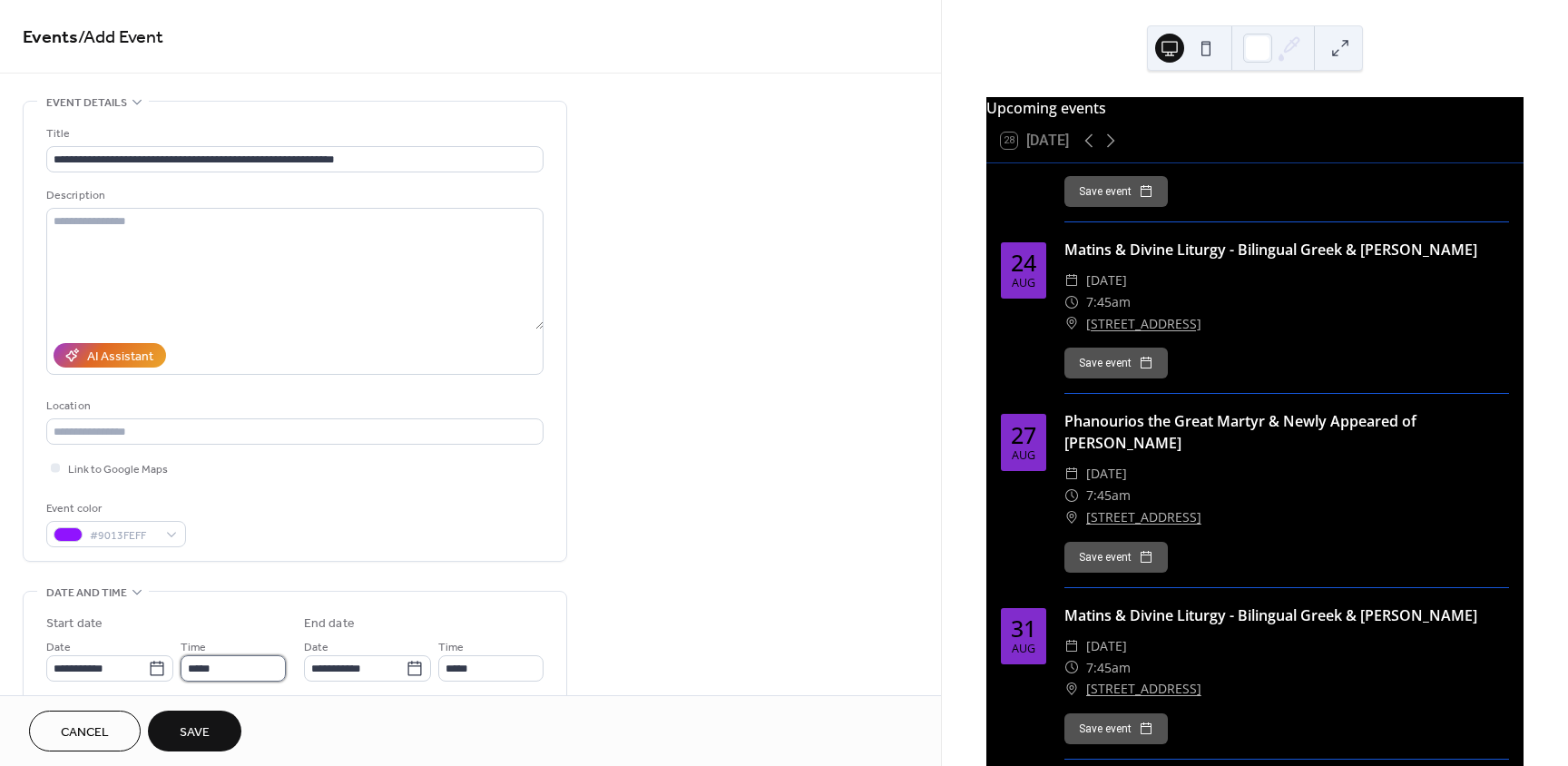 click on "*****" at bounding box center [233, 668] 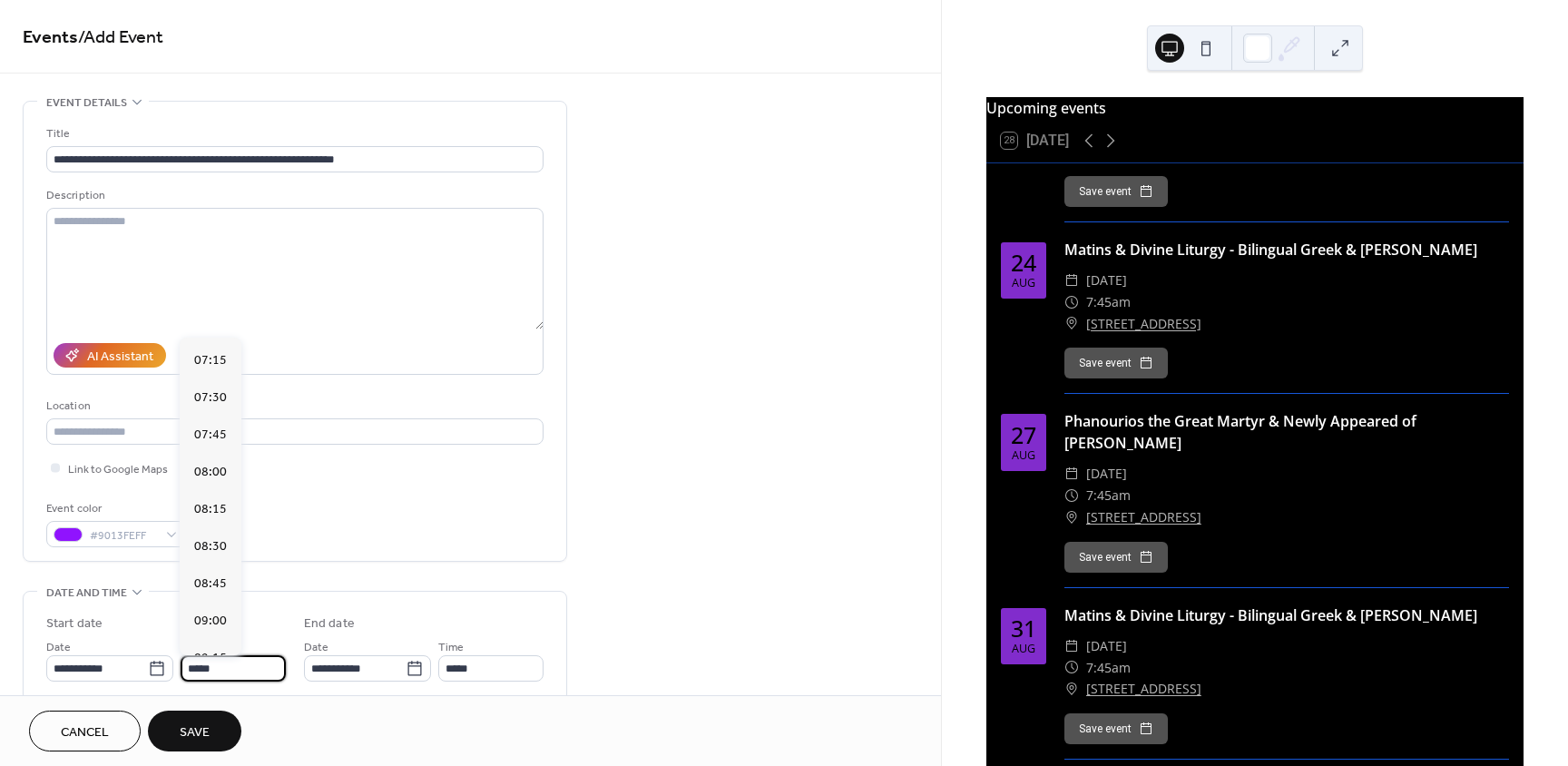 scroll, scrollTop: 1060, scrollLeft: 0, axis: vertical 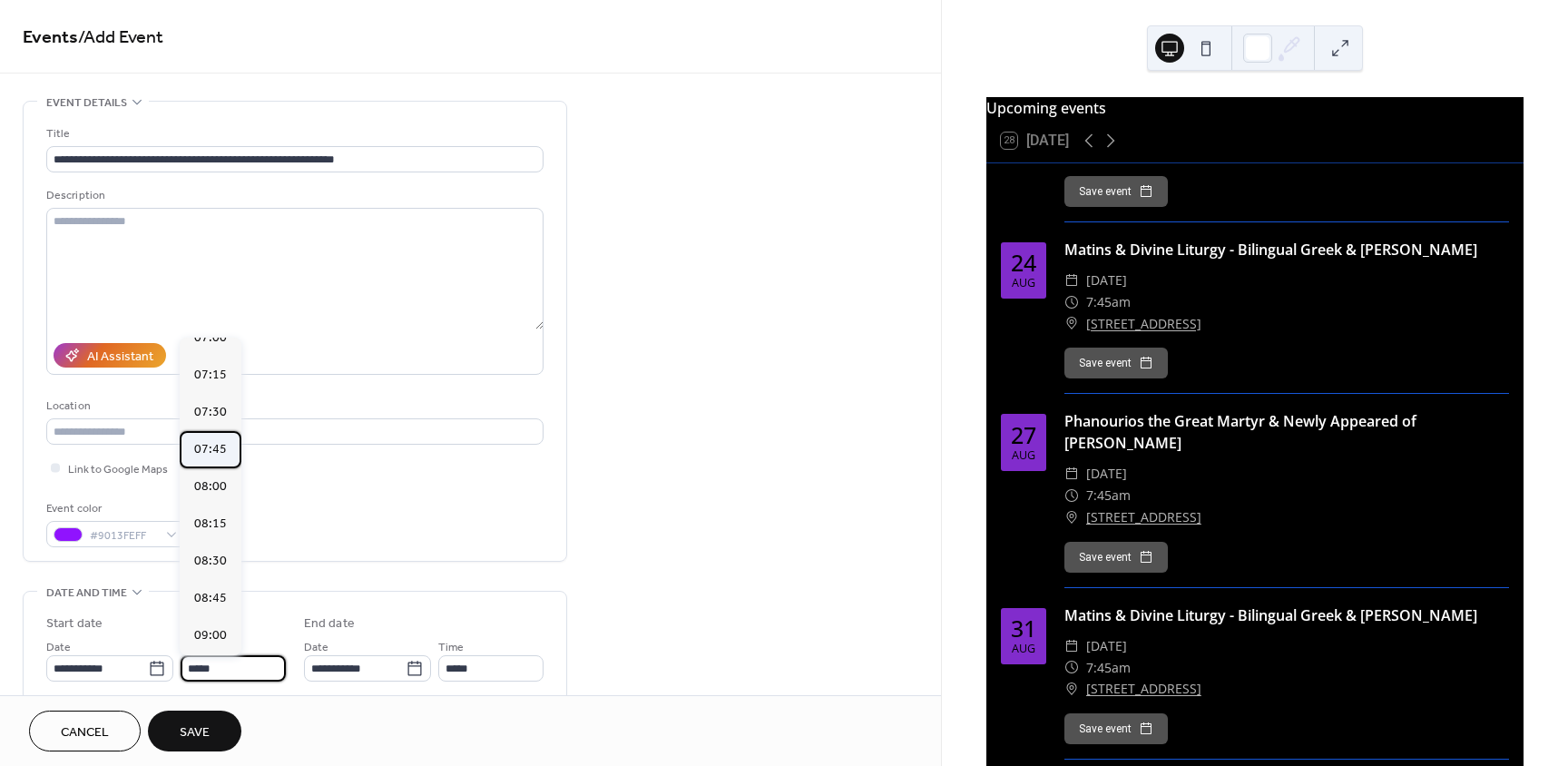 click on "07:45" at bounding box center (211, 449) 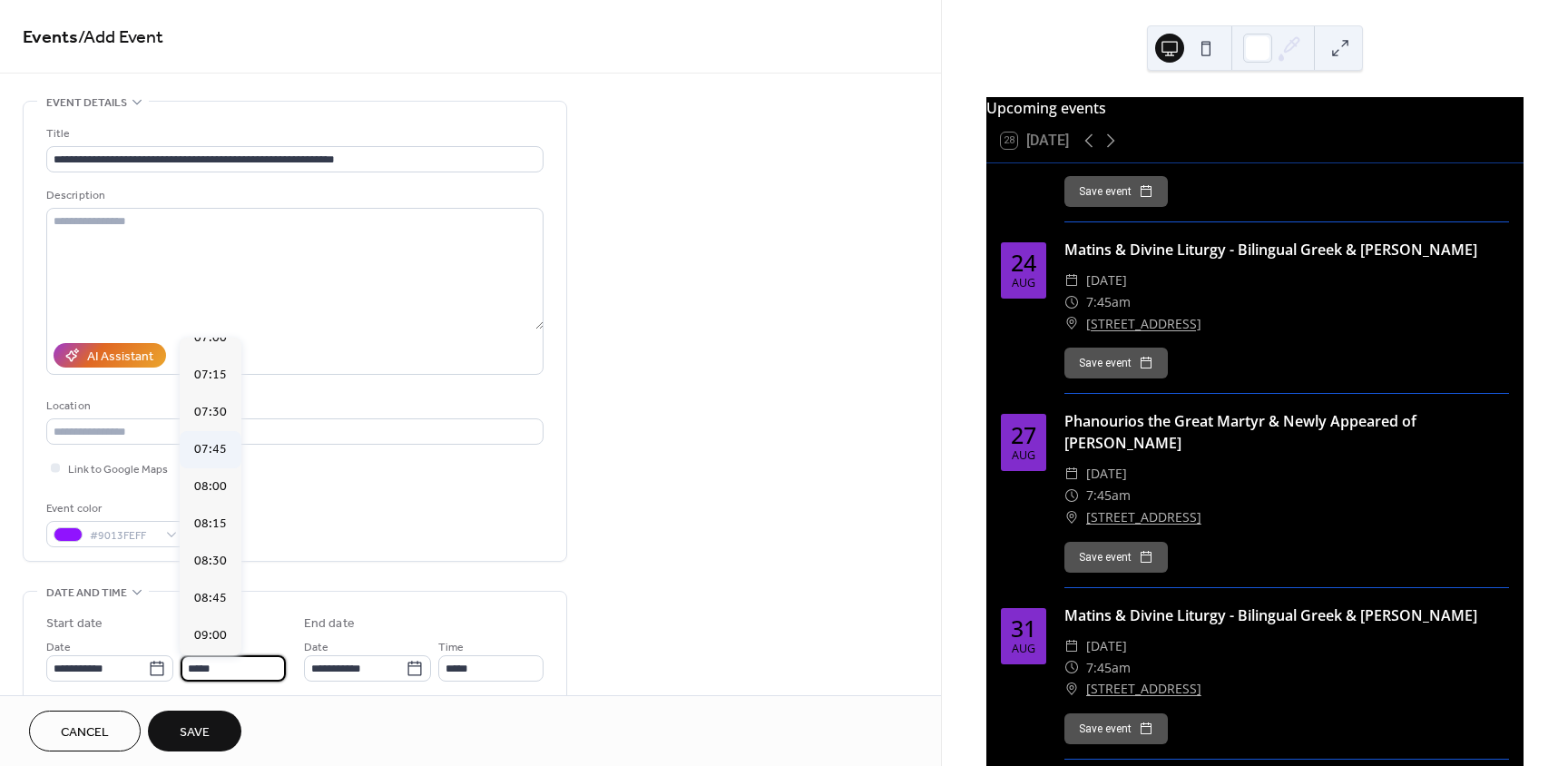 type on "*****" 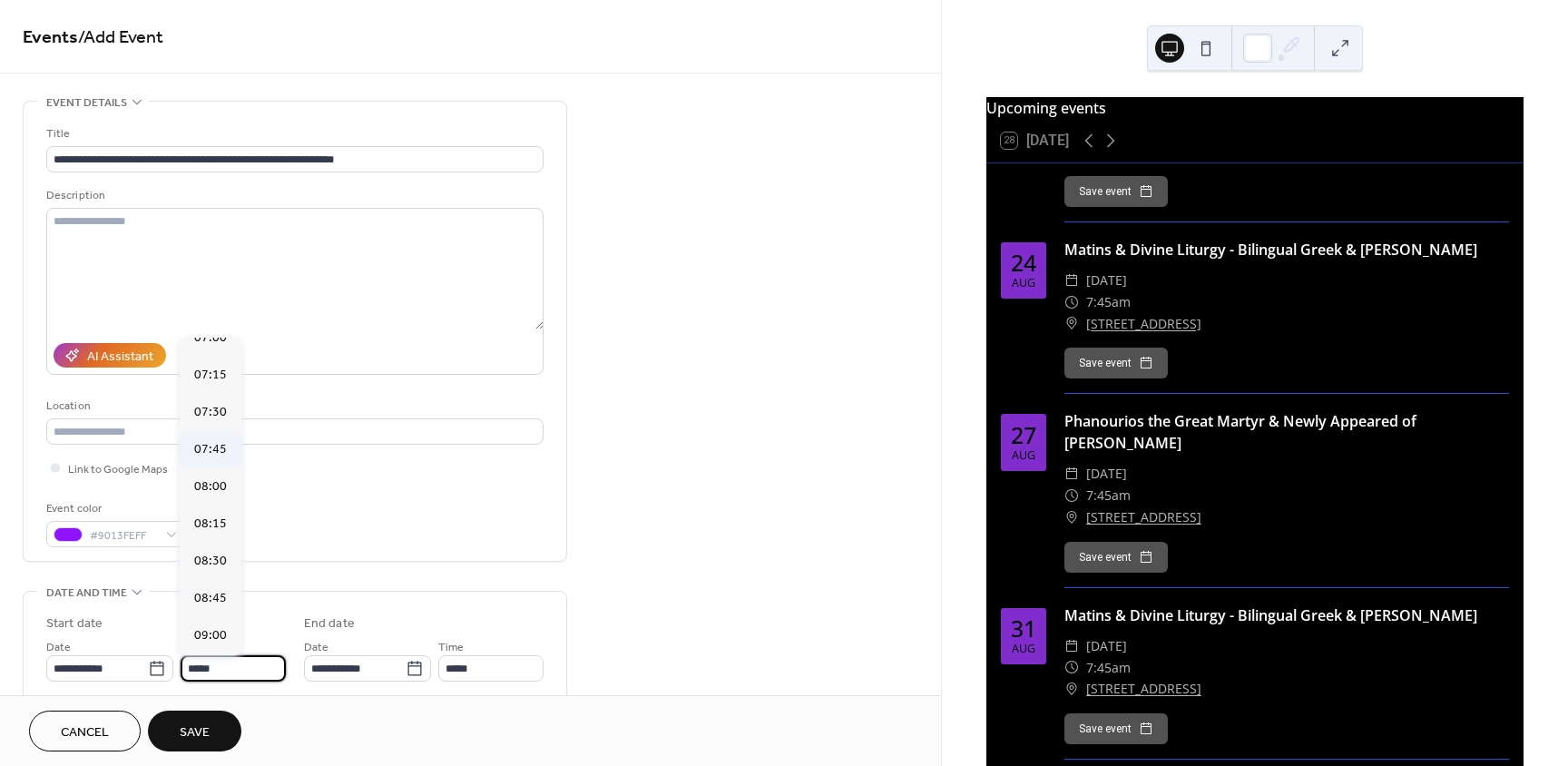 type on "*****" 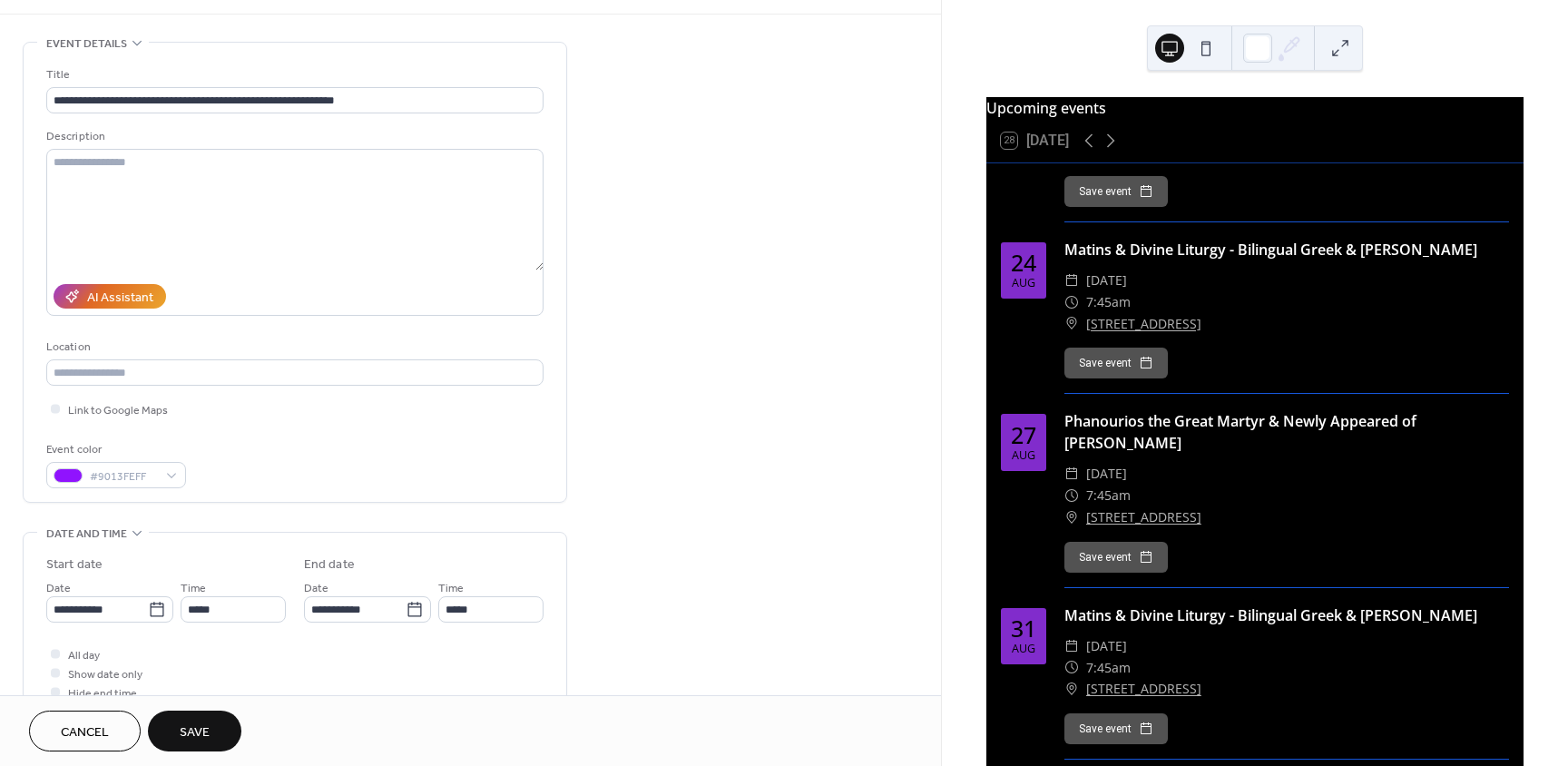 scroll, scrollTop: 91, scrollLeft: 0, axis: vertical 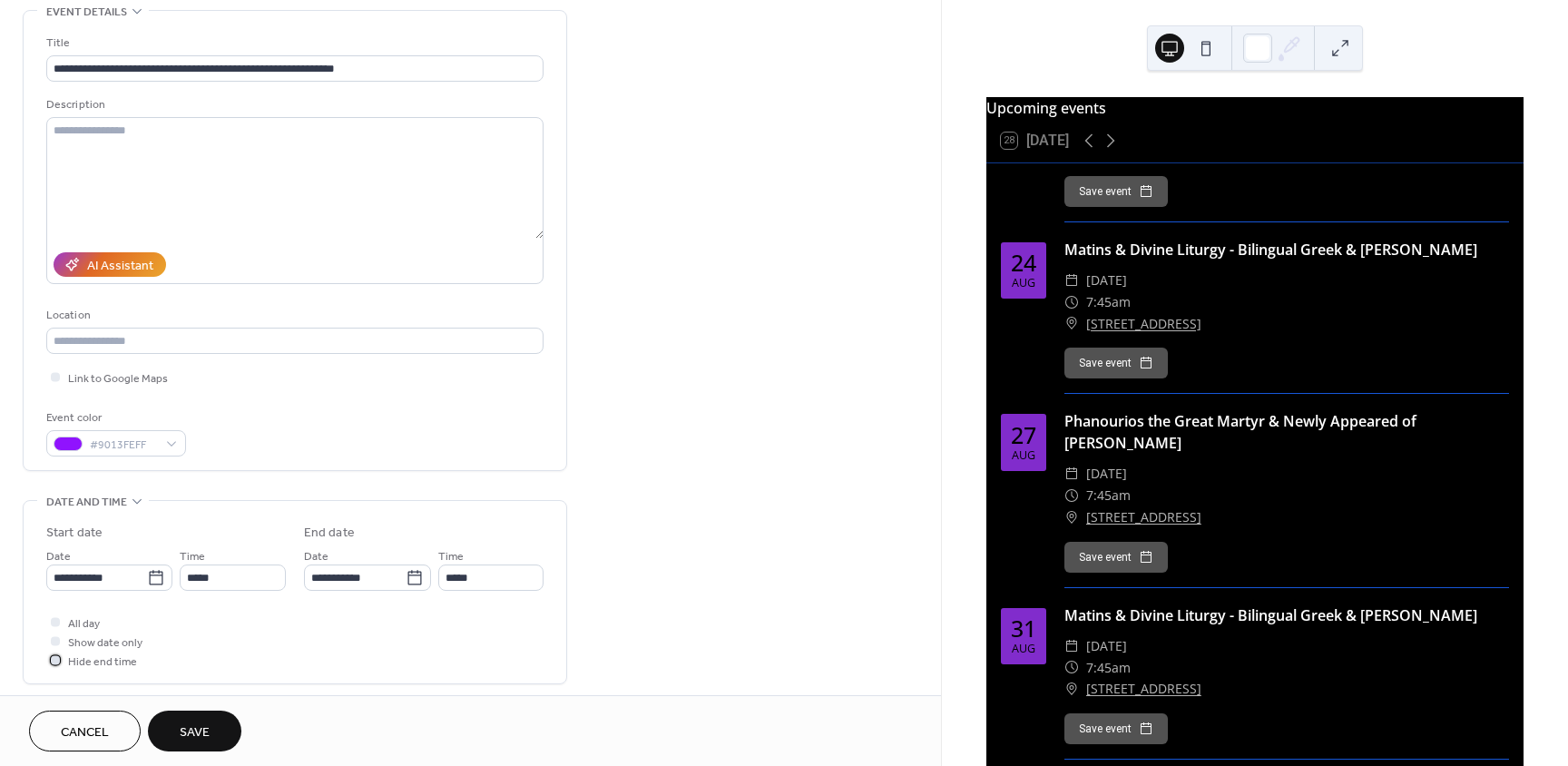 click at bounding box center [55, 660] 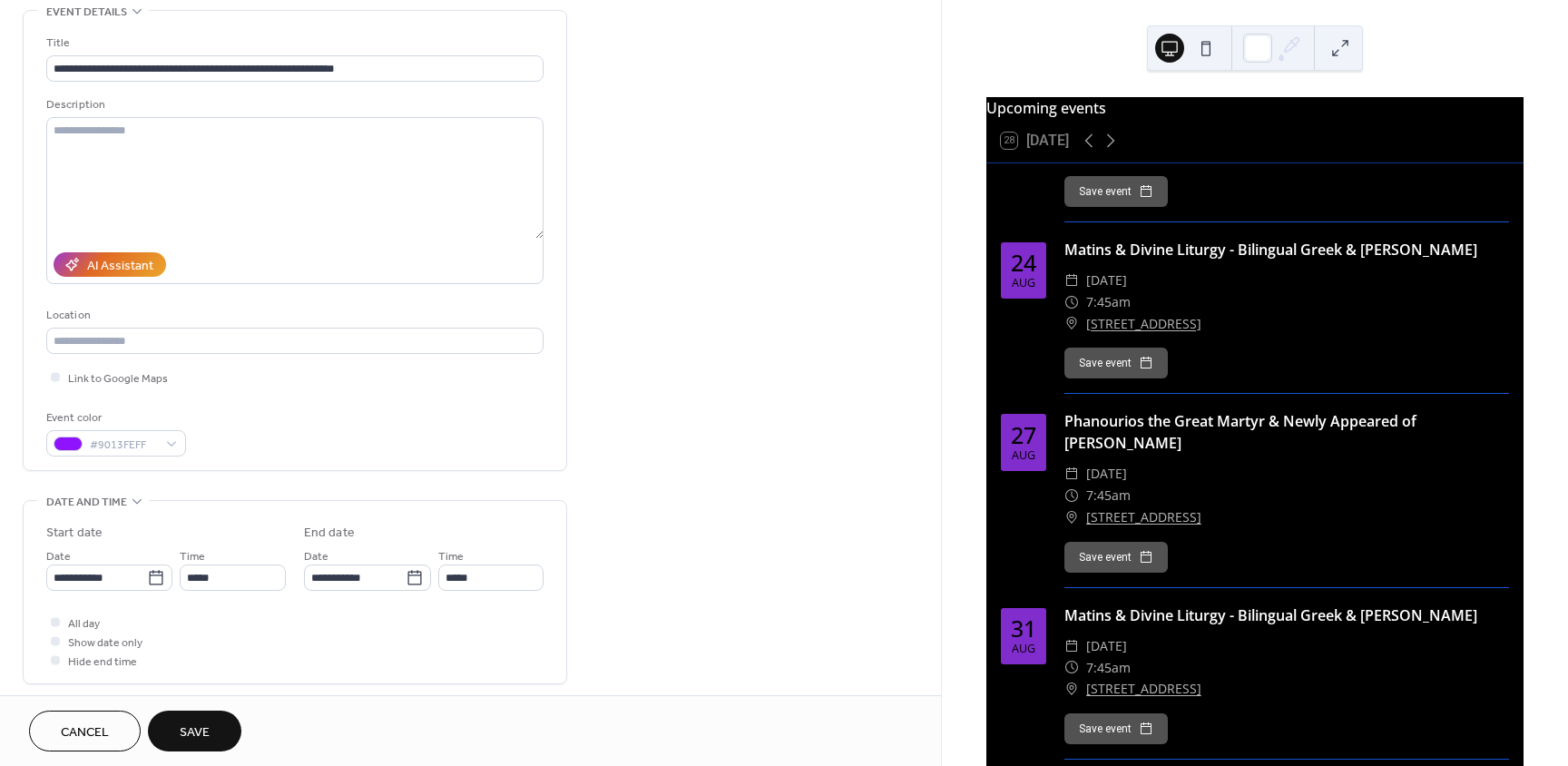 click on "Save" at bounding box center [194, 732] 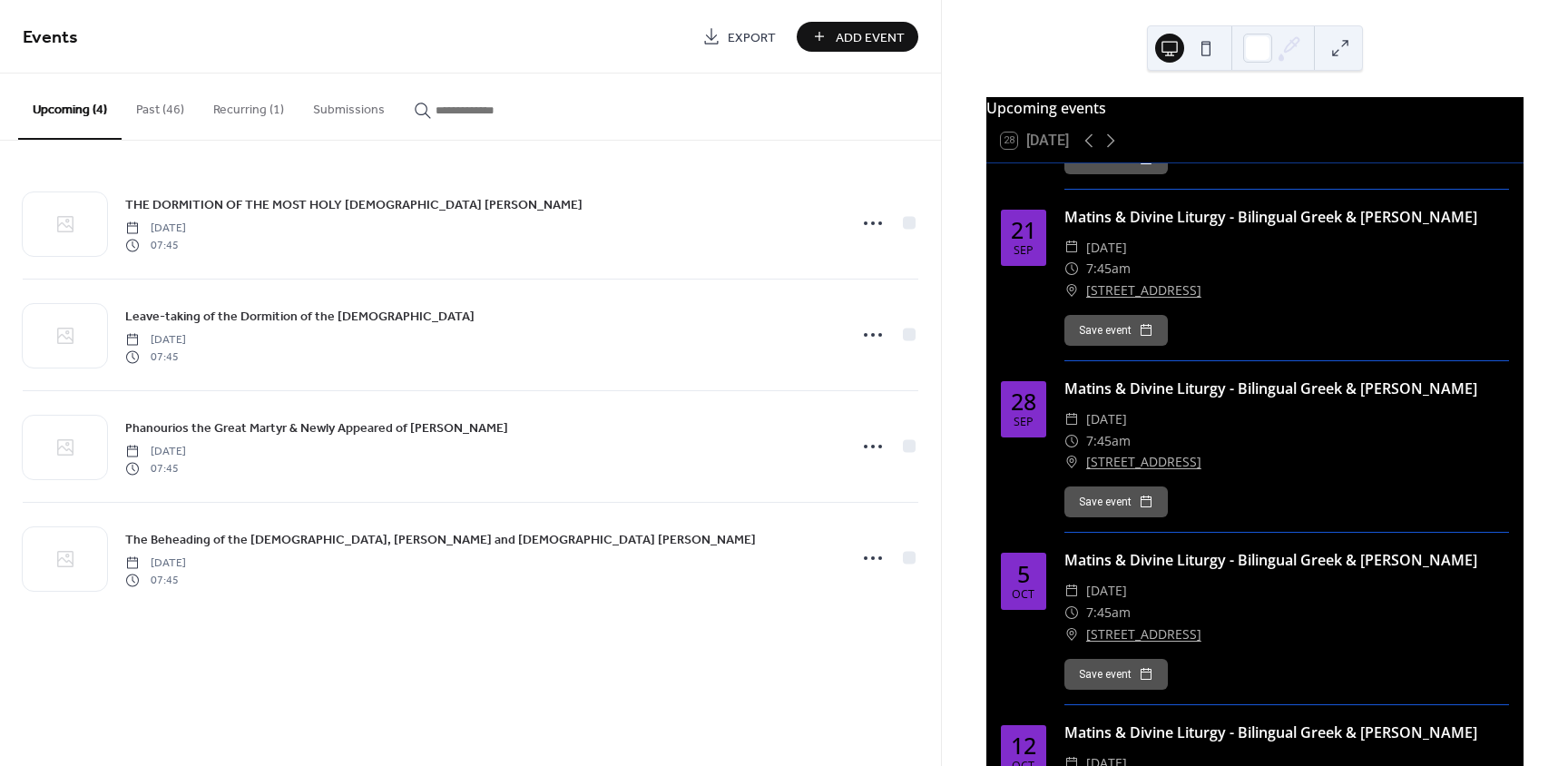 scroll, scrollTop: 1906, scrollLeft: 0, axis: vertical 